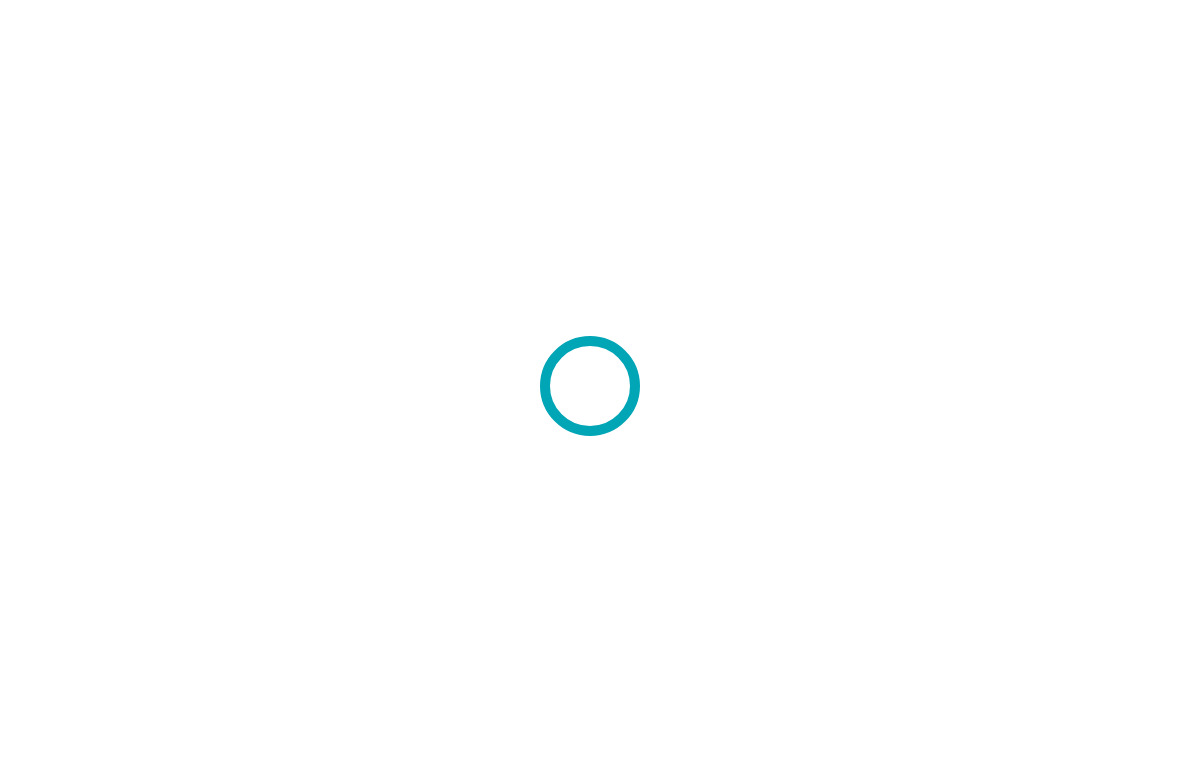 scroll, scrollTop: 0, scrollLeft: 0, axis: both 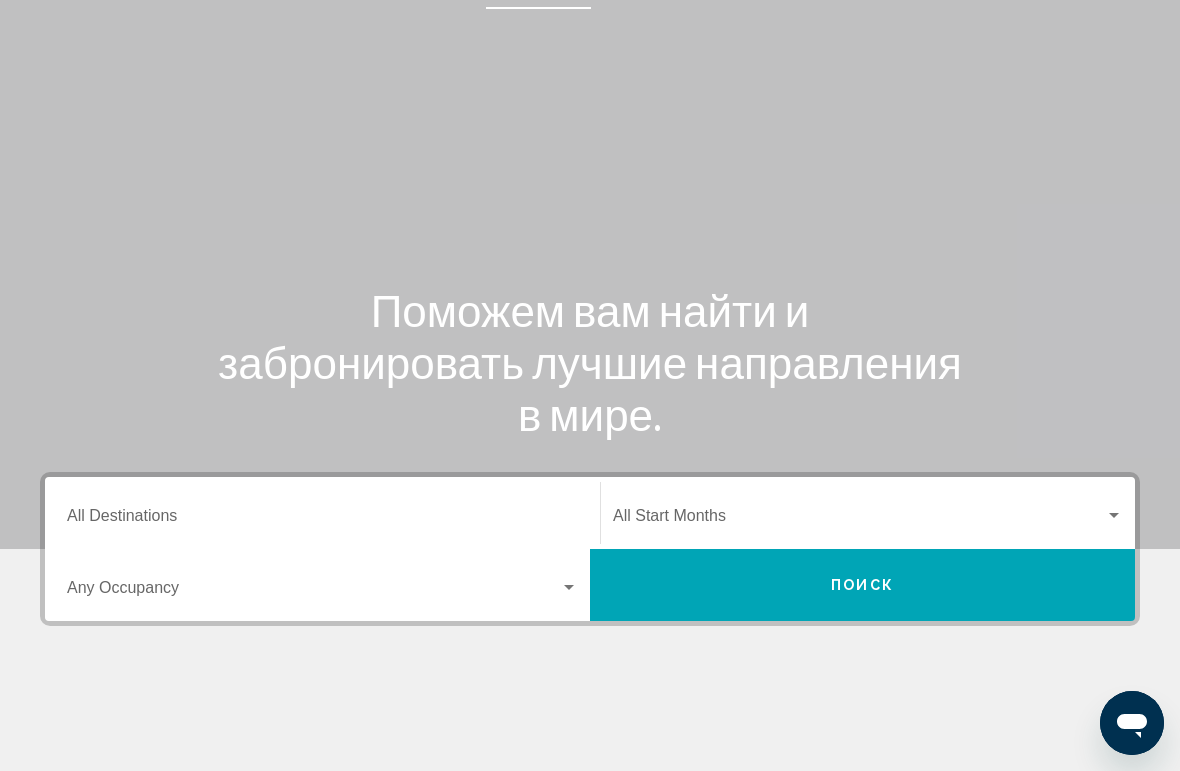 click on "Destination All Destinations" at bounding box center (322, 520) 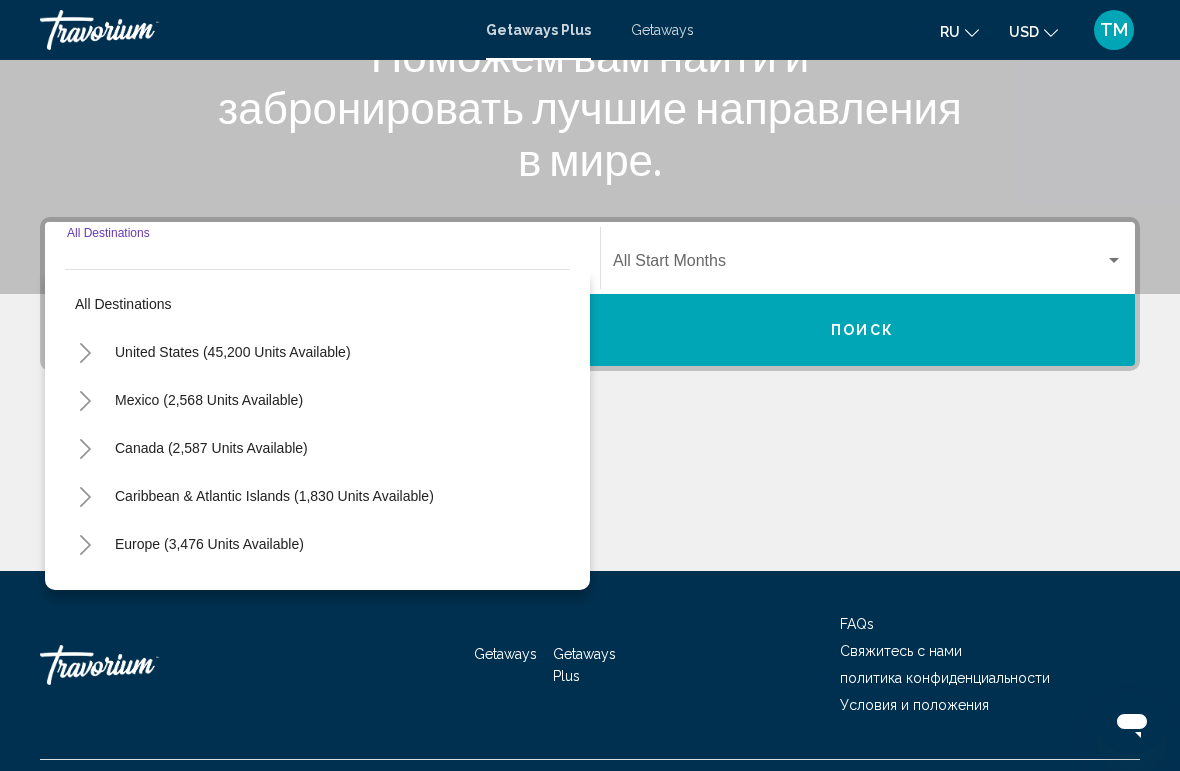 scroll, scrollTop: 346, scrollLeft: 0, axis: vertical 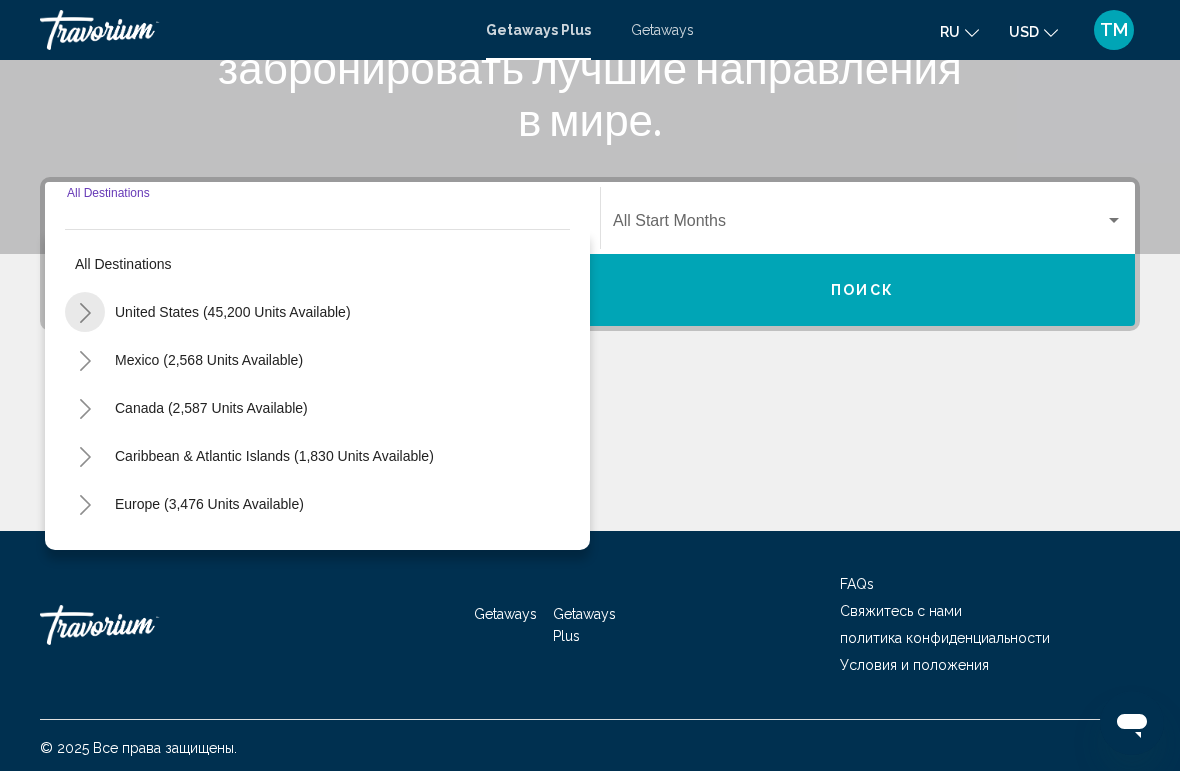 click 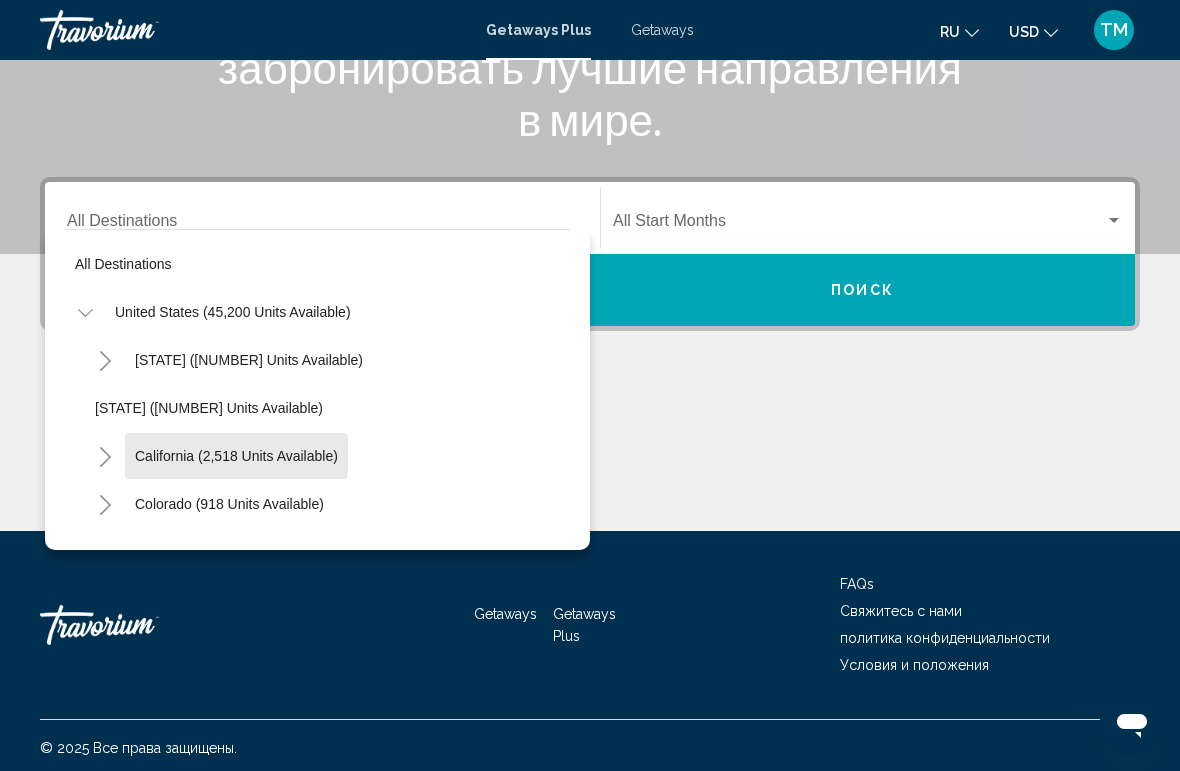 click on "California (2,518 units available)" 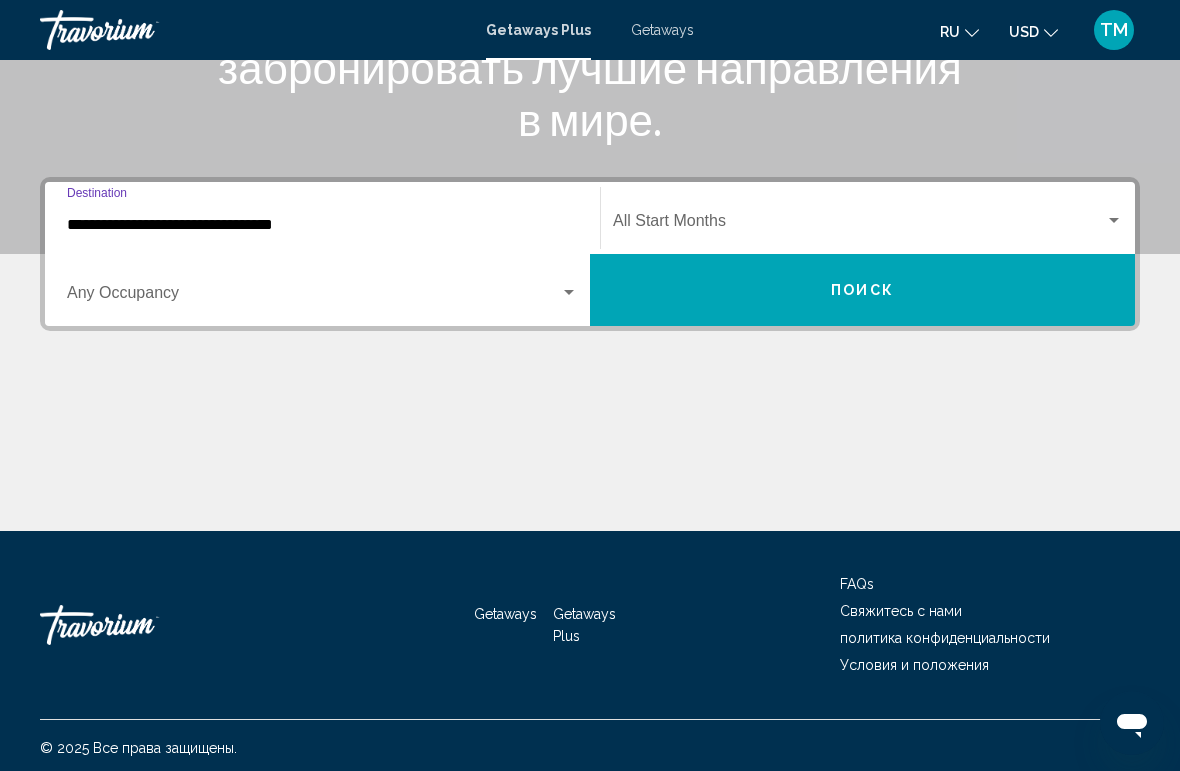 click on "Поиск" at bounding box center [862, 290] 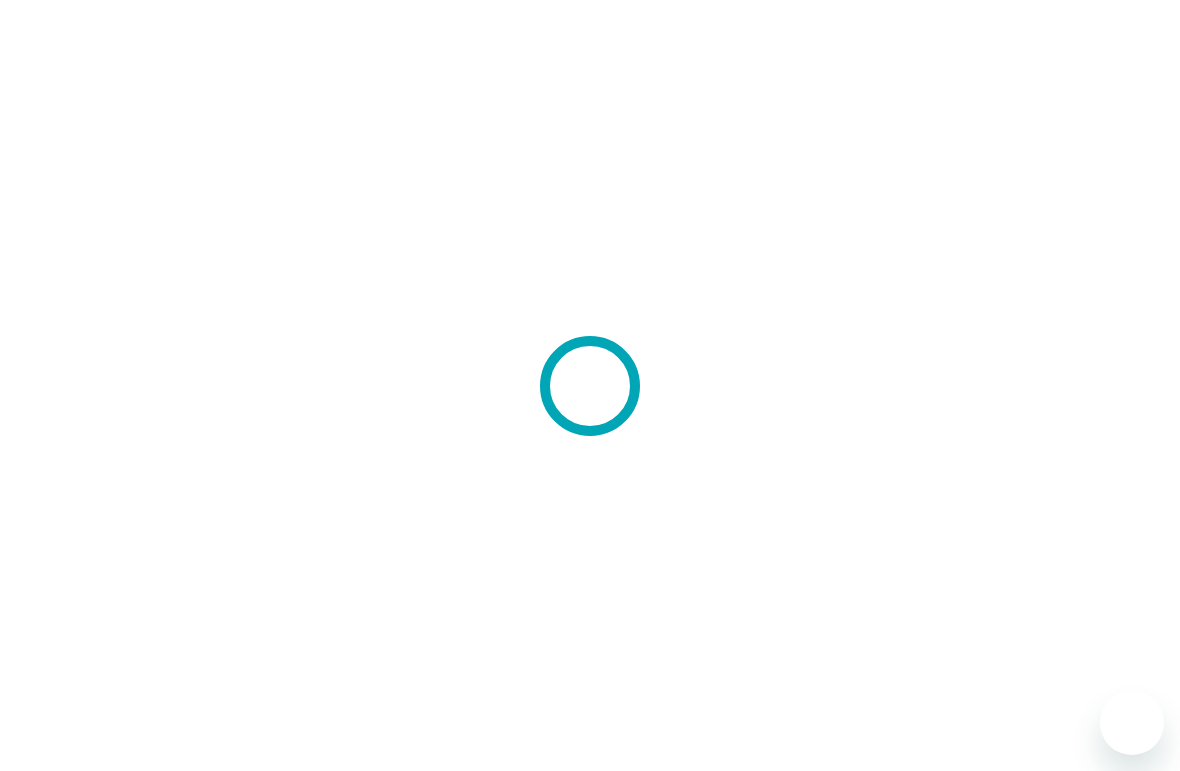 scroll, scrollTop: 0, scrollLeft: 0, axis: both 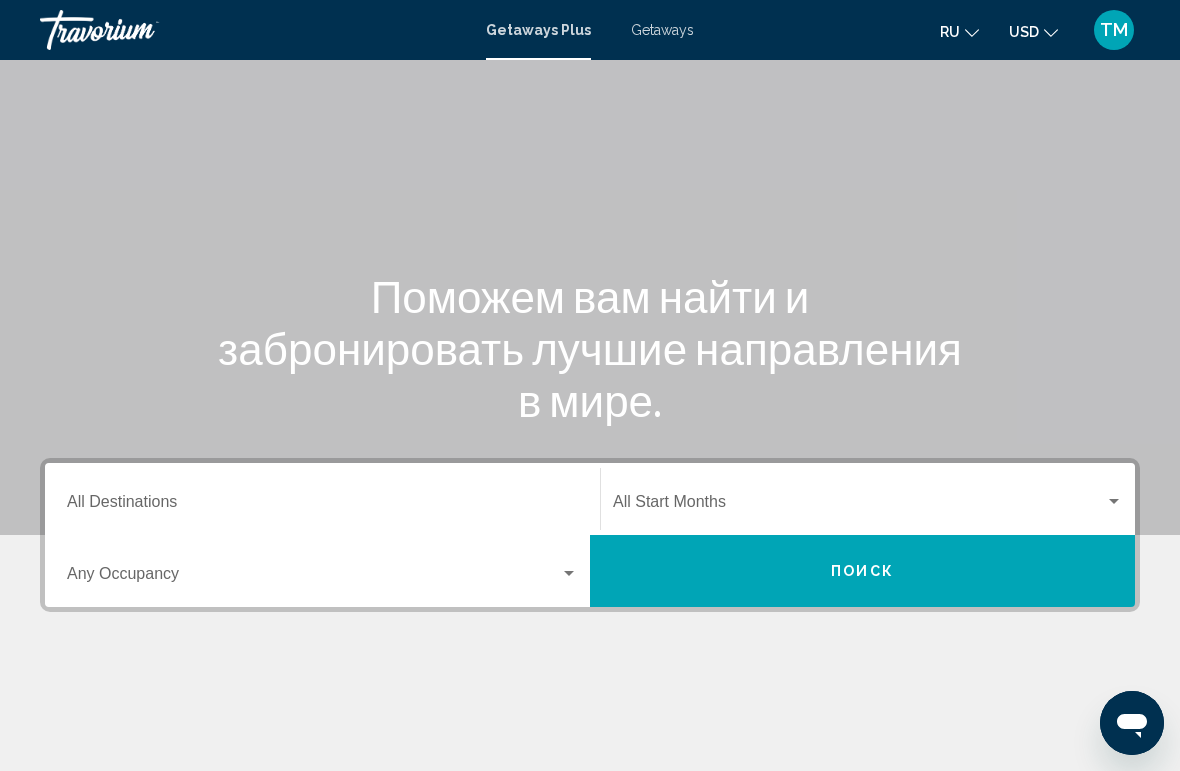 click on "Destination All Destinations" at bounding box center (322, 506) 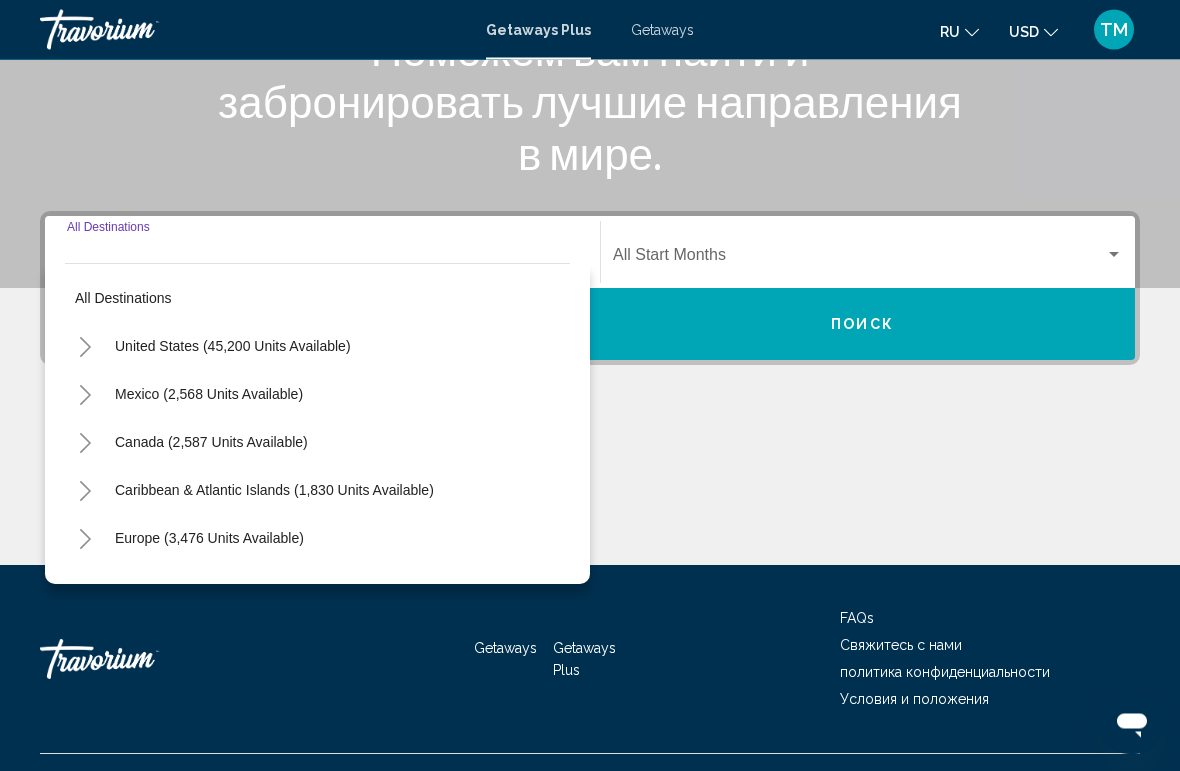 scroll, scrollTop: 346, scrollLeft: 0, axis: vertical 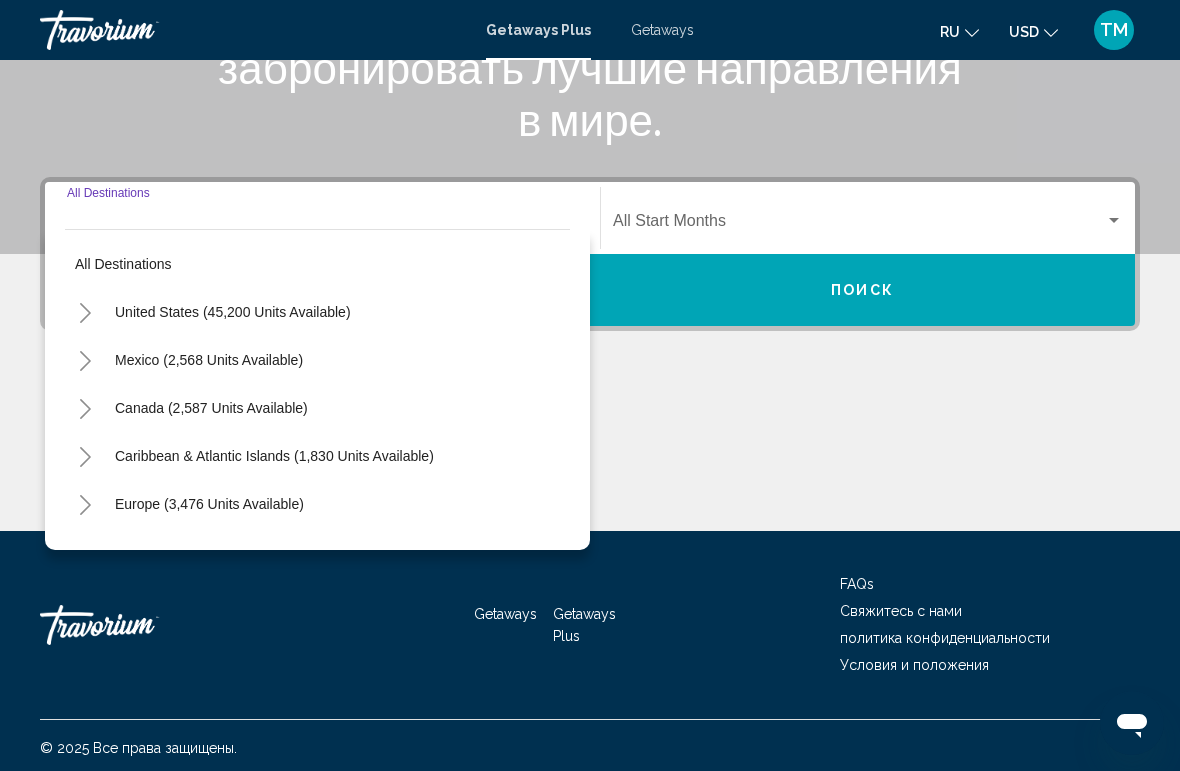 click 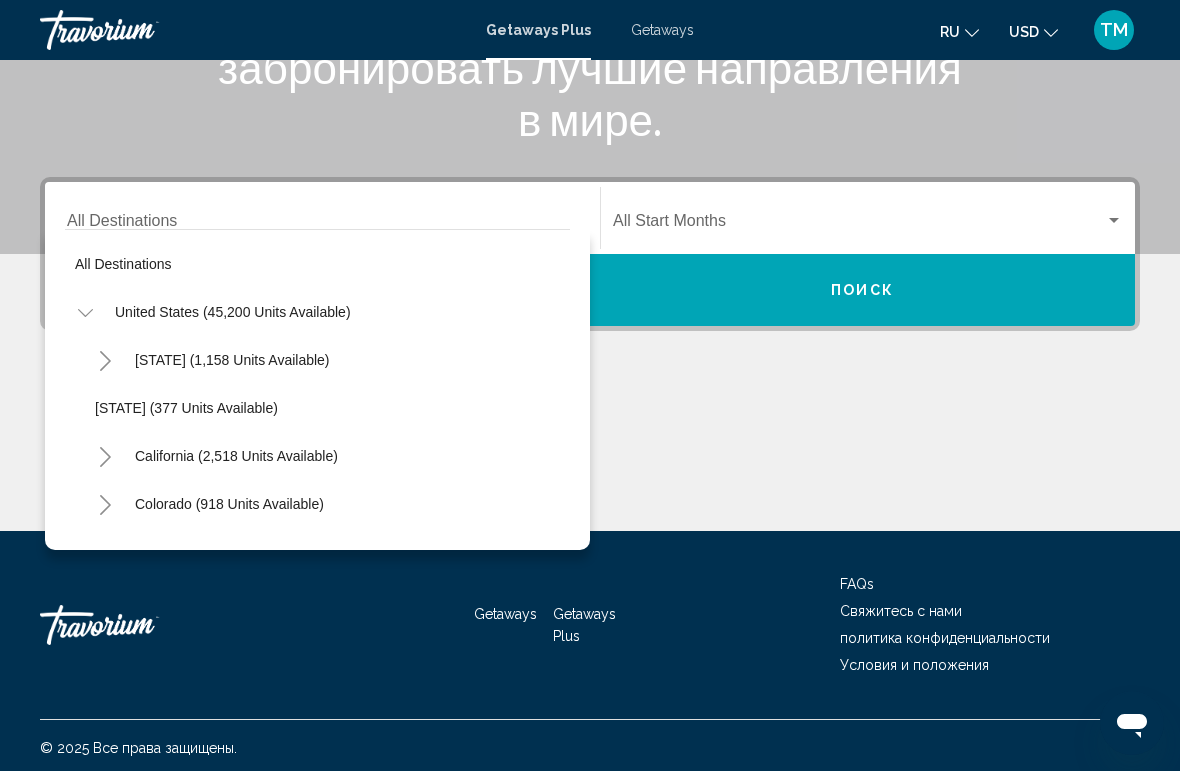 click on "California (2,518 units available)" 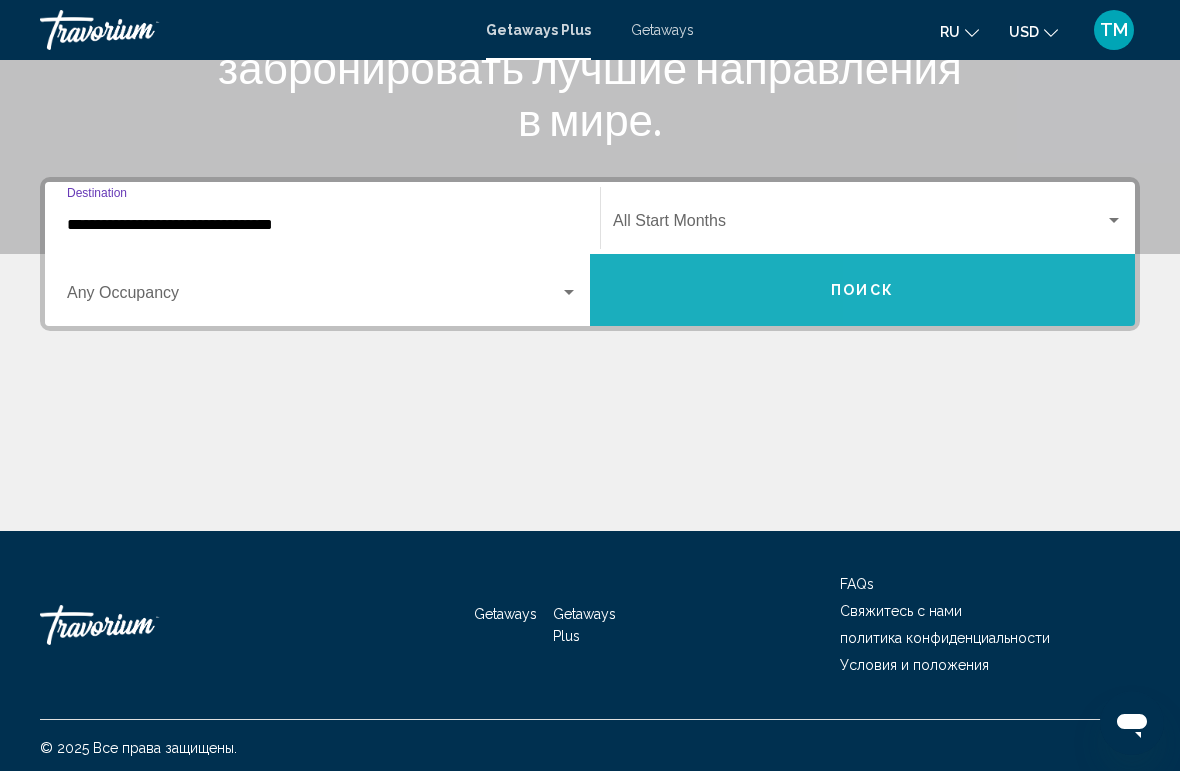 click on "Поиск" at bounding box center [862, 290] 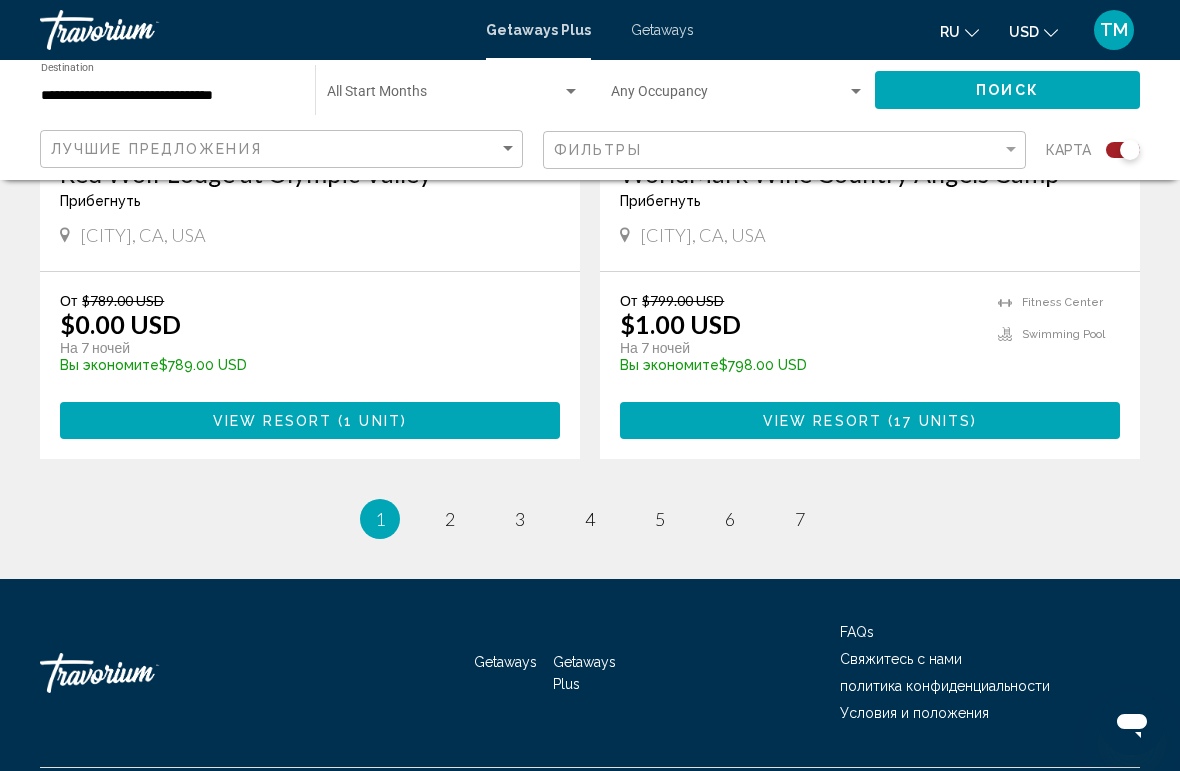 scroll, scrollTop: 4558, scrollLeft: 0, axis: vertical 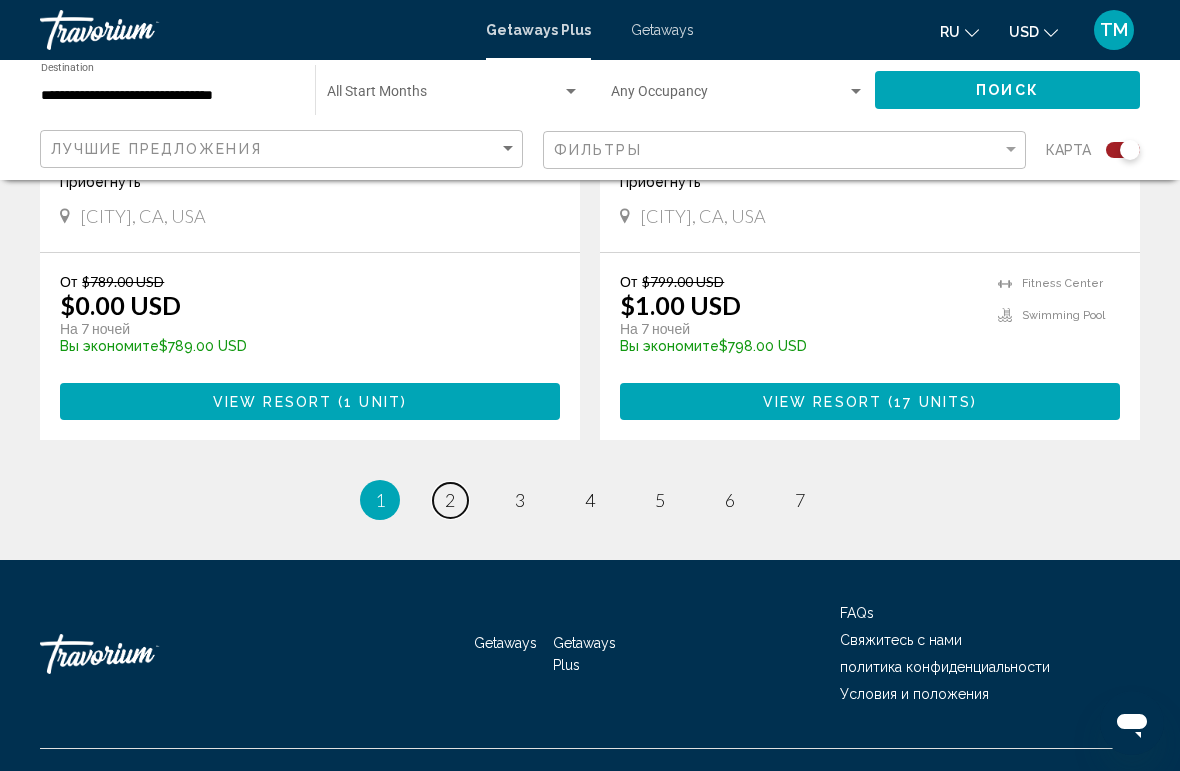 click on "2" at bounding box center [450, 500] 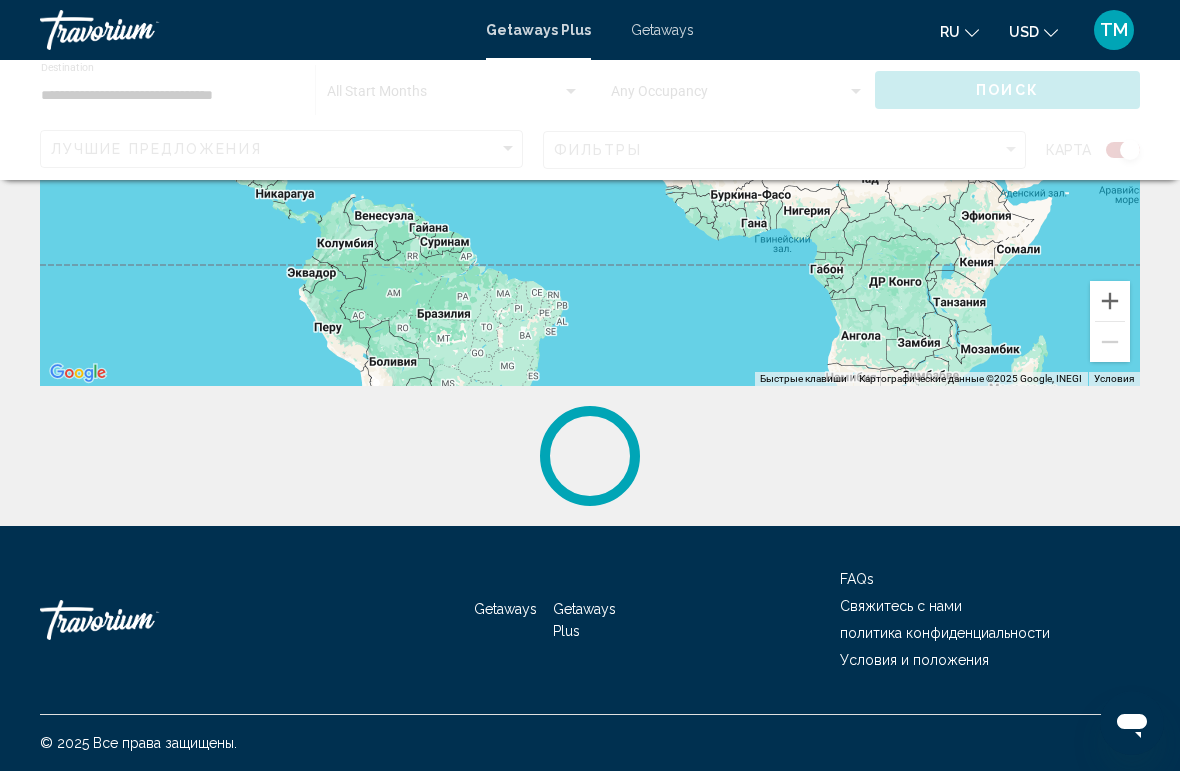 scroll, scrollTop: 0, scrollLeft: 0, axis: both 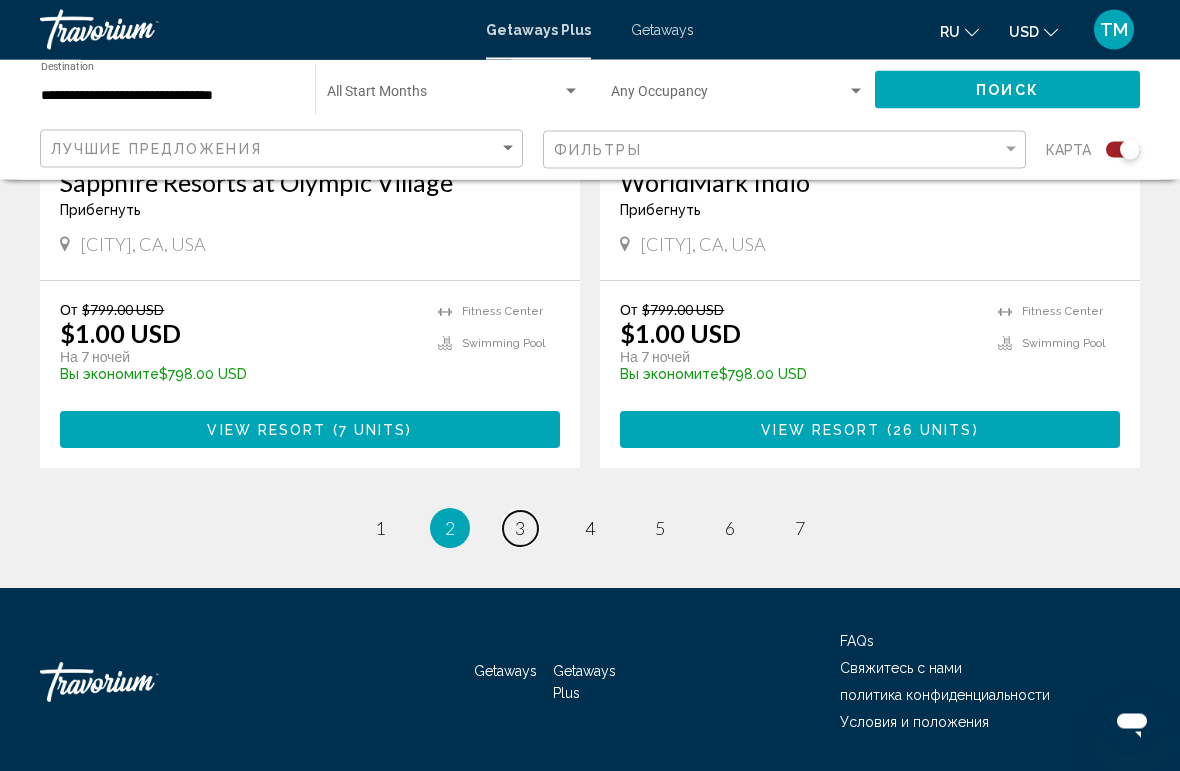click on "3" at bounding box center [520, 529] 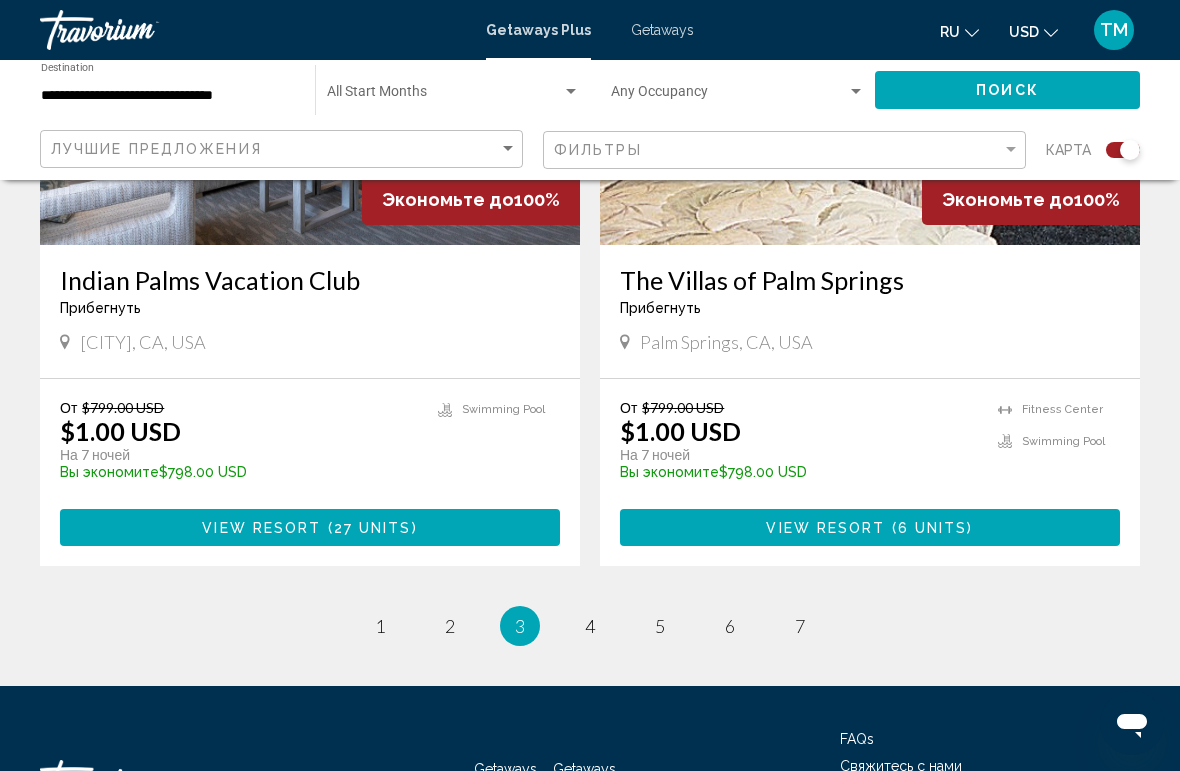 scroll, scrollTop: 4377, scrollLeft: 0, axis: vertical 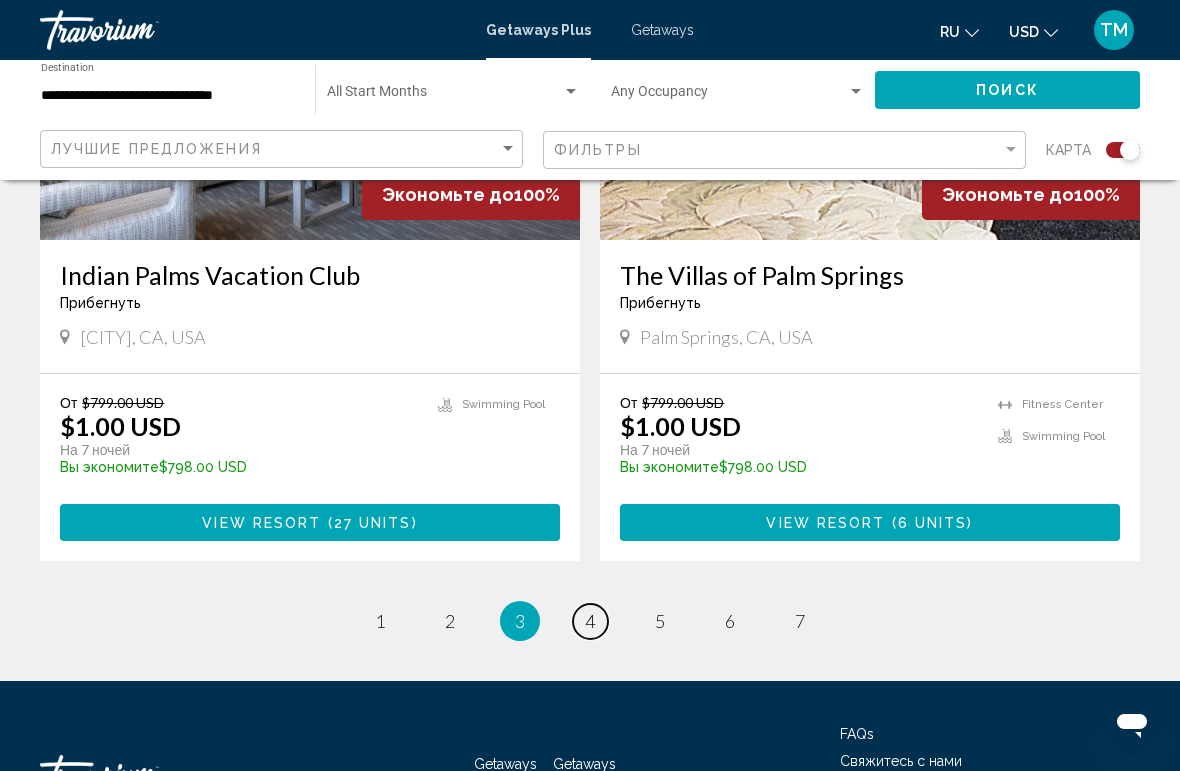 click on "4" at bounding box center (590, 621) 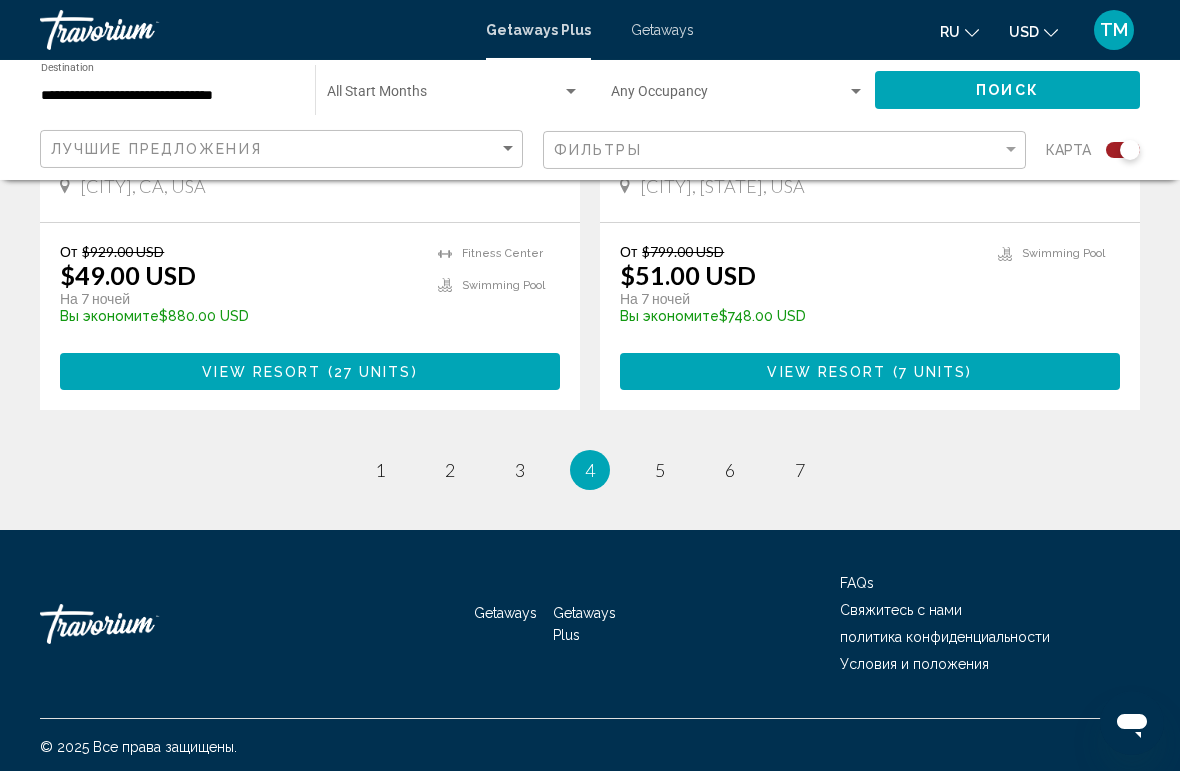 scroll, scrollTop: 4528, scrollLeft: 0, axis: vertical 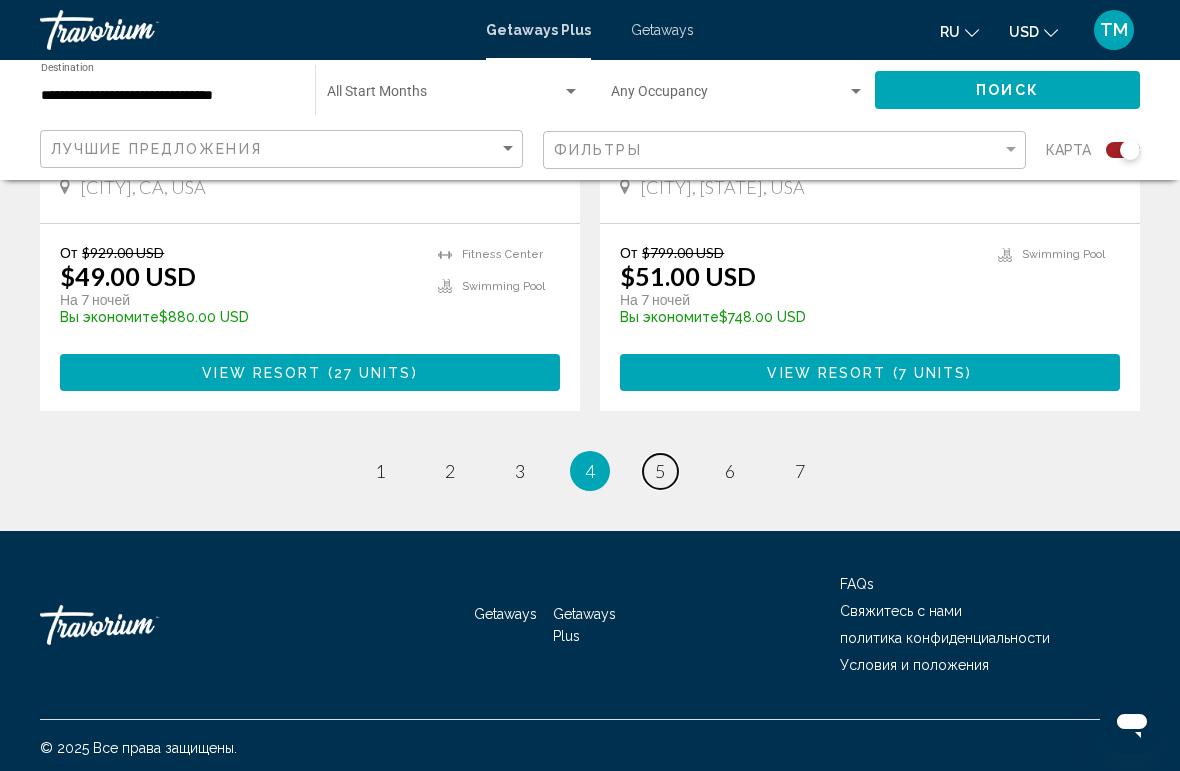 click on "5" at bounding box center [660, 471] 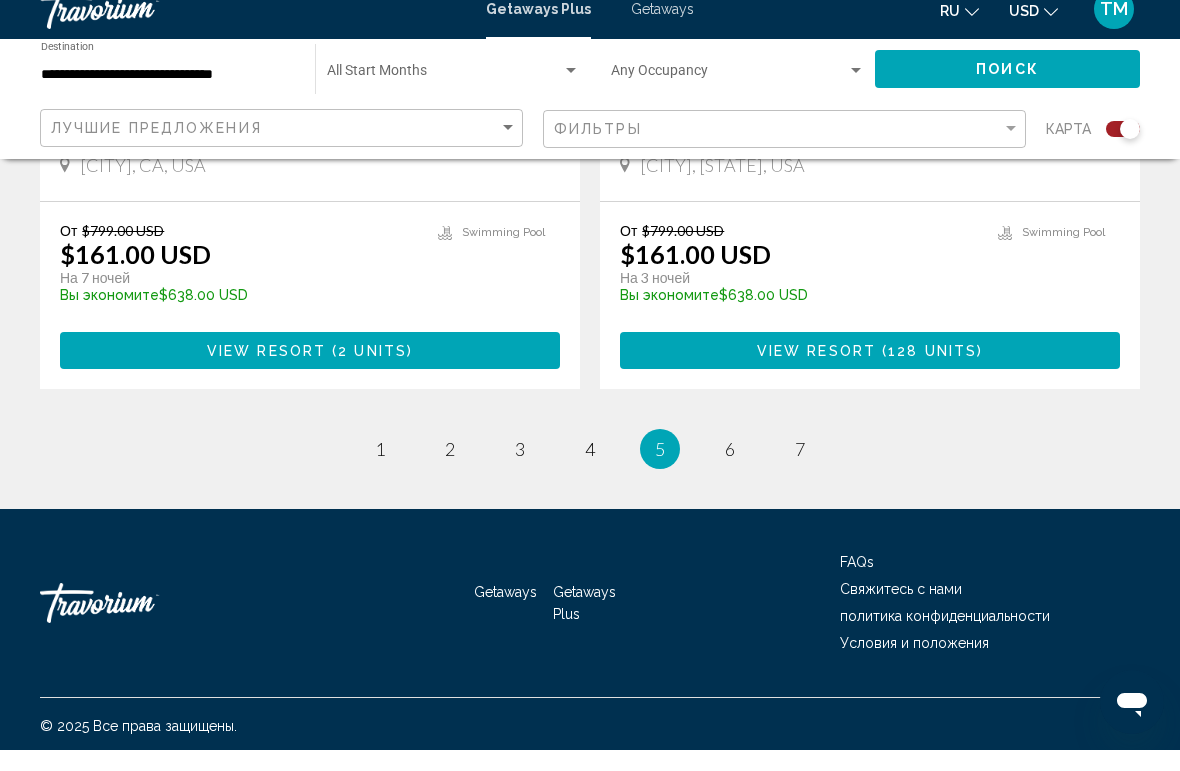 scroll, scrollTop: 4618, scrollLeft: 0, axis: vertical 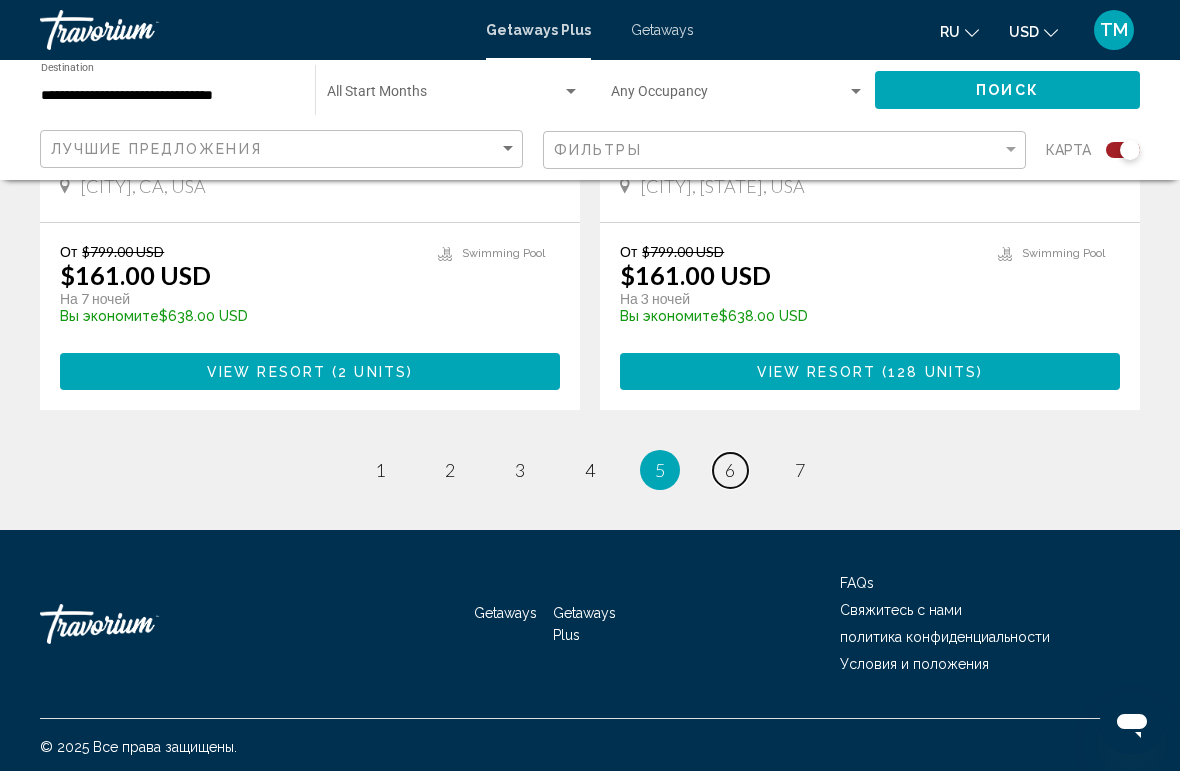 click on "6" at bounding box center (730, 470) 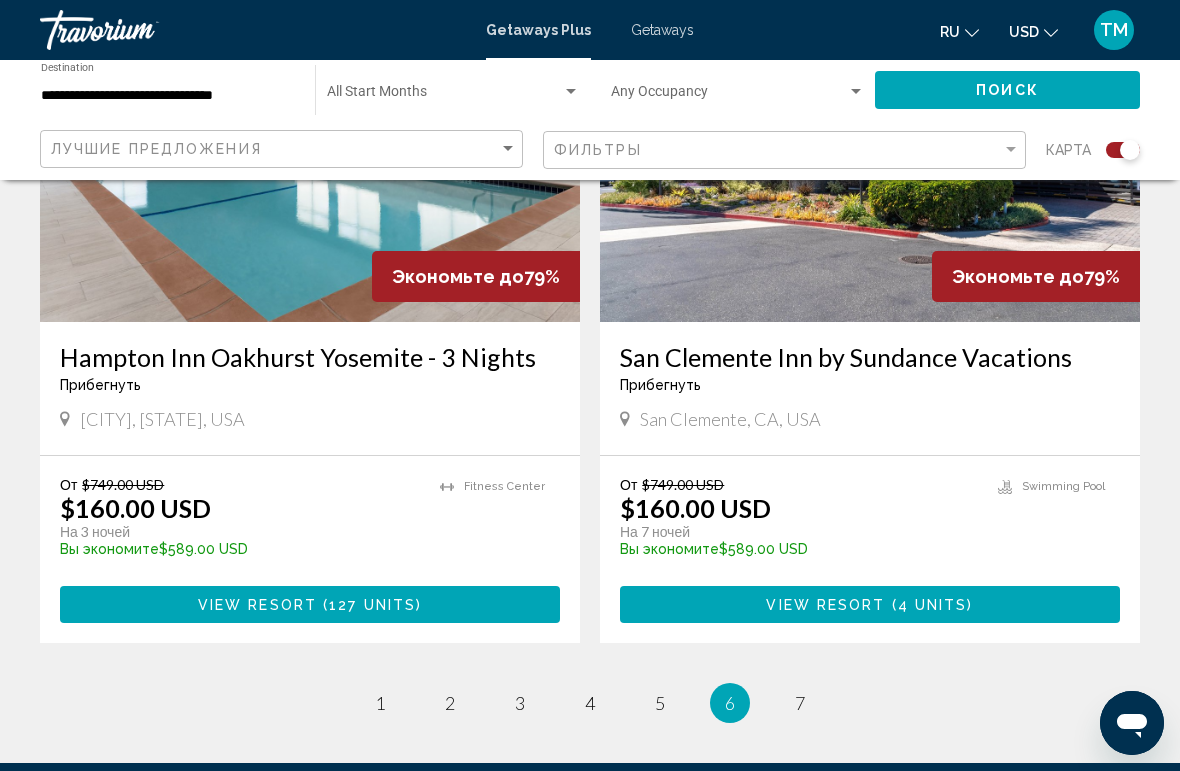 scroll, scrollTop: 4401, scrollLeft: 0, axis: vertical 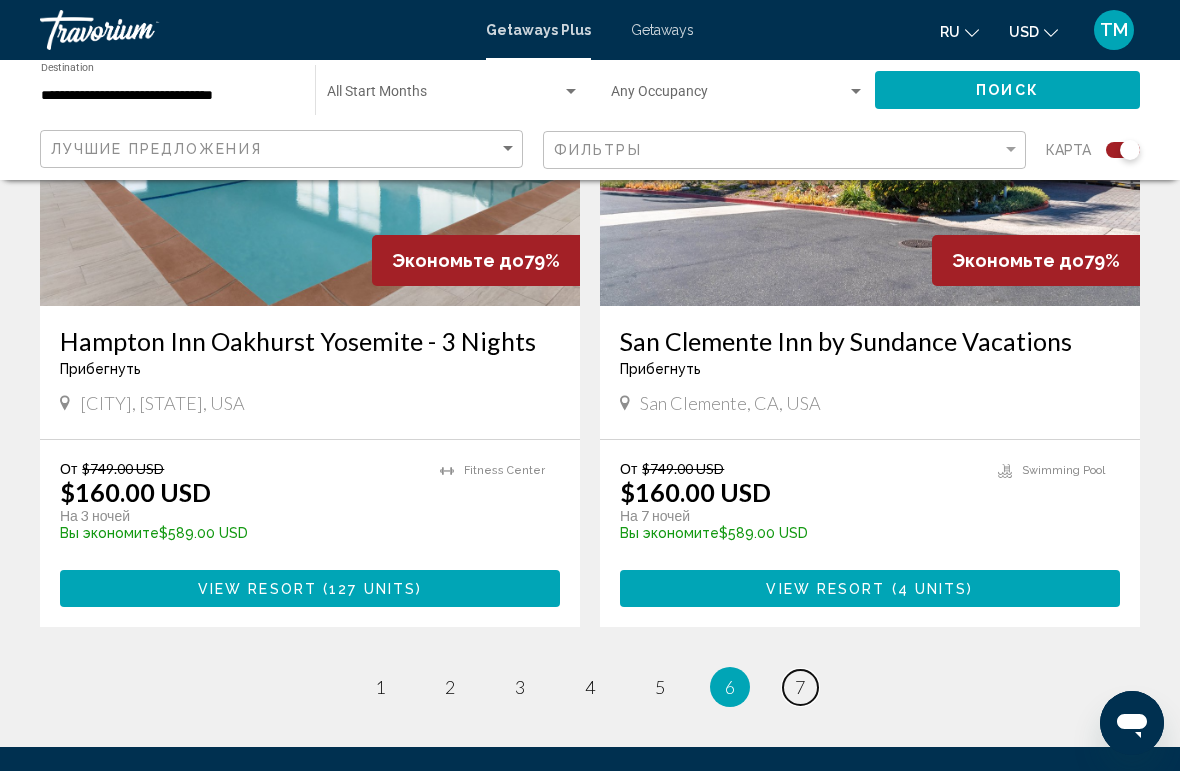click on "7" at bounding box center (800, 687) 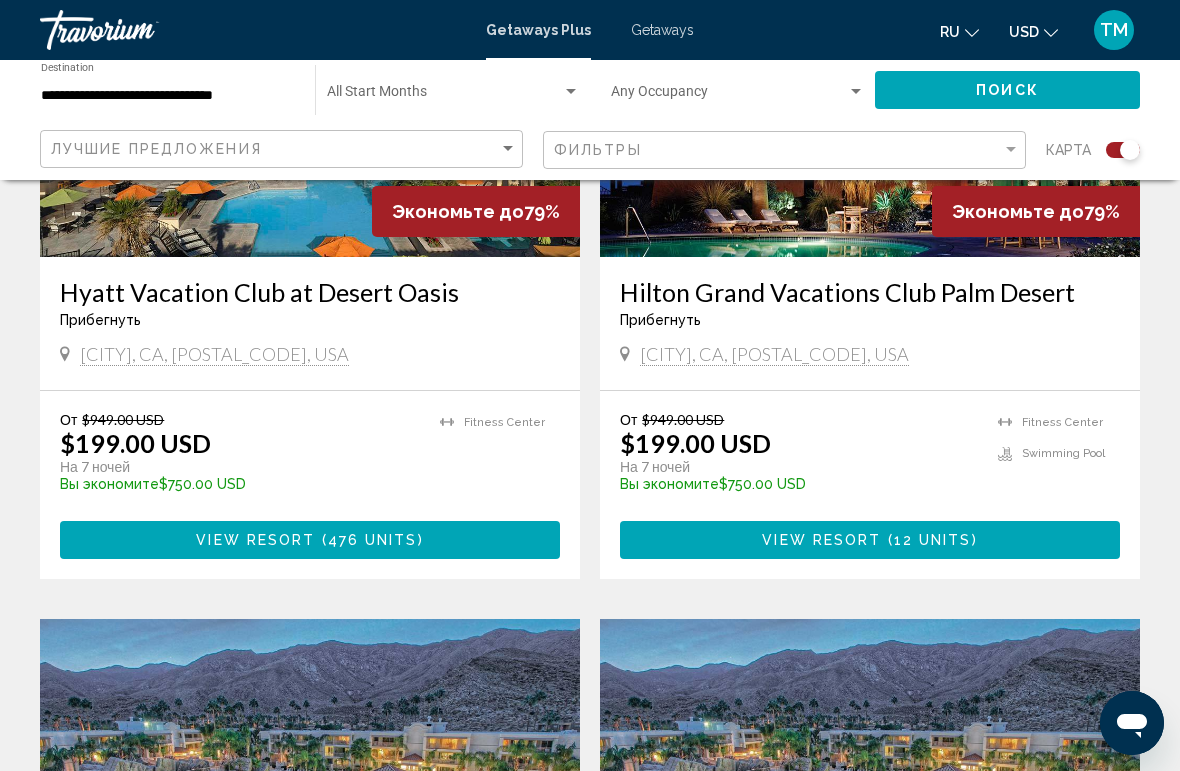 scroll, scrollTop: 1663, scrollLeft: 0, axis: vertical 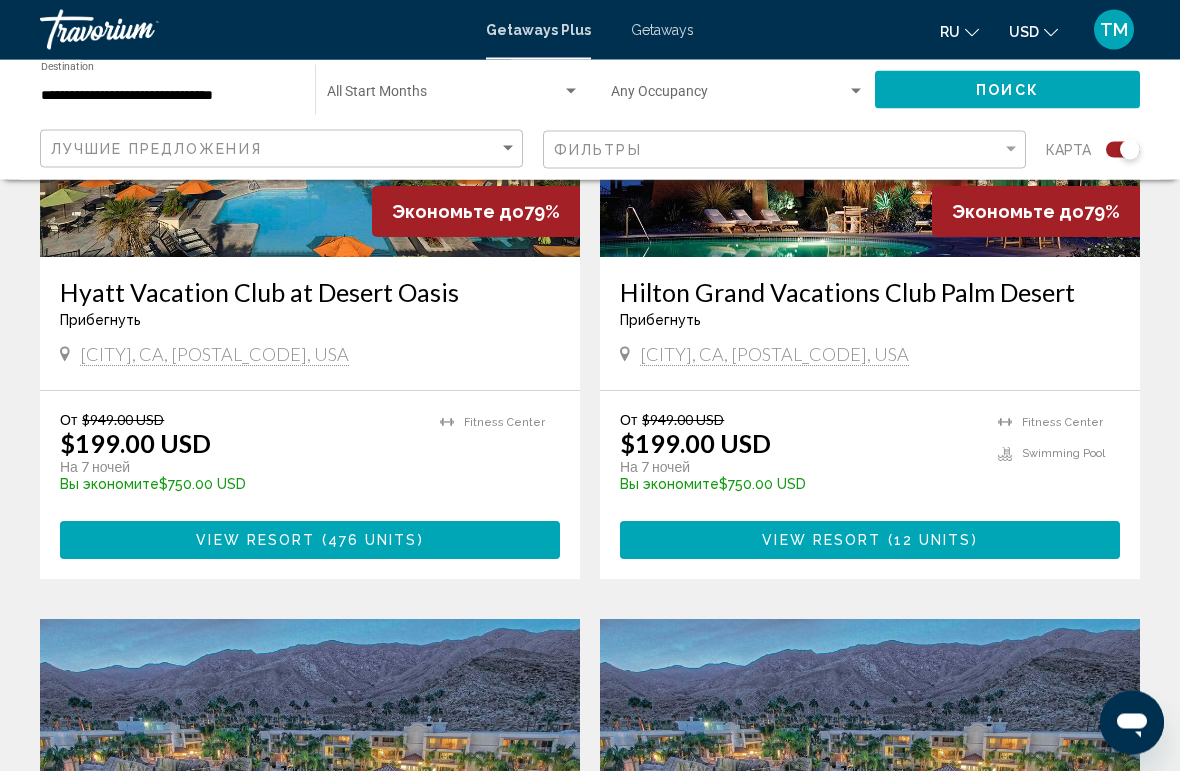 click on "Getaways" at bounding box center [662, 30] 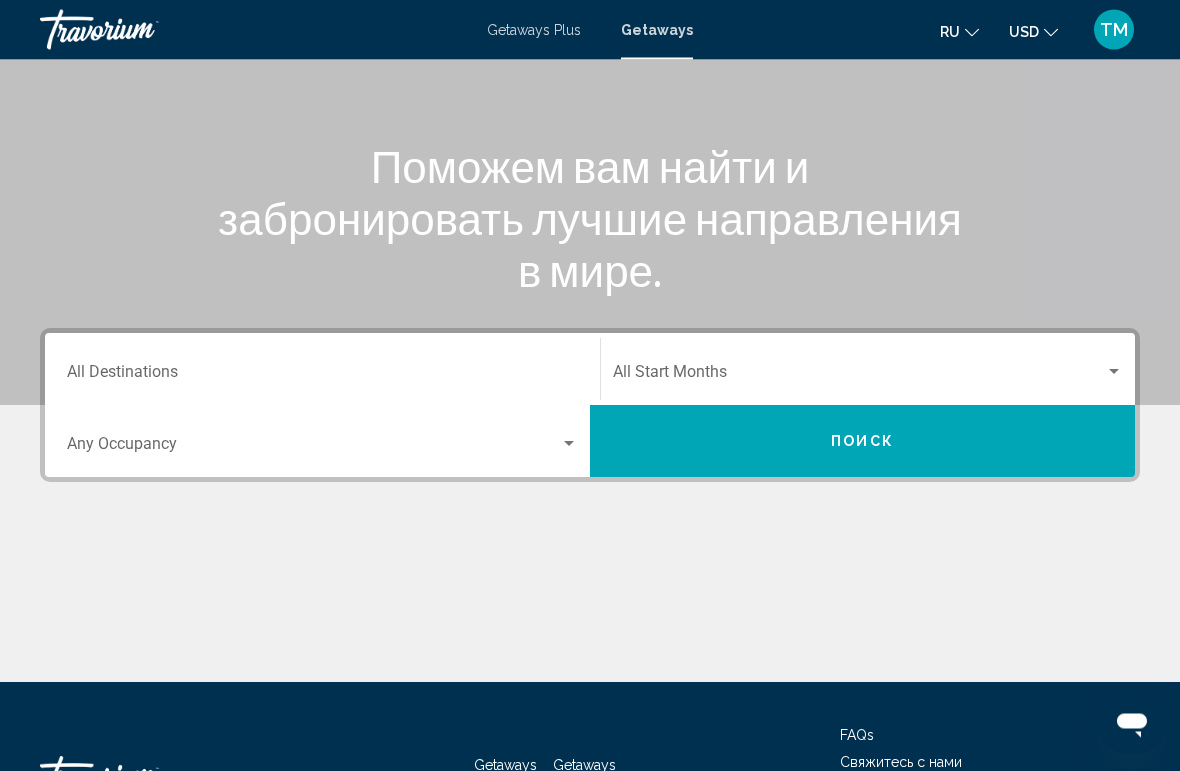 scroll, scrollTop: 195, scrollLeft: 0, axis: vertical 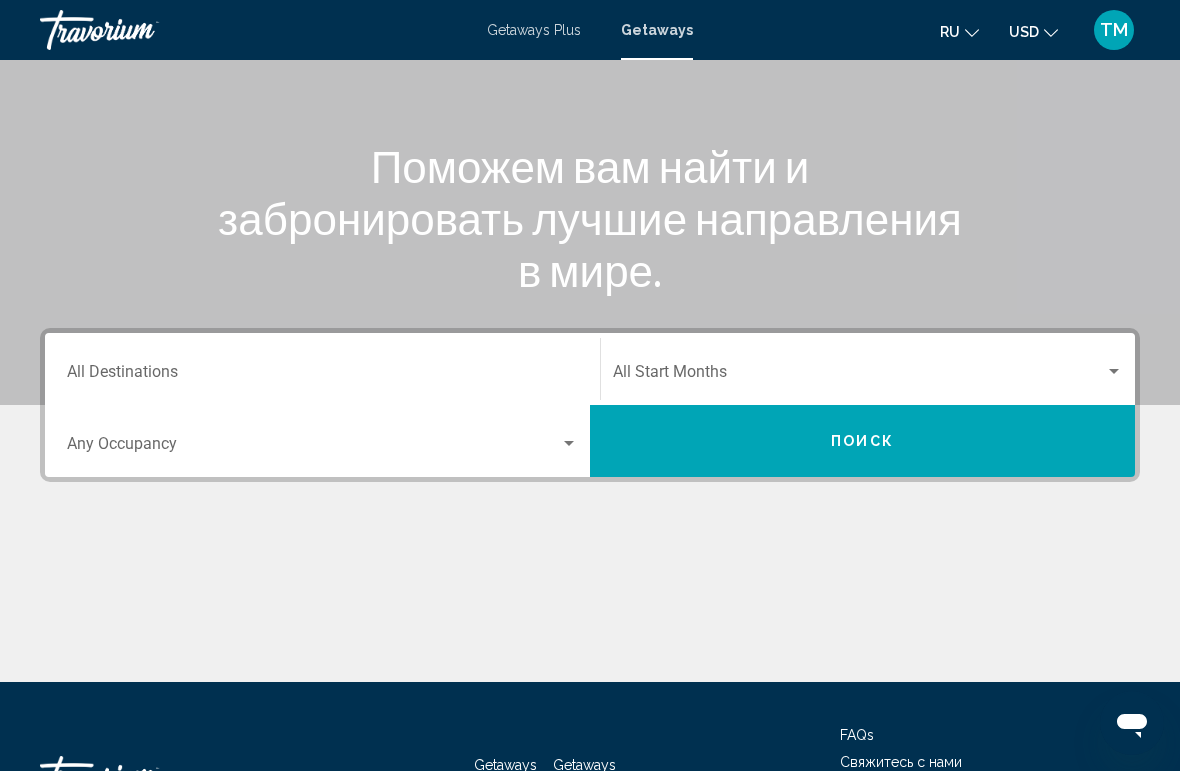 click on "Destination All Destinations" at bounding box center (322, 376) 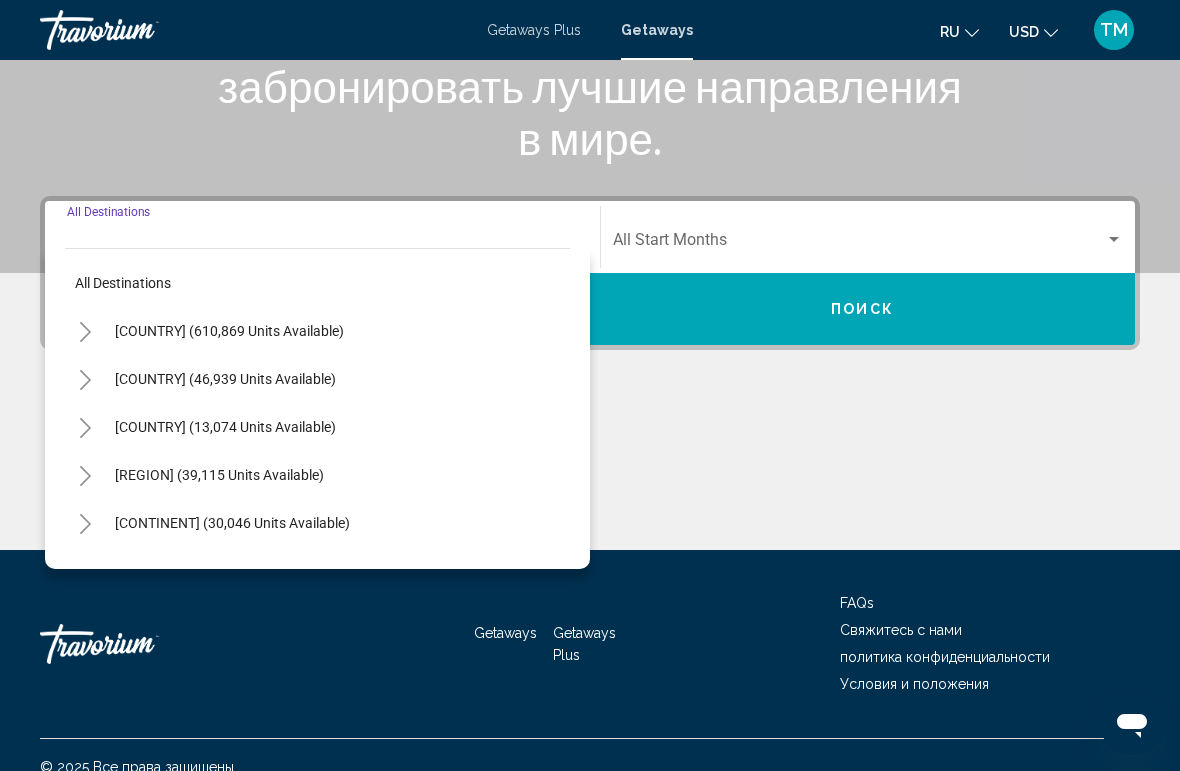 scroll, scrollTop: 346, scrollLeft: 0, axis: vertical 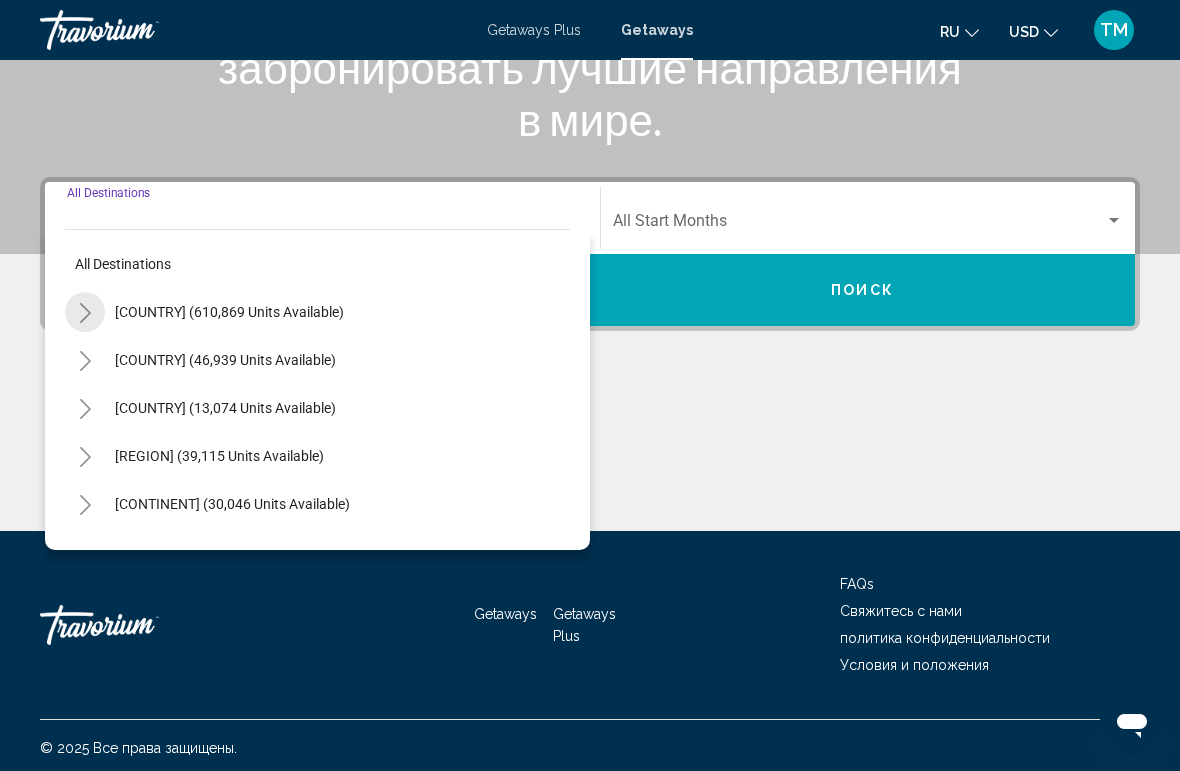 click 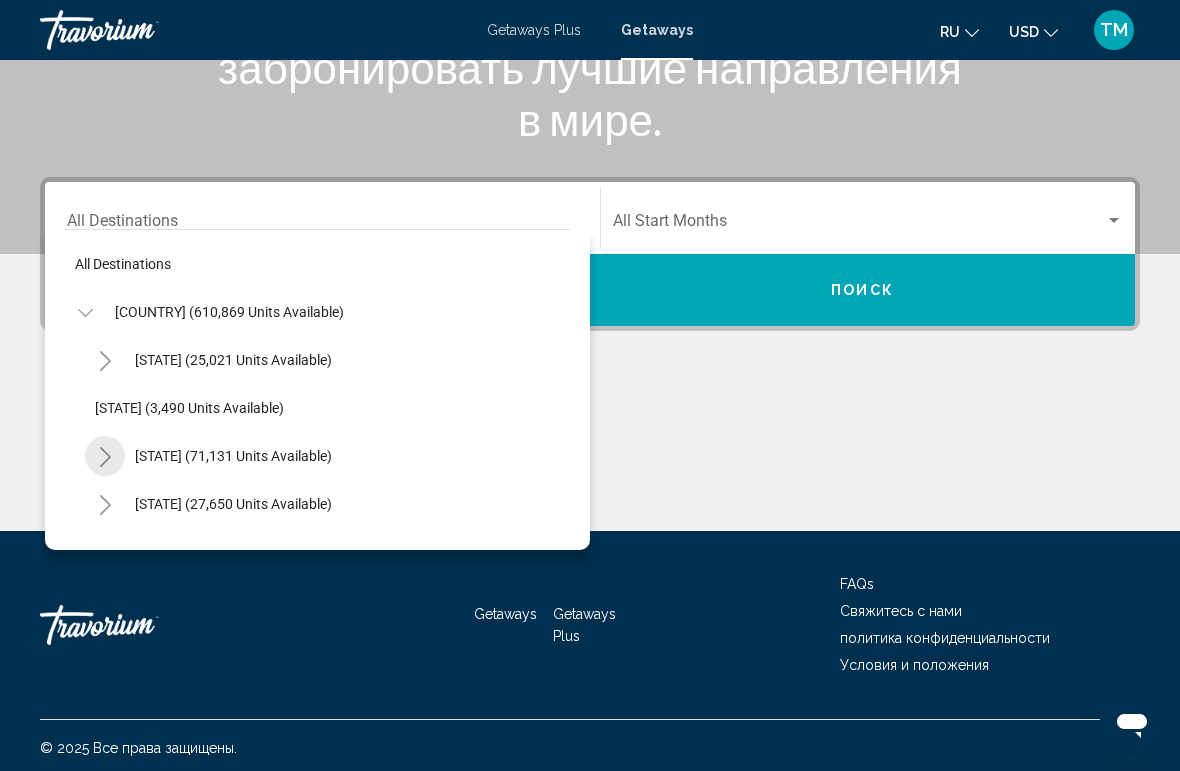 click 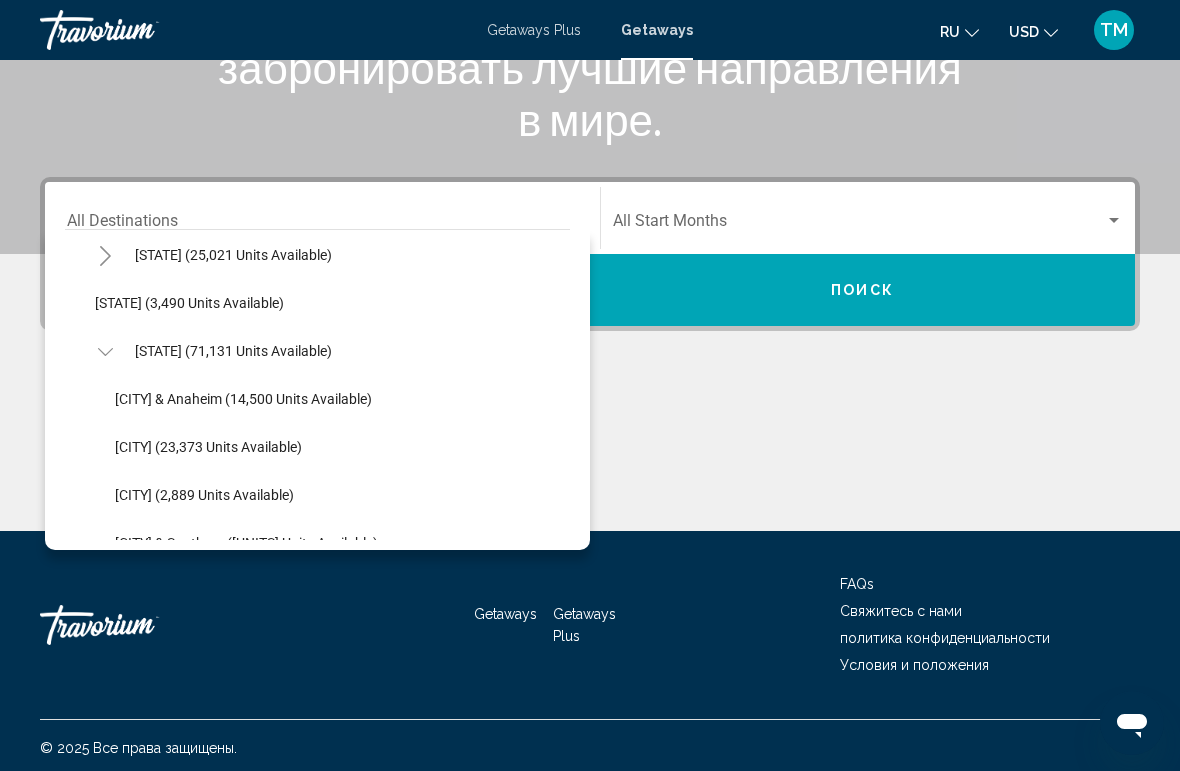 scroll, scrollTop: 105, scrollLeft: 0, axis: vertical 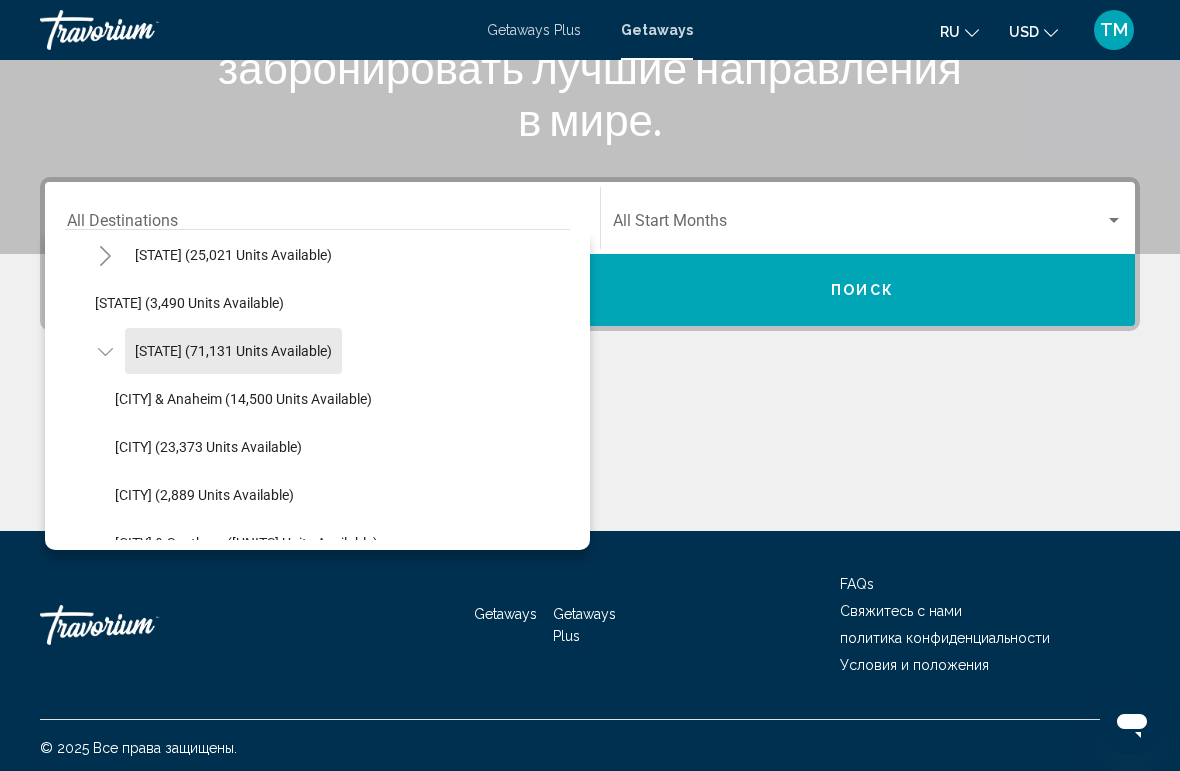 click on "[STATE] ([NUMBER] units available)" 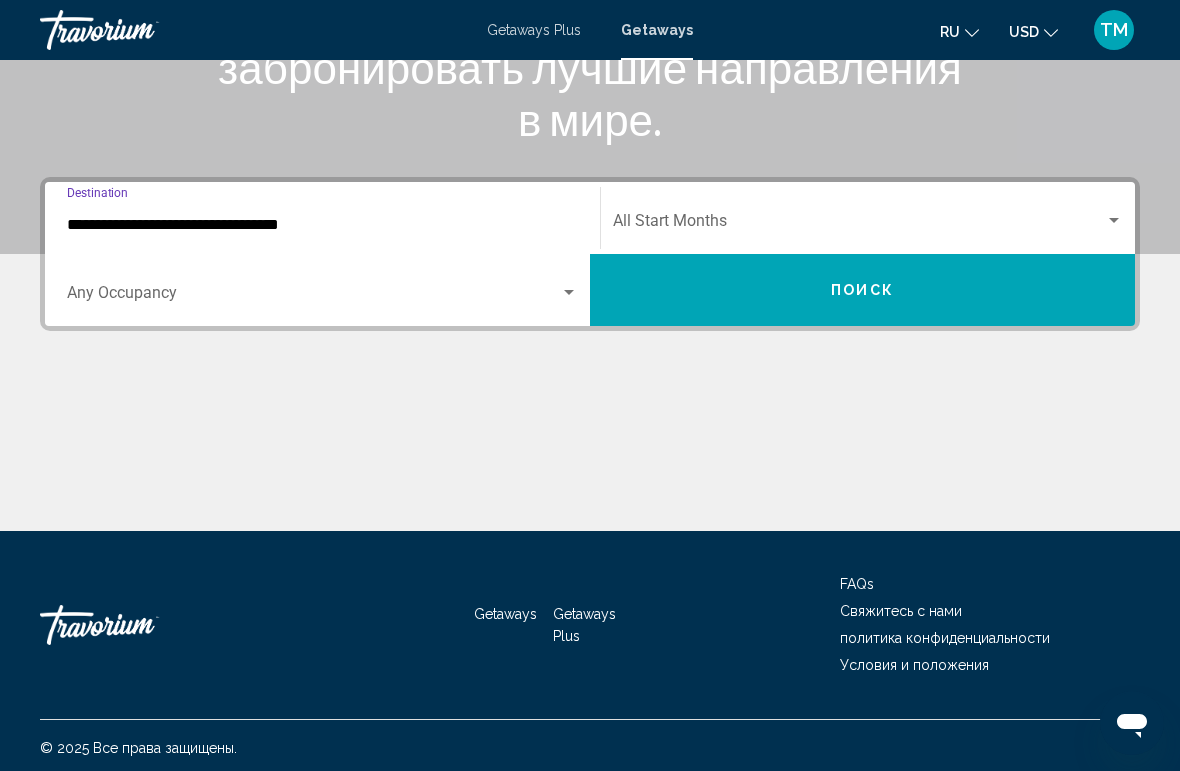 click on "Поиск" at bounding box center (862, 290) 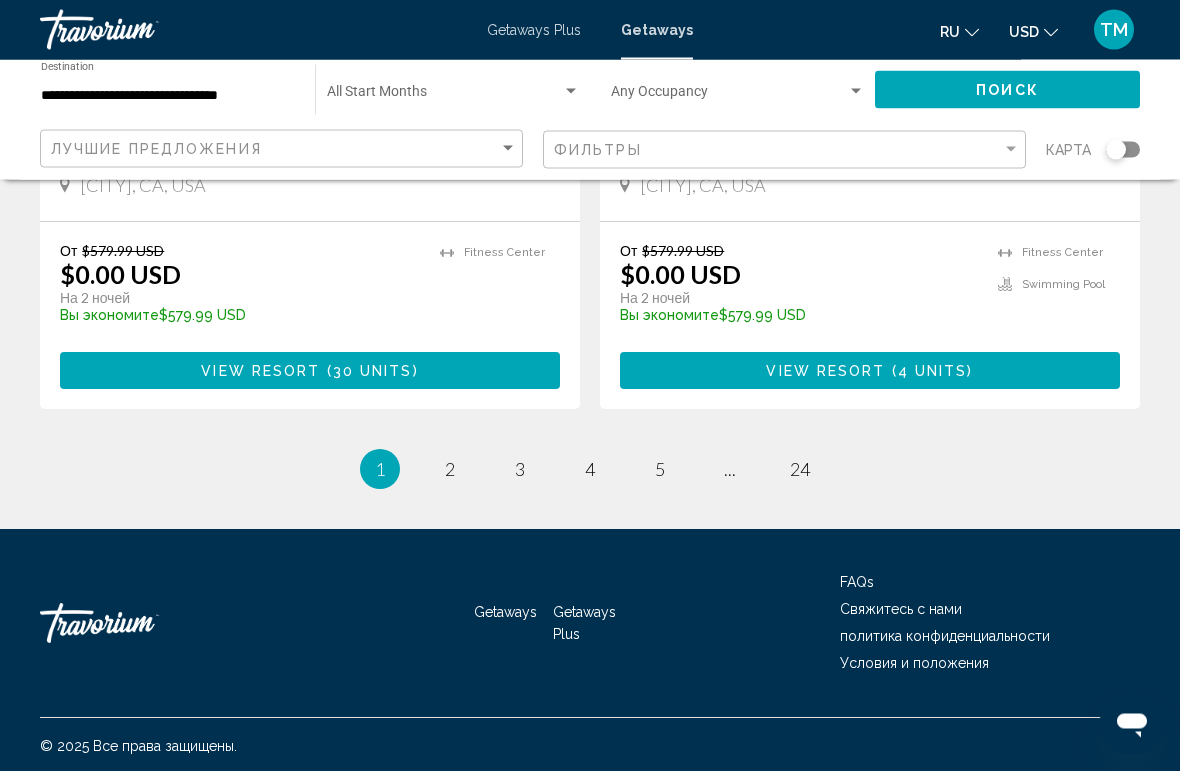 scroll, scrollTop: 4000, scrollLeft: 0, axis: vertical 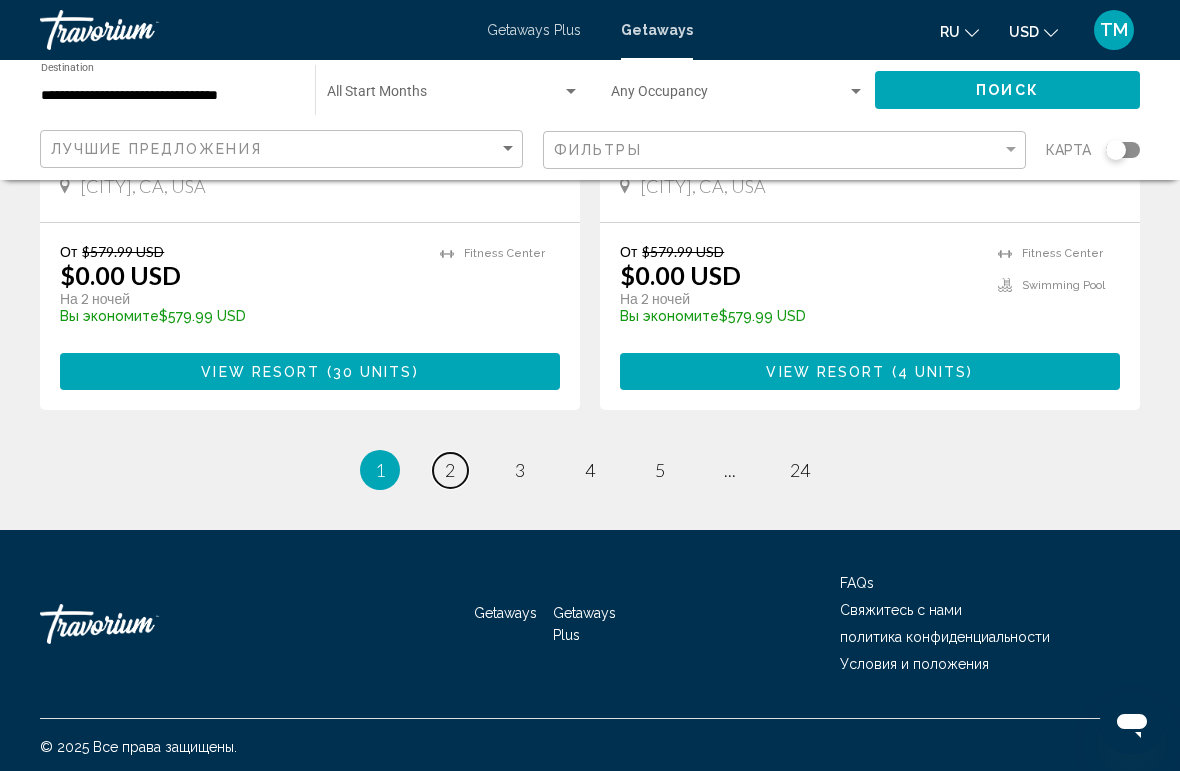 click on "2" at bounding box center (450, 470) 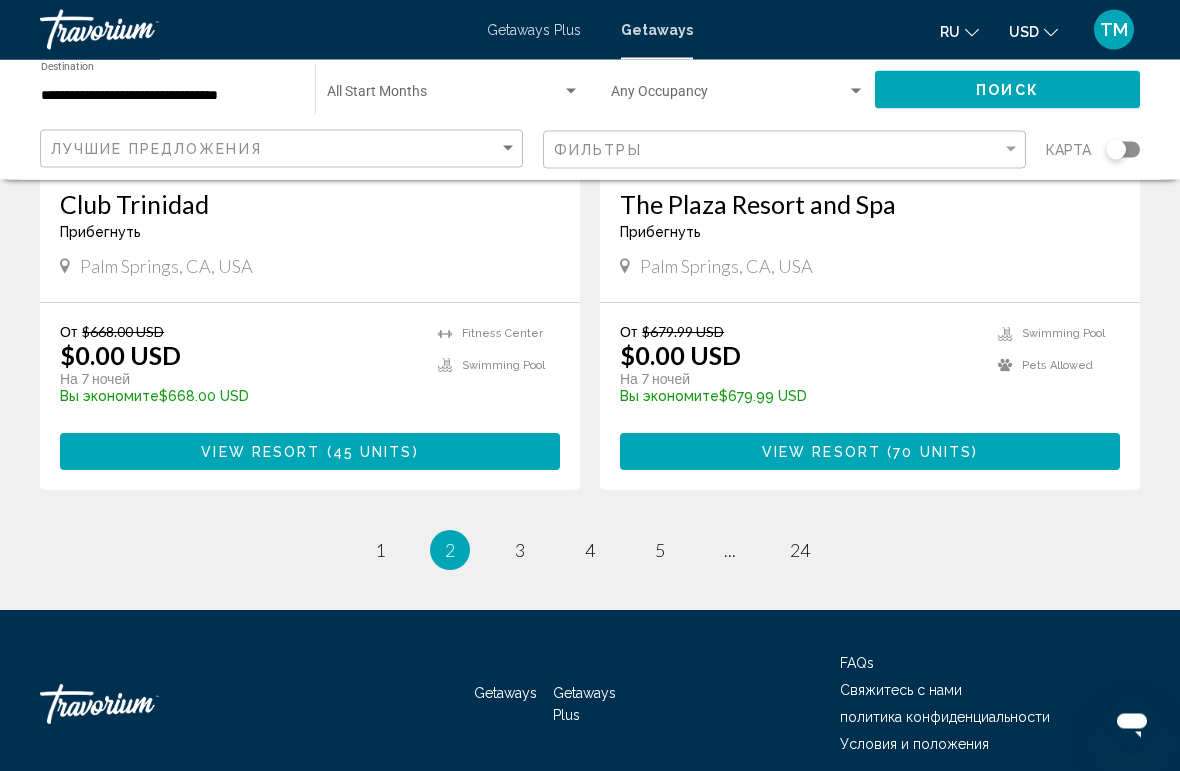 scroll, scrollTop: 3920, scrollLeft: 0, axis: vertical 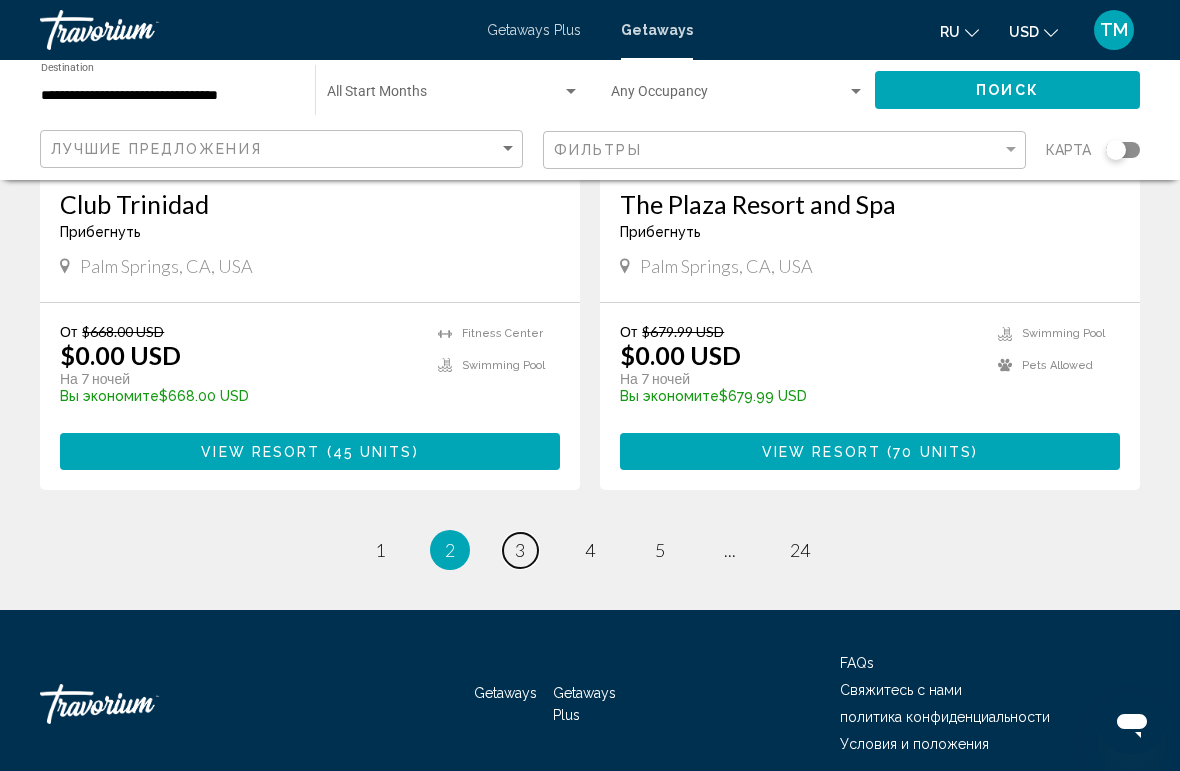 click on "3" at bounding box center [520, 550] 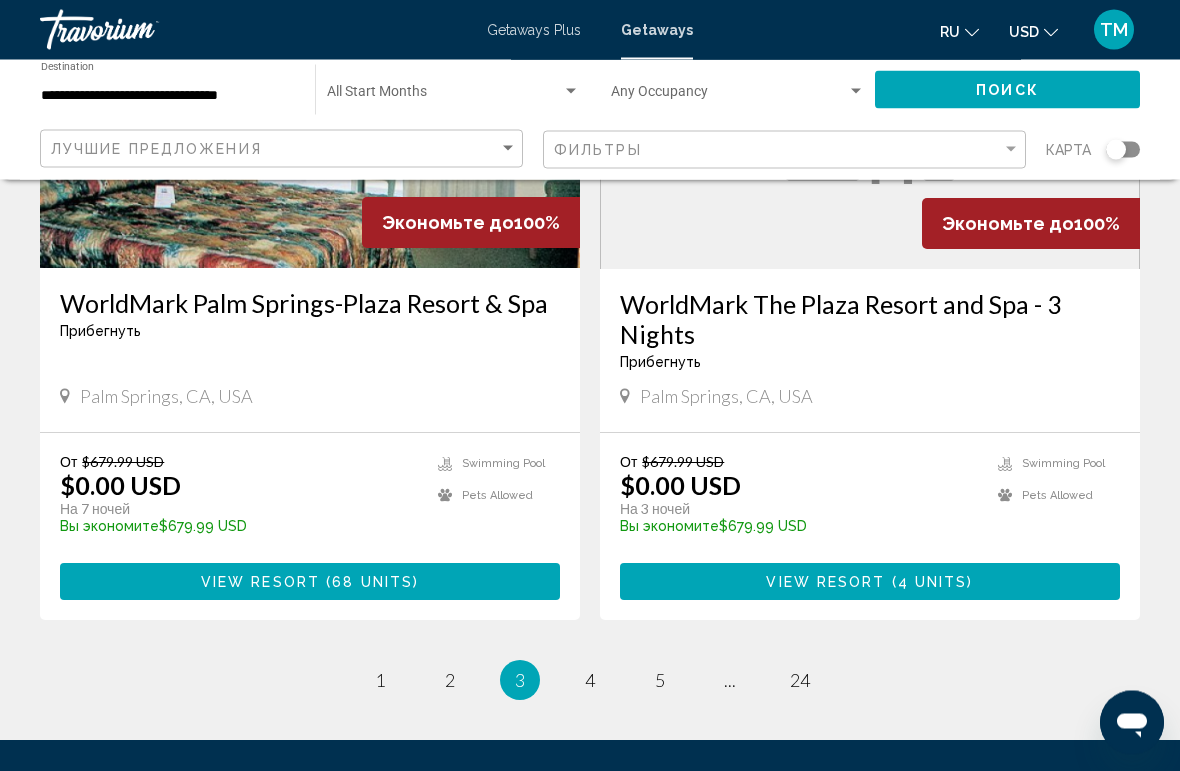 scroll, scrollTop: 3850, scrollLeft: 0, axis: vertical 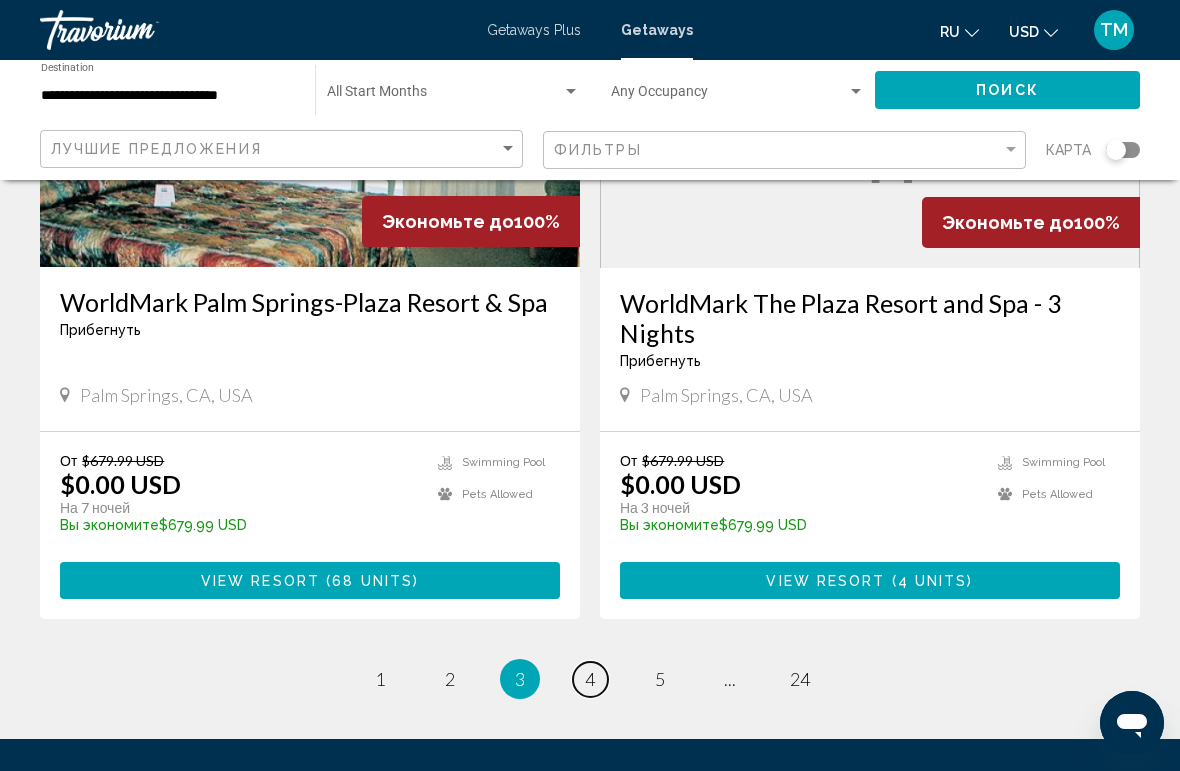 click on "page  4" at bounding box center (590, 679) 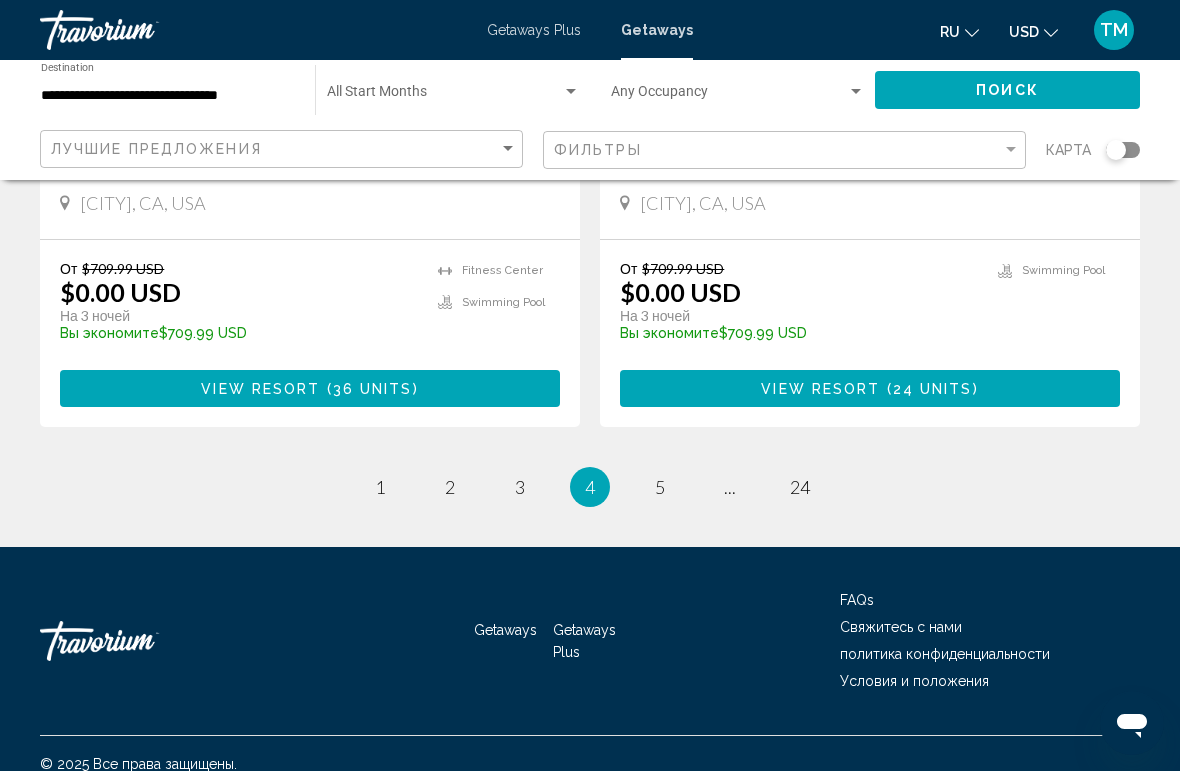 scroll, scrollTop: 4000, scrollLeft: 0, axis: vertical 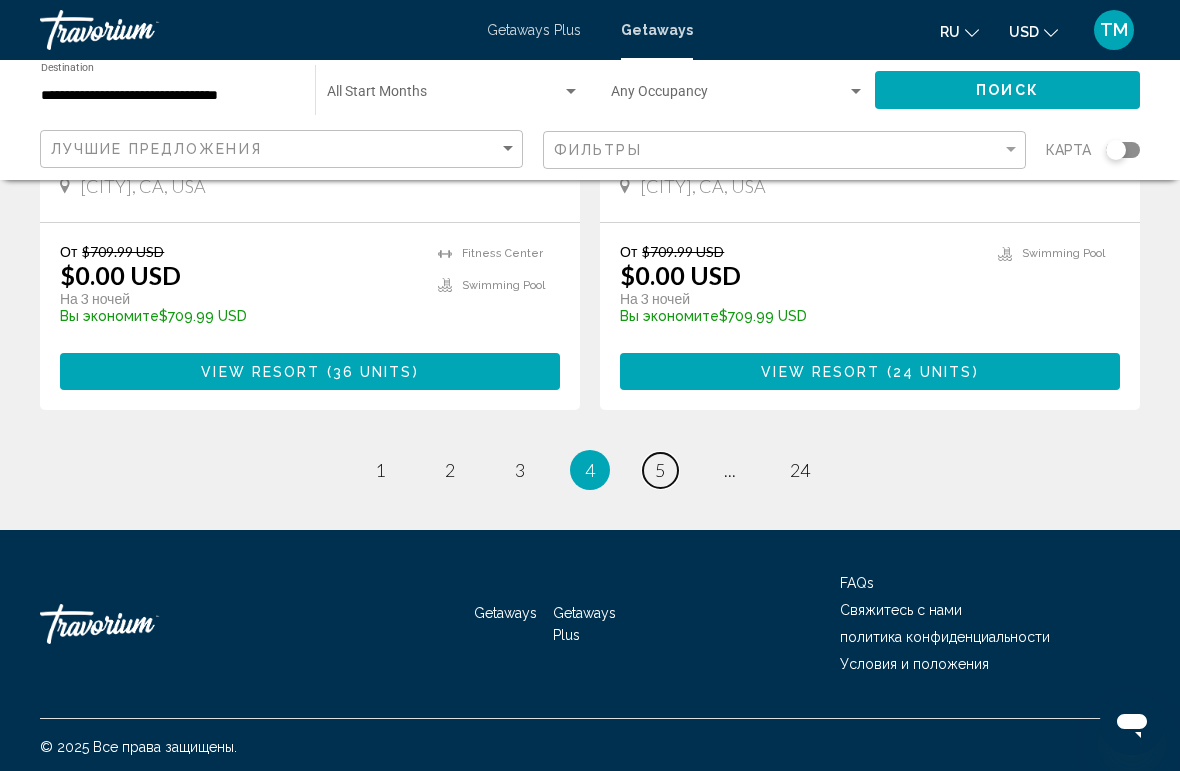 click on "page  5" at bounding box center (660, 470) 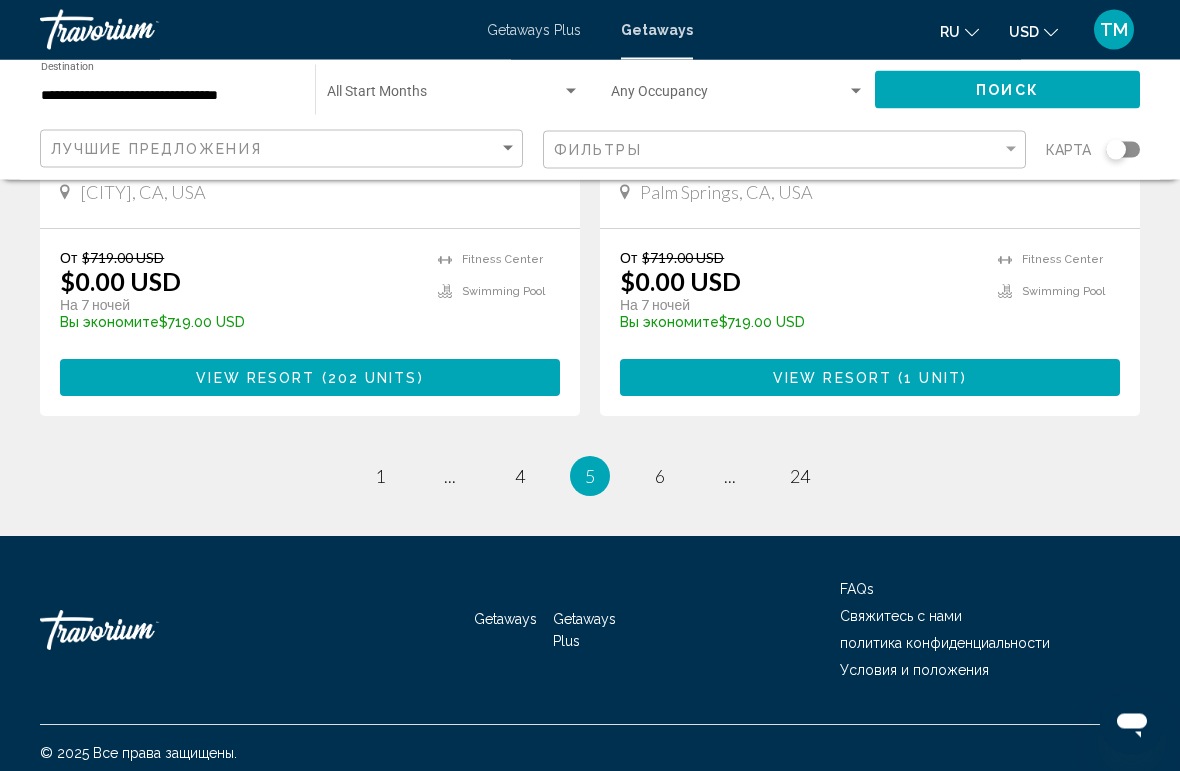 scroll, scrollTop: 3822, scrollLeft: 0, axis: vertical 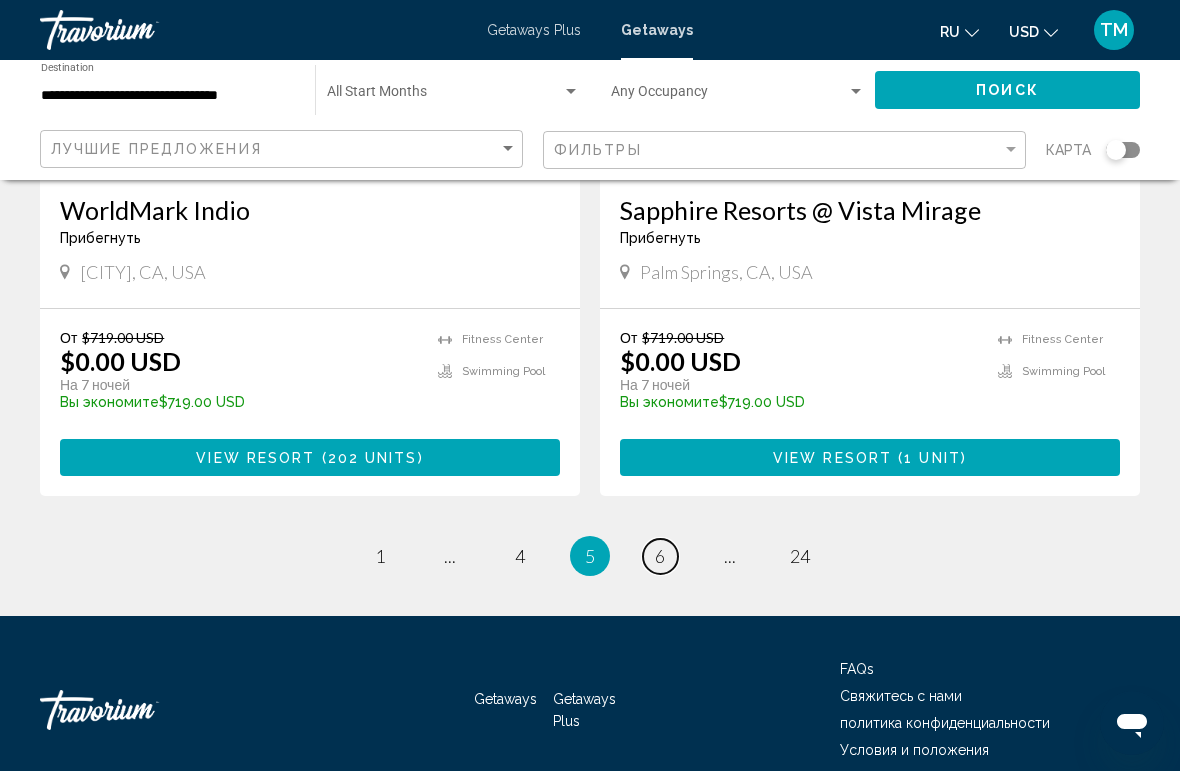 click on "6" at bounding box center [660, 556] 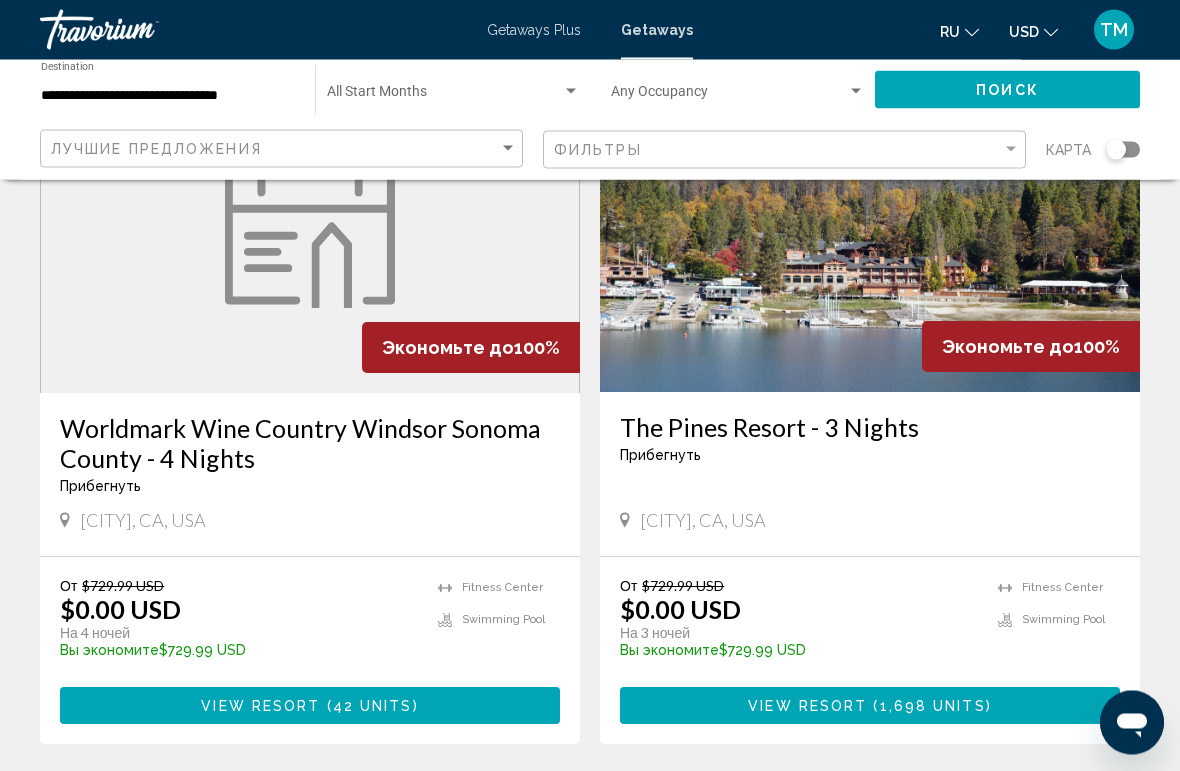 scroll, scrollTop: 2270, scrollLeft: 0, axis: vertical 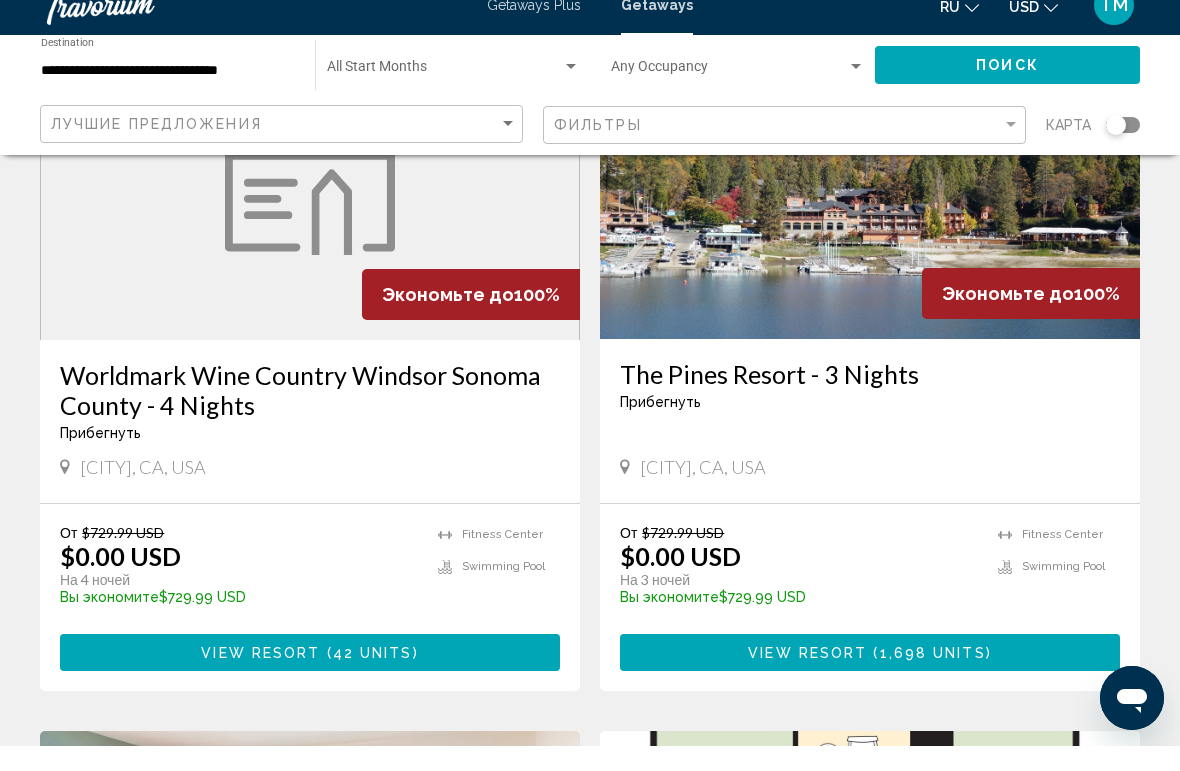 click on "The Pines Resort - 3 Nights" at bounding box center (870, 399) 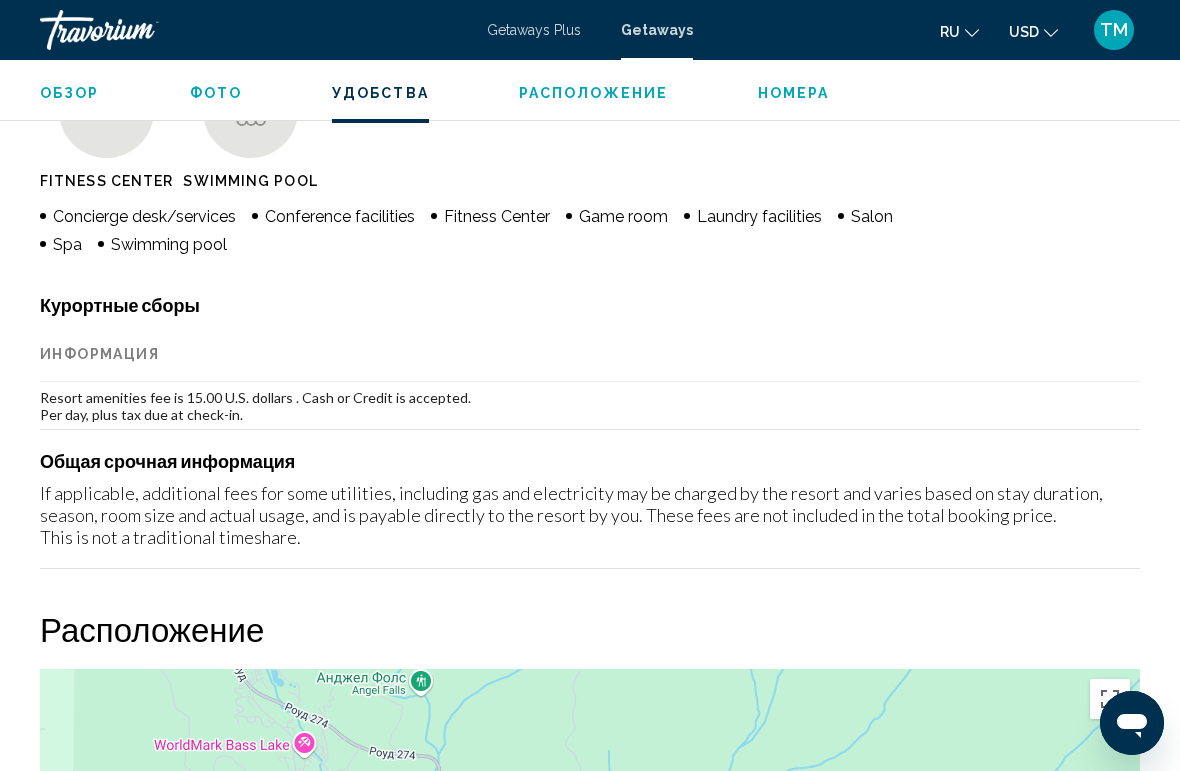 scroll, scrollTop: 2053, scrollLeft: 0, axis: vertical 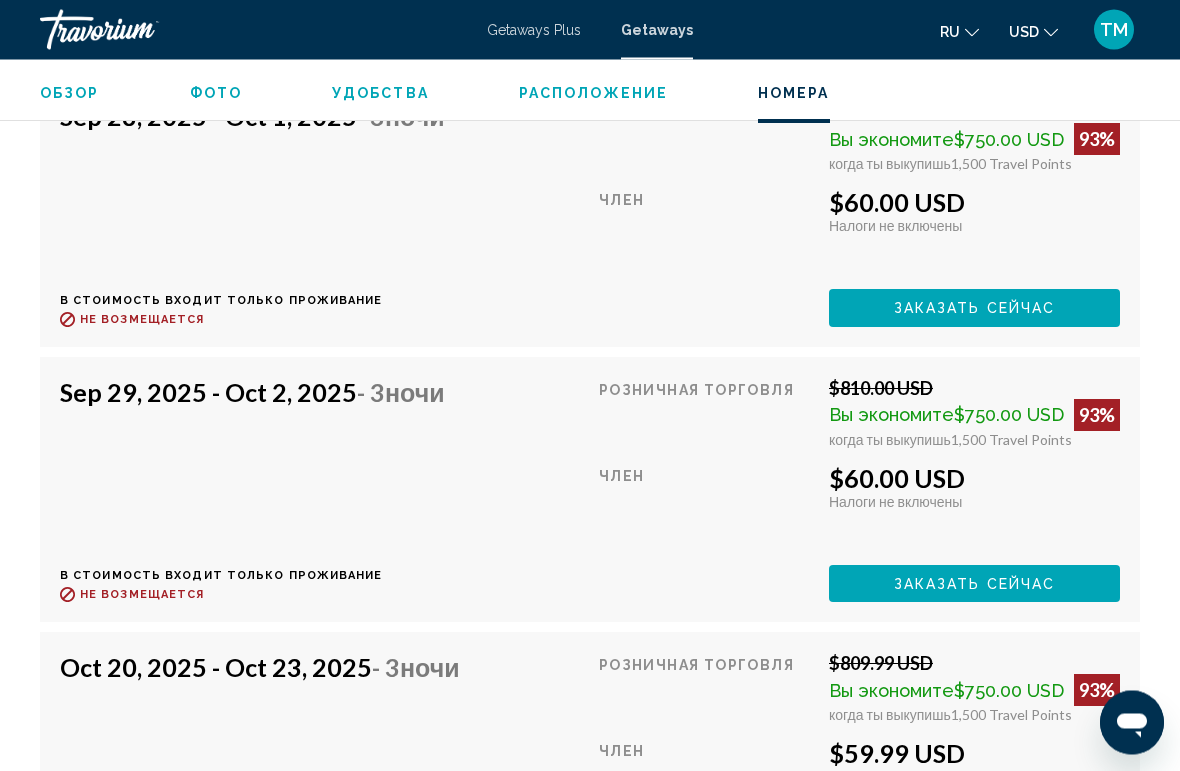 click on "Заказать сейчас" at bounding box center [975, -1618] 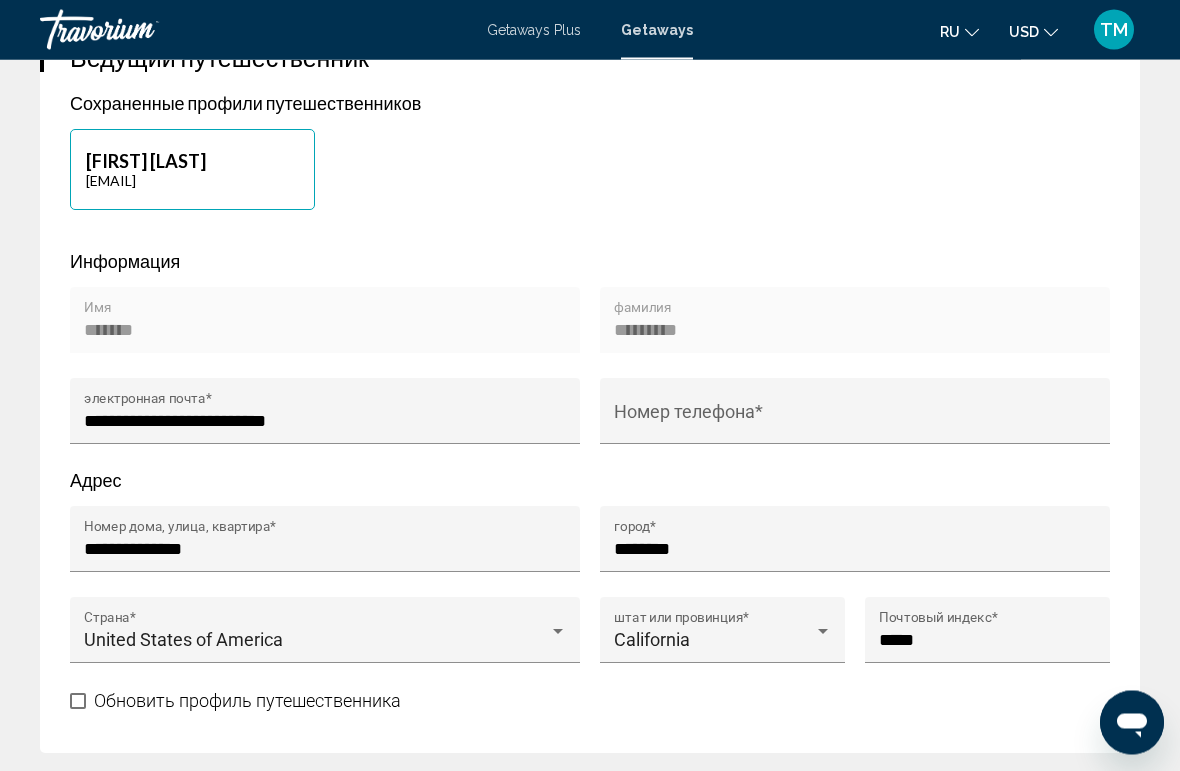 scroll, scrollTop: 935, scrollLeft: 0, axis: vertical 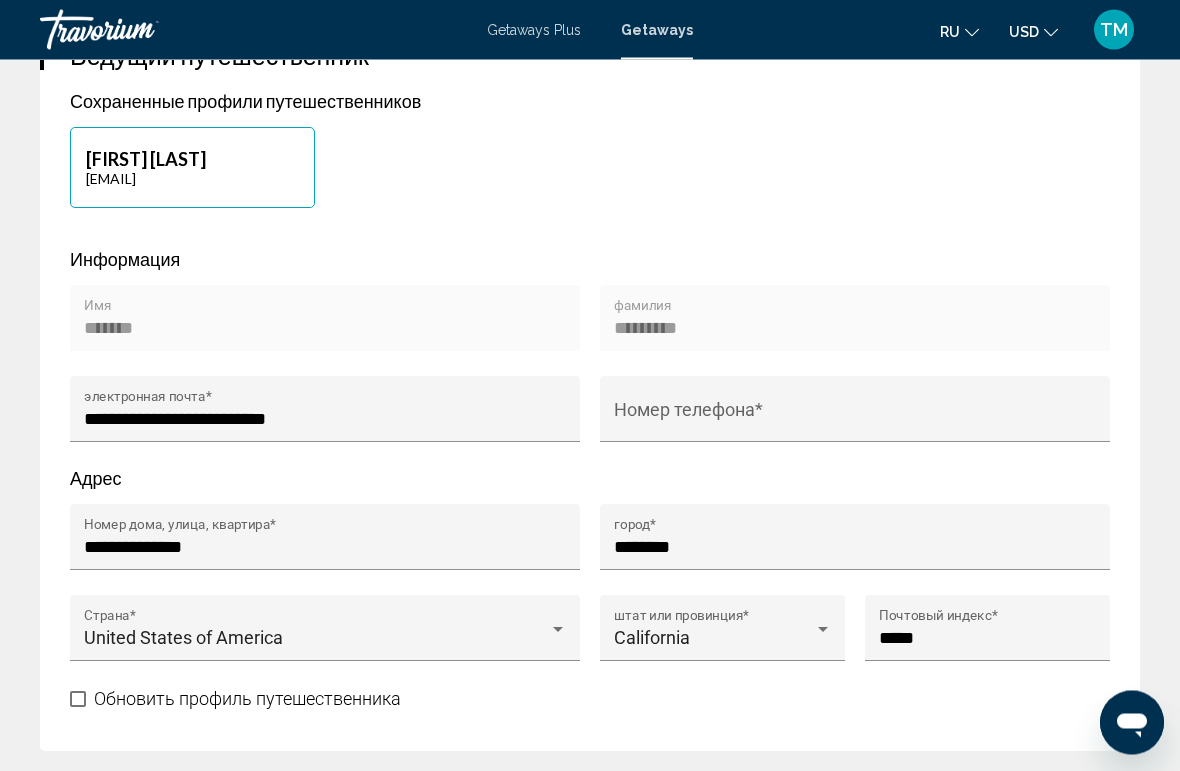 click on "**********" at bounding box center [325, 548] 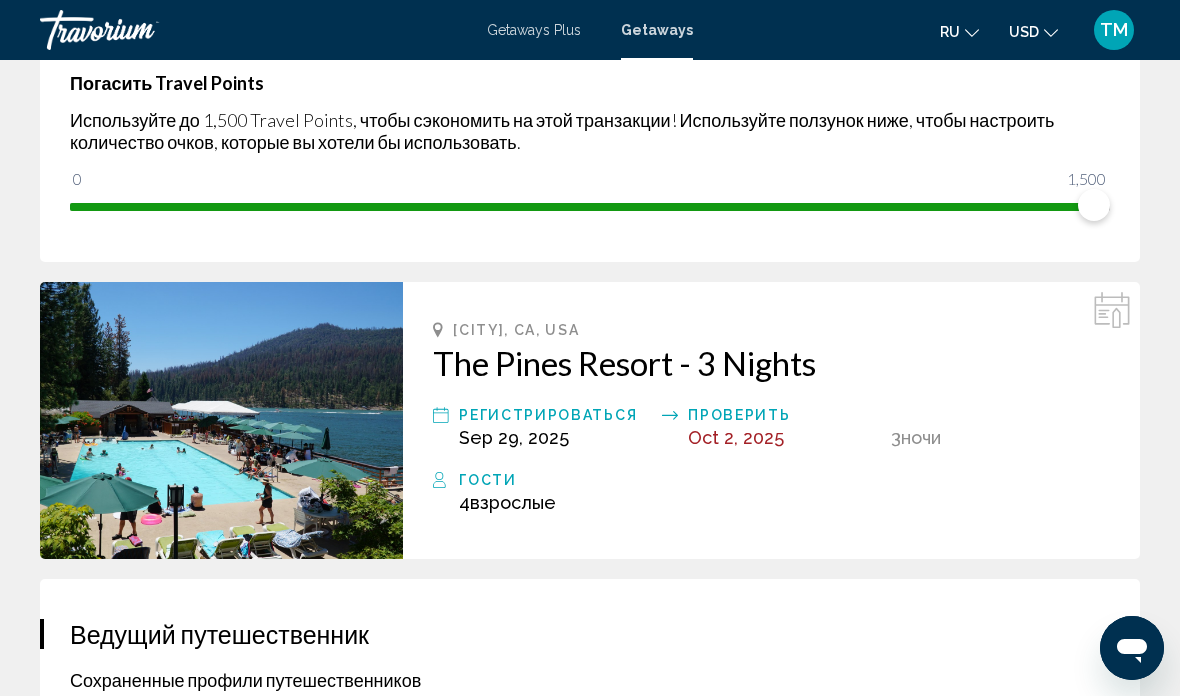 scroll, scrollTop: 356, scrollLeft: 0, axis: vertical 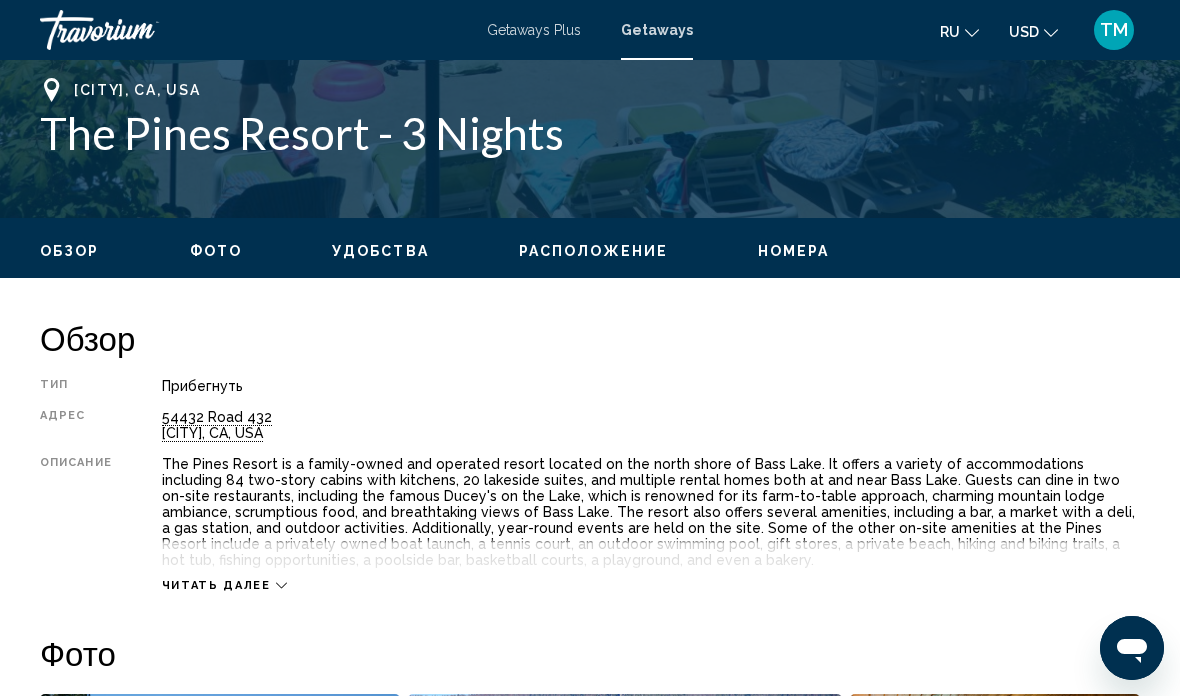 click on "Читать далее" at bounding box center (216, 585) 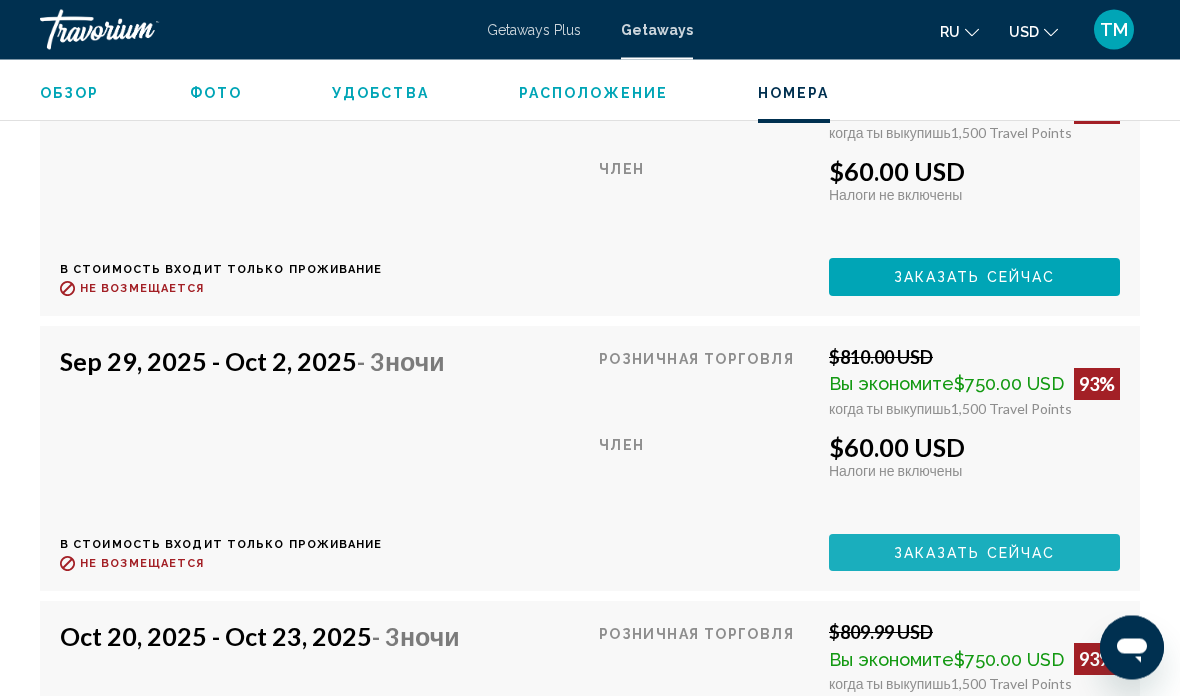 scroll, scrollTop: 5846, scrollLeft: 0, axis: vertical 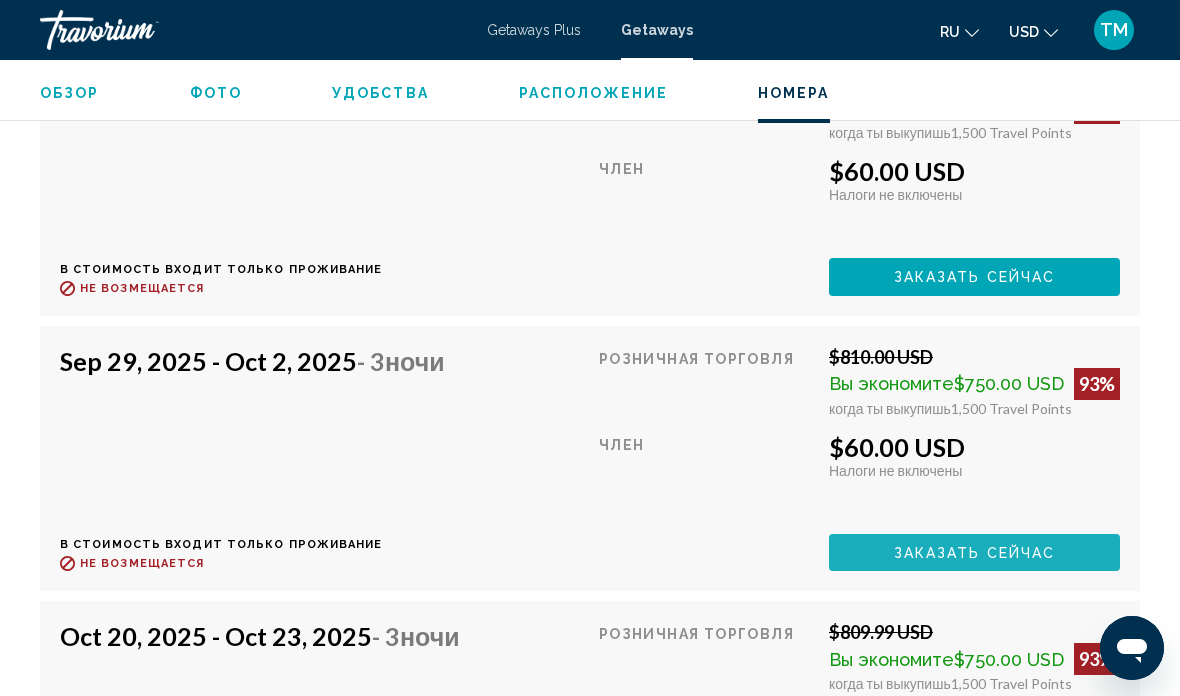 click on "Заказать сейчас" at bounding box center (975, -1650) 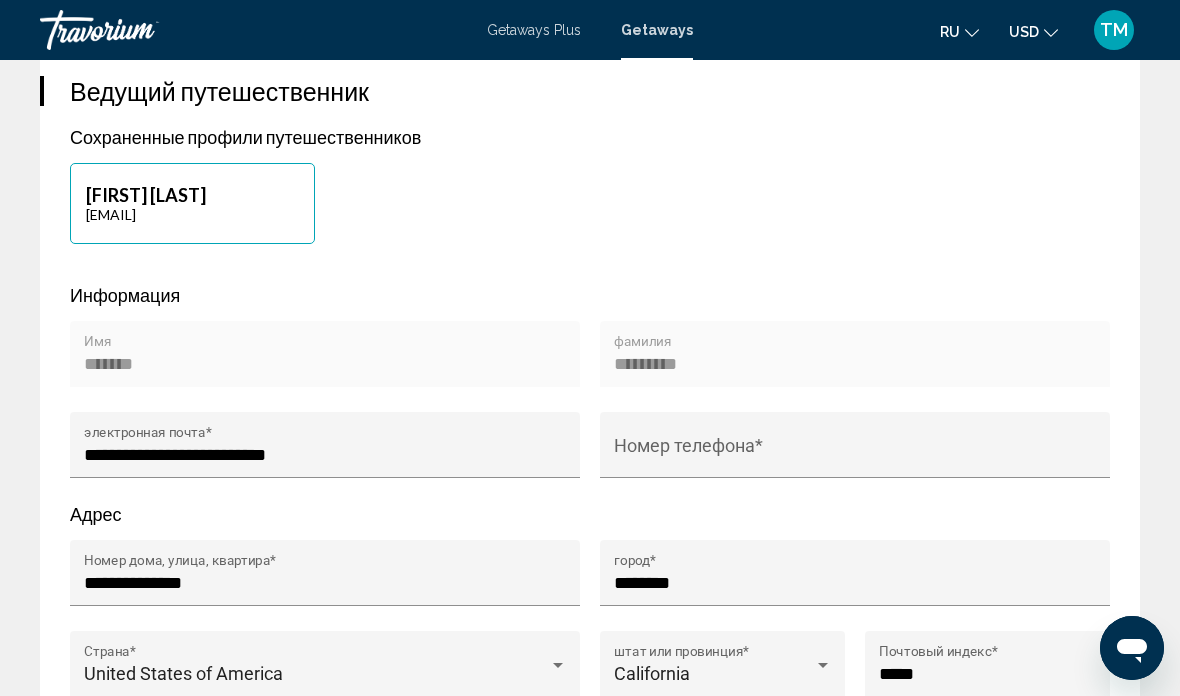 scroll, scrollTop: 910, scrollLeft: 0, axis: vertical 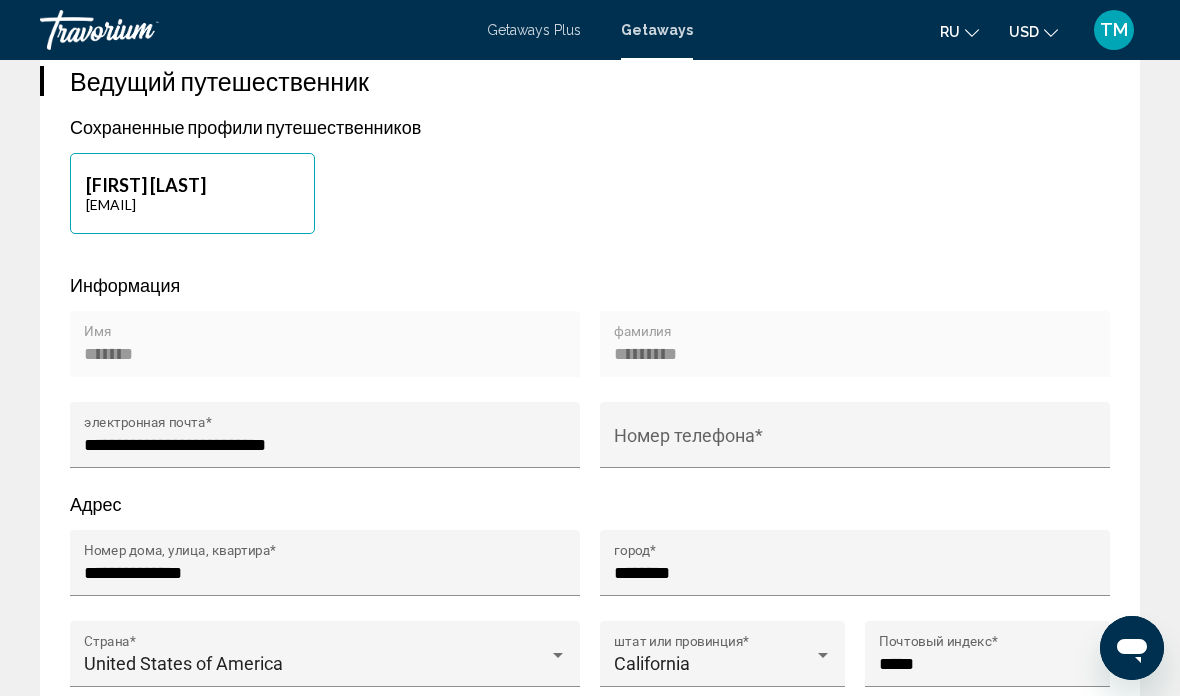 click on "Номер телефона  *" at bounding box center [855, 445] 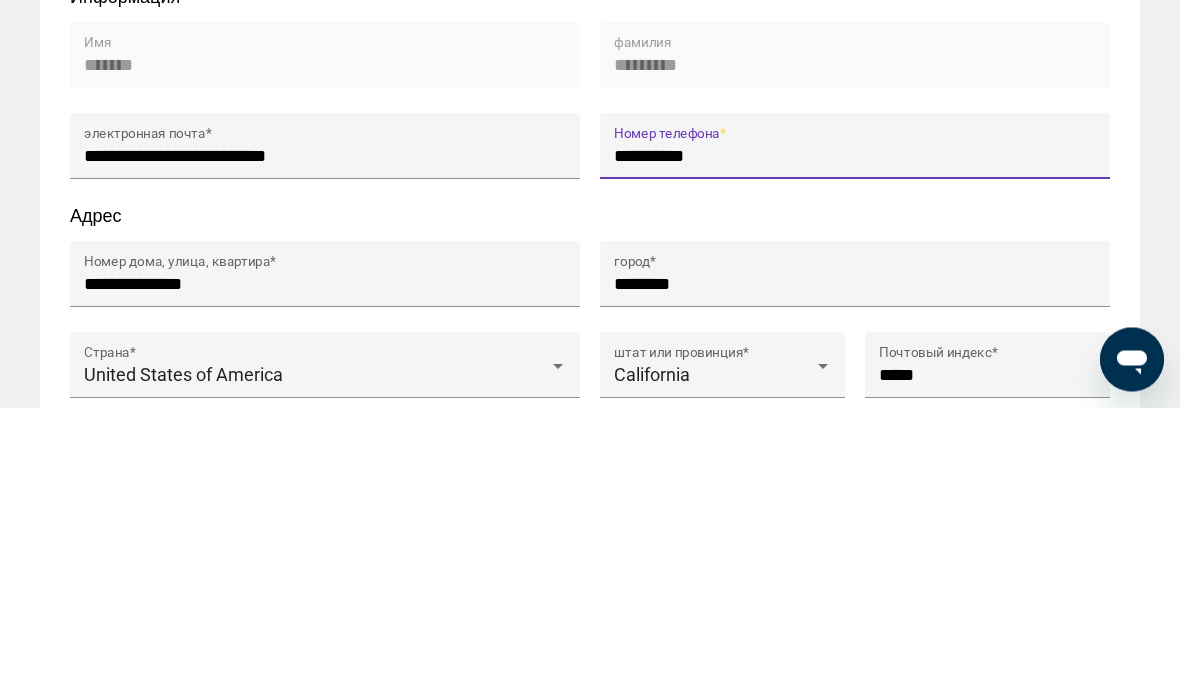type on "**********" 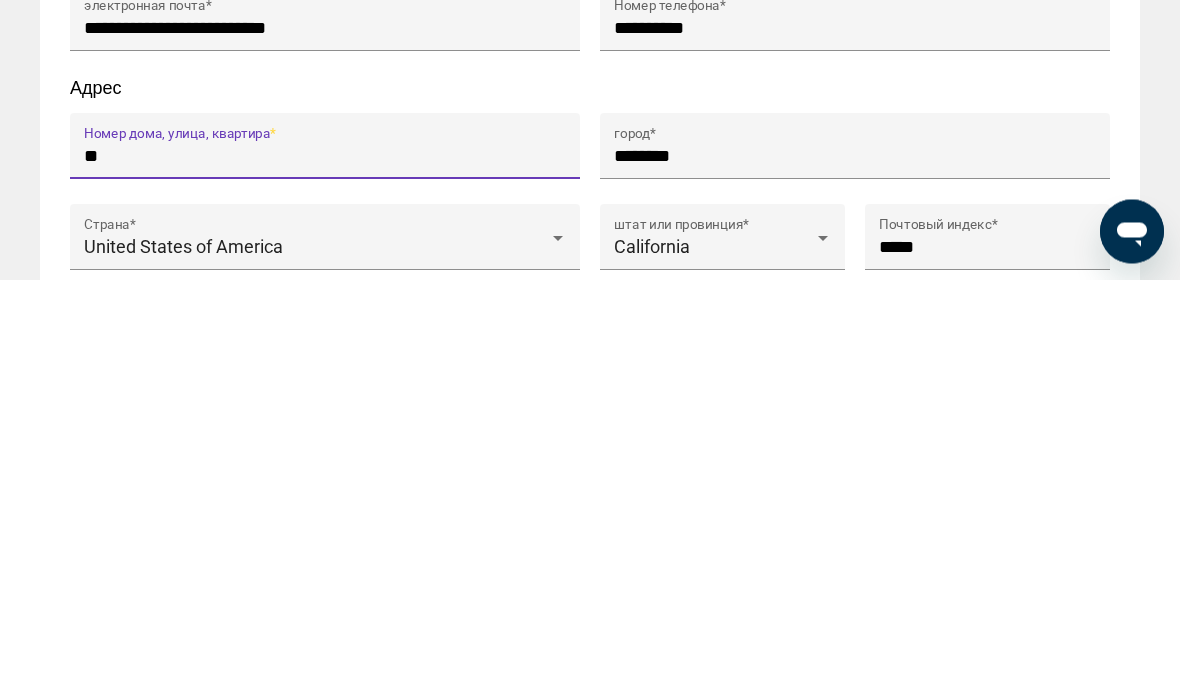 type on "*" 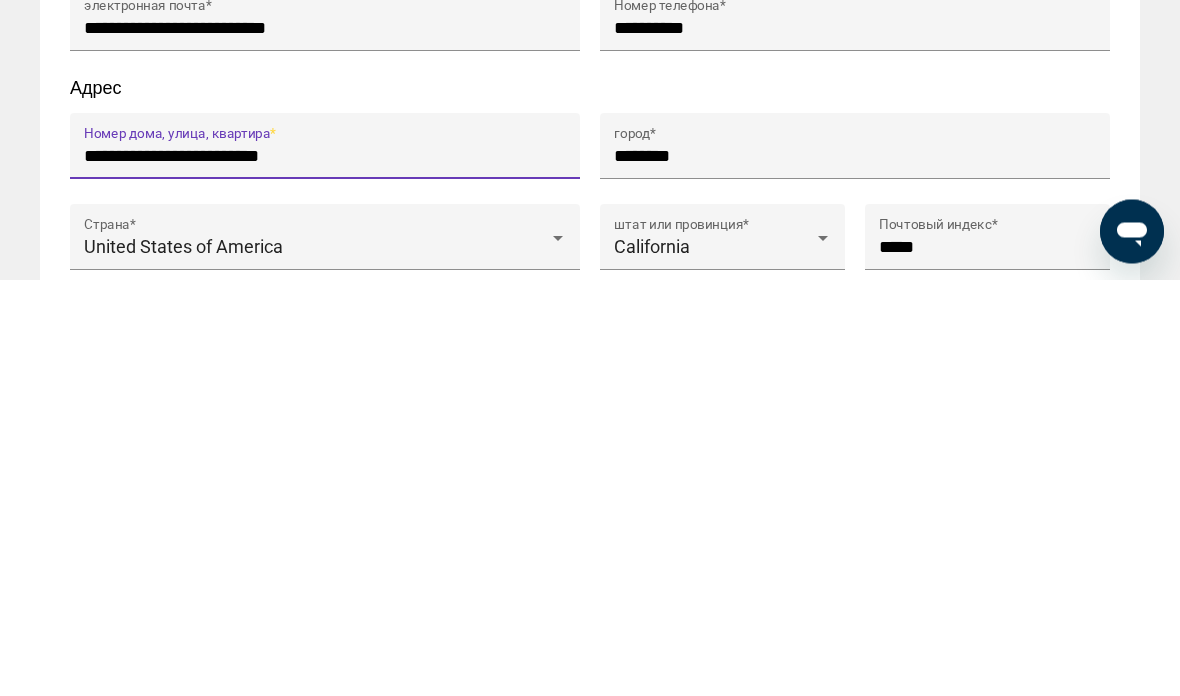 type on "**********" 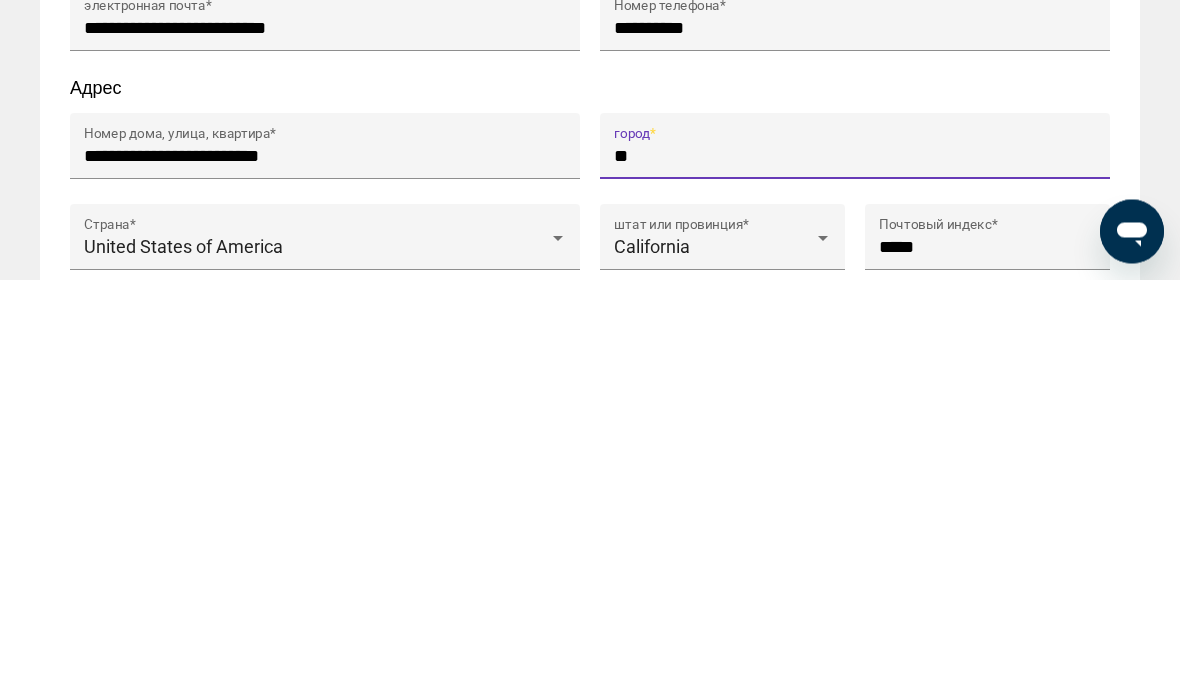 type on "*" 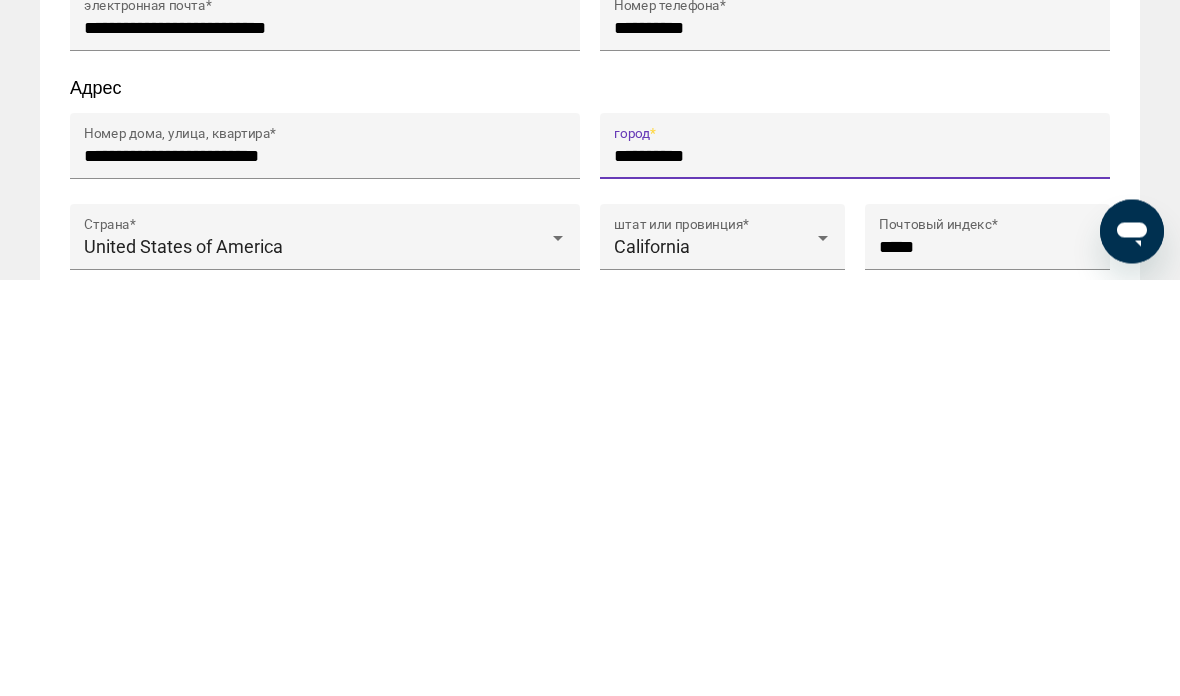 type on "**********" 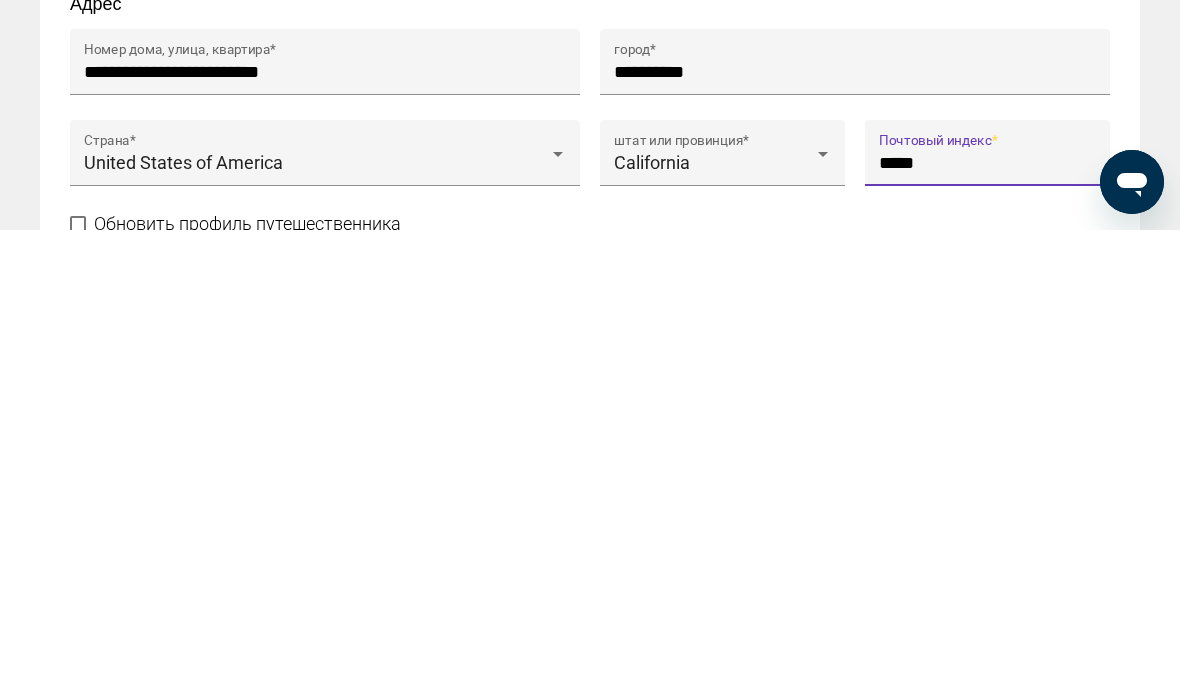 scroll, scrollTop: 946, scrollLeft: 0, axis: vertical 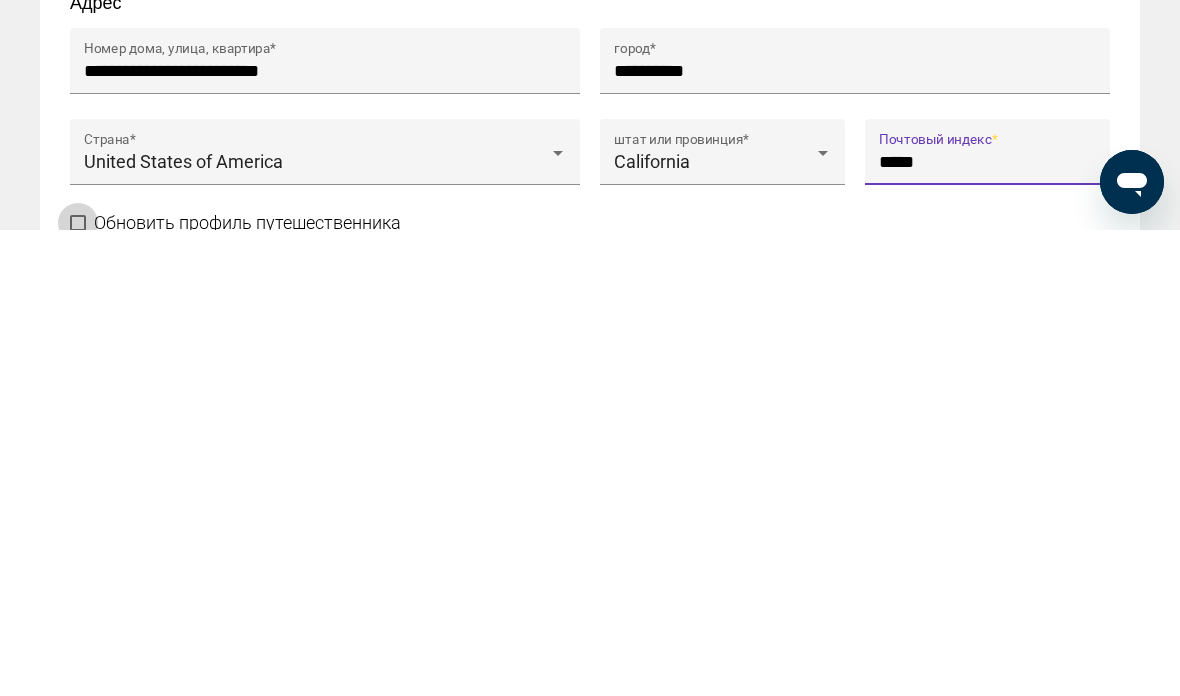 type on "*****" 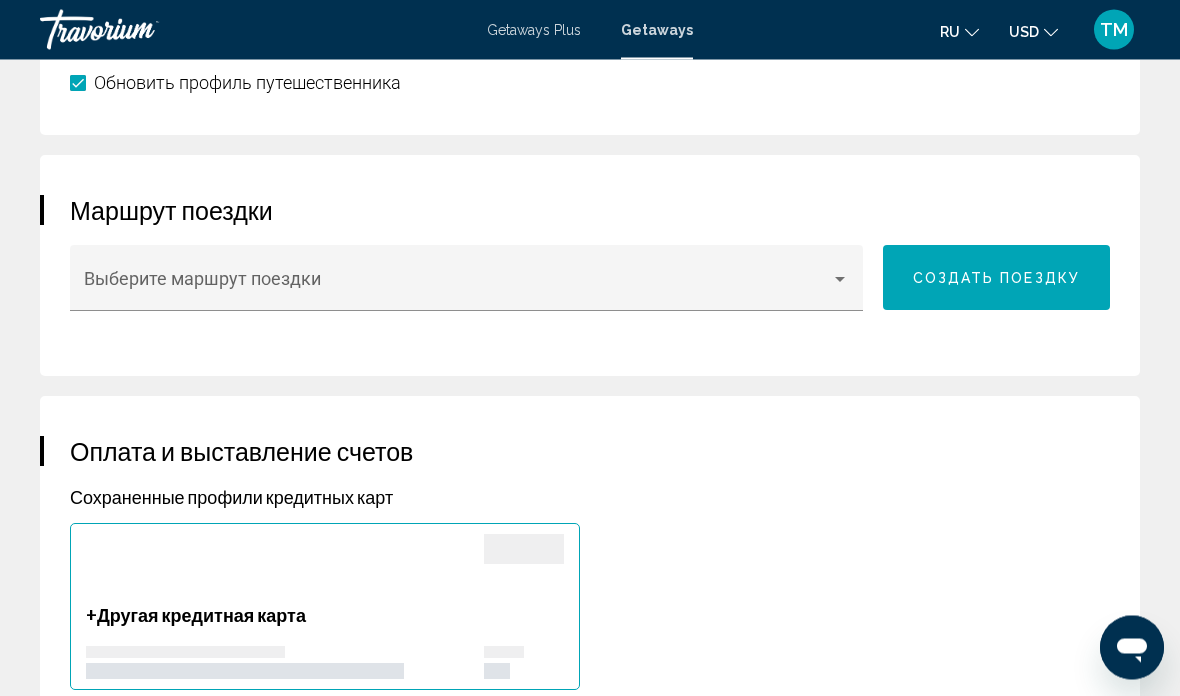 scroll, scrollTop: 1552, scrollLeft: 0, axis: vertical 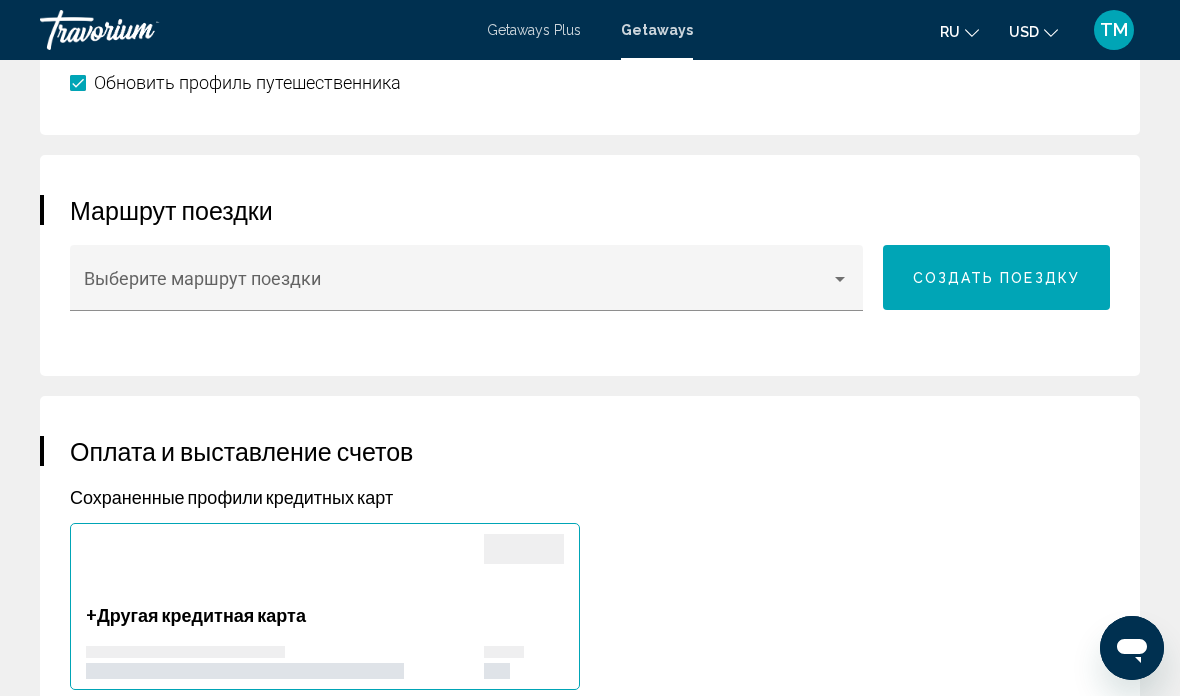 click at bounding box center (840, 280) 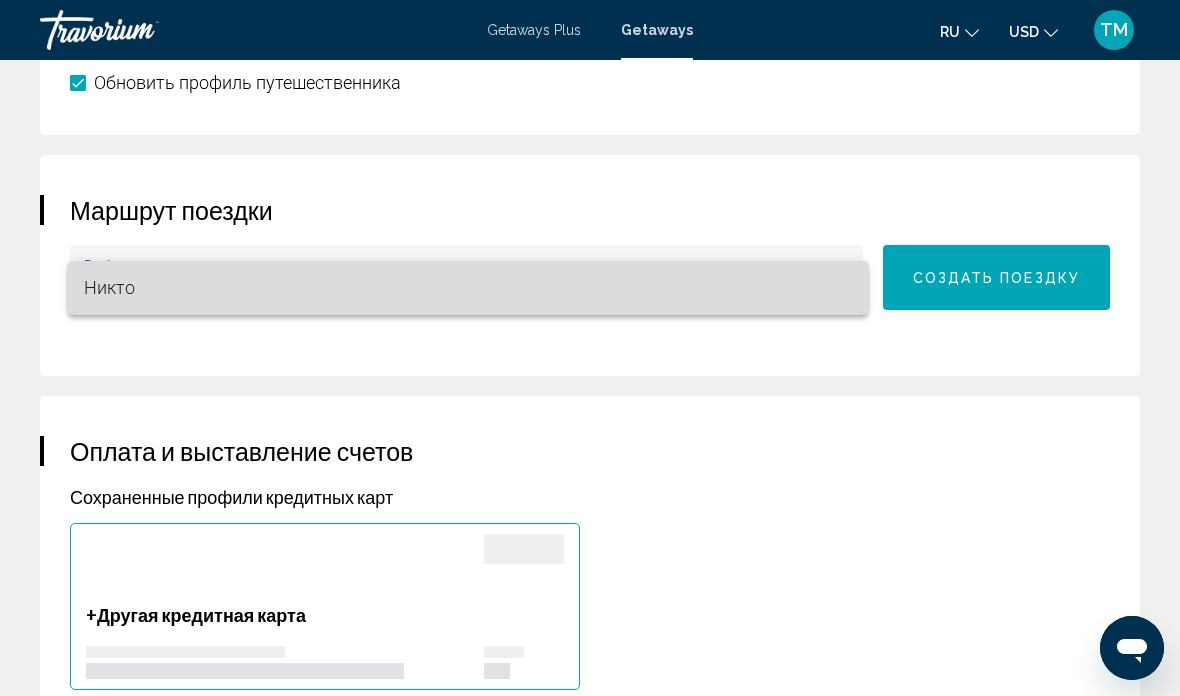 click on "Никто" at bounding box center [468, 288] 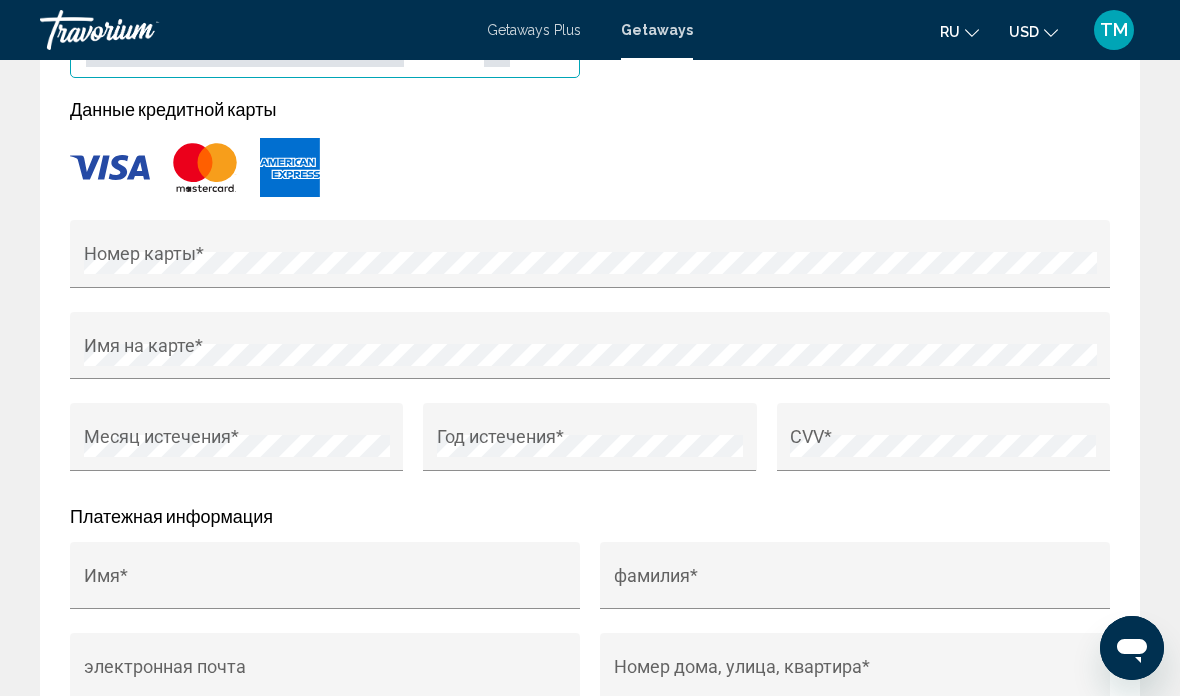 scroll, scrollTop: 2163, scrollLeft: 0, axis: vertical 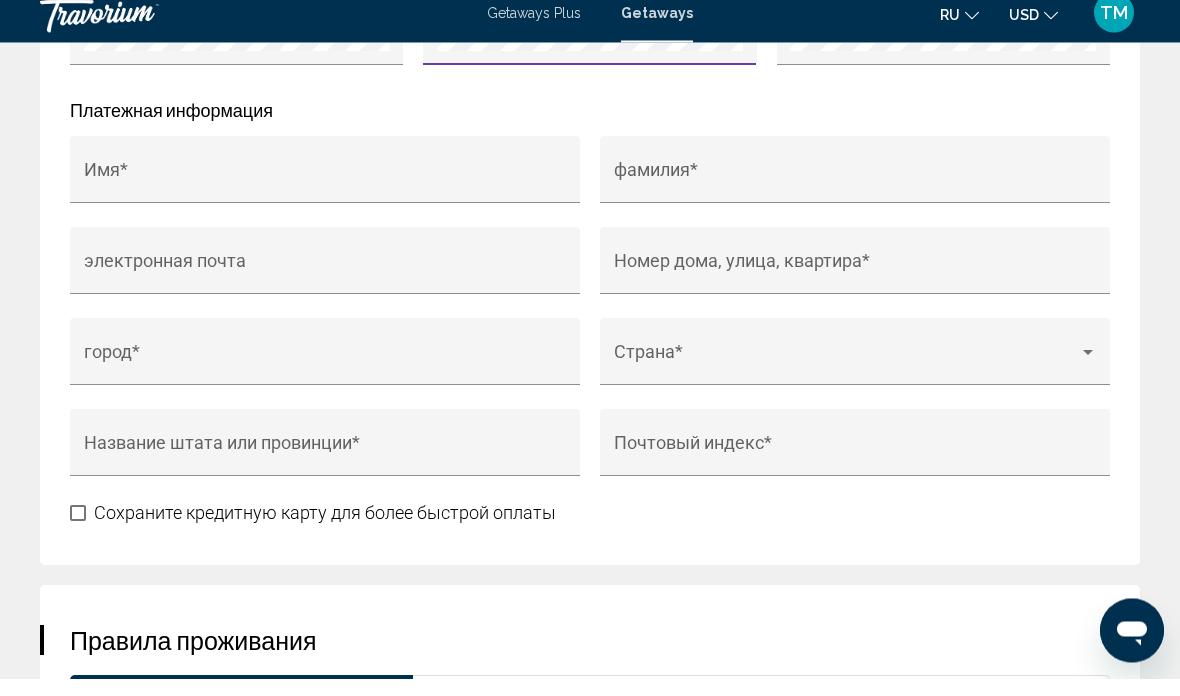 click on "Имя  *" at bounding box center (325, 197) 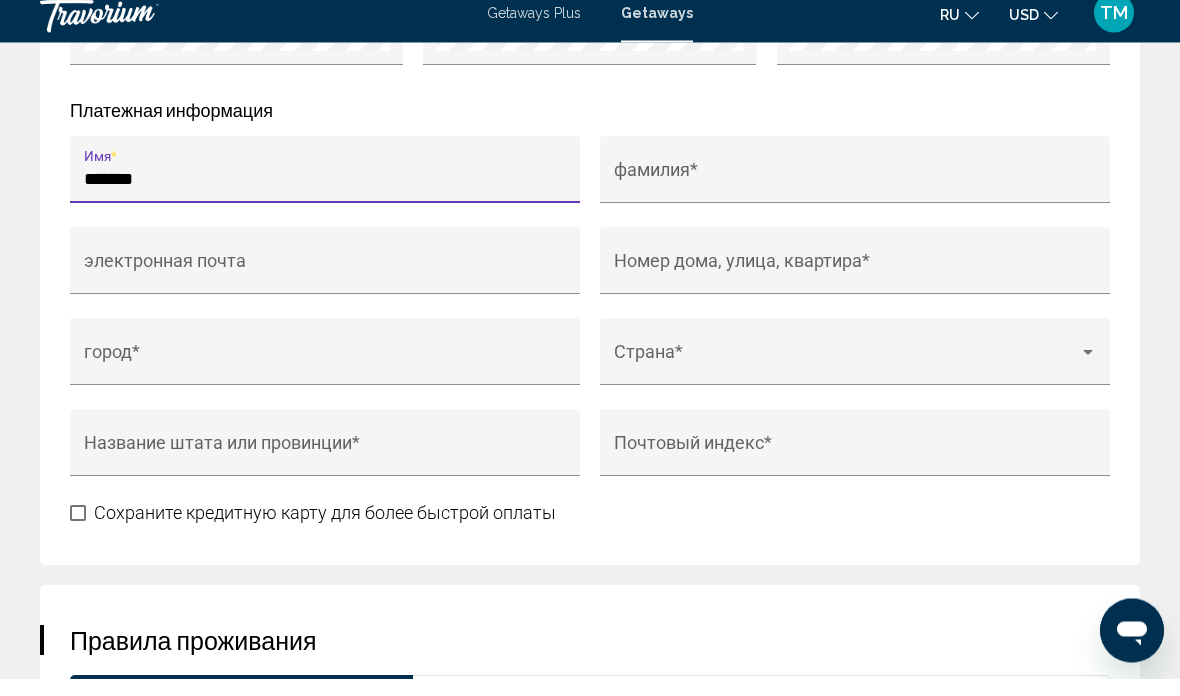type on "*******" 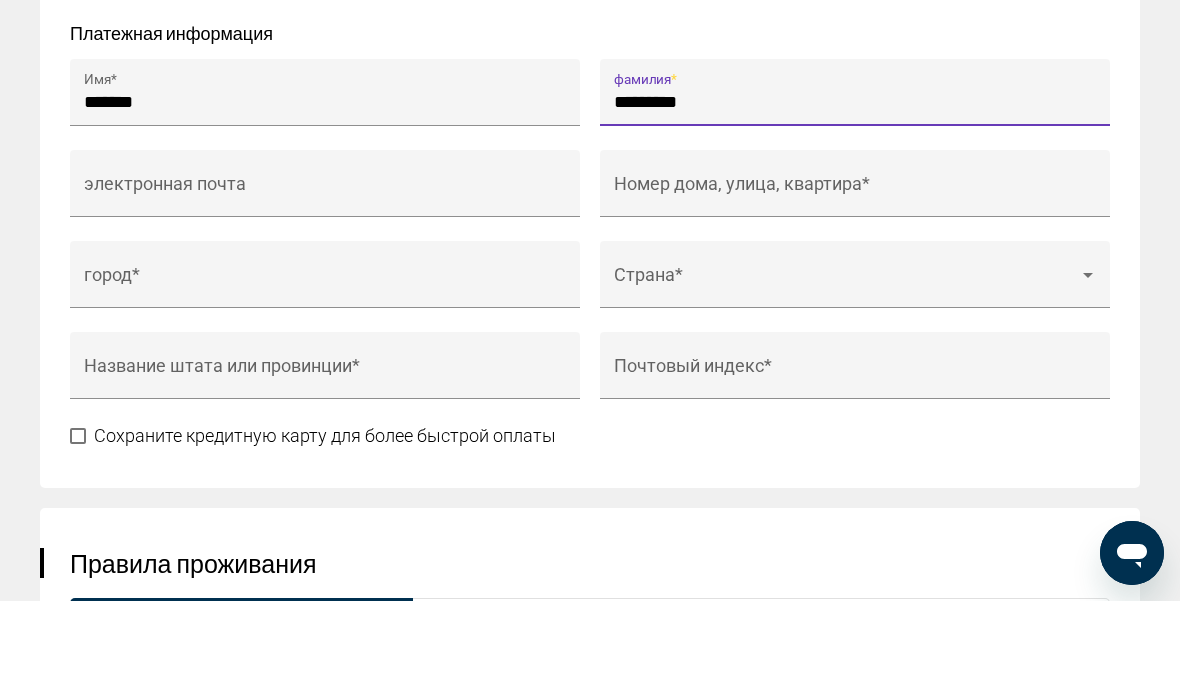 type on "*********" 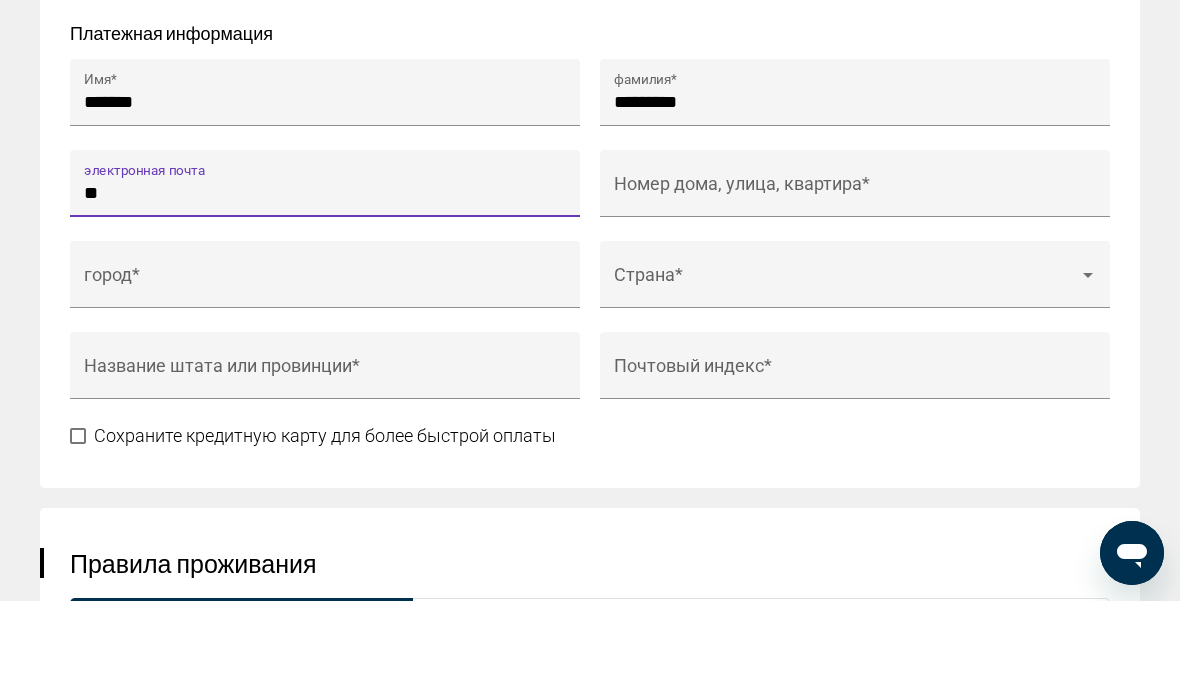 type on "*" 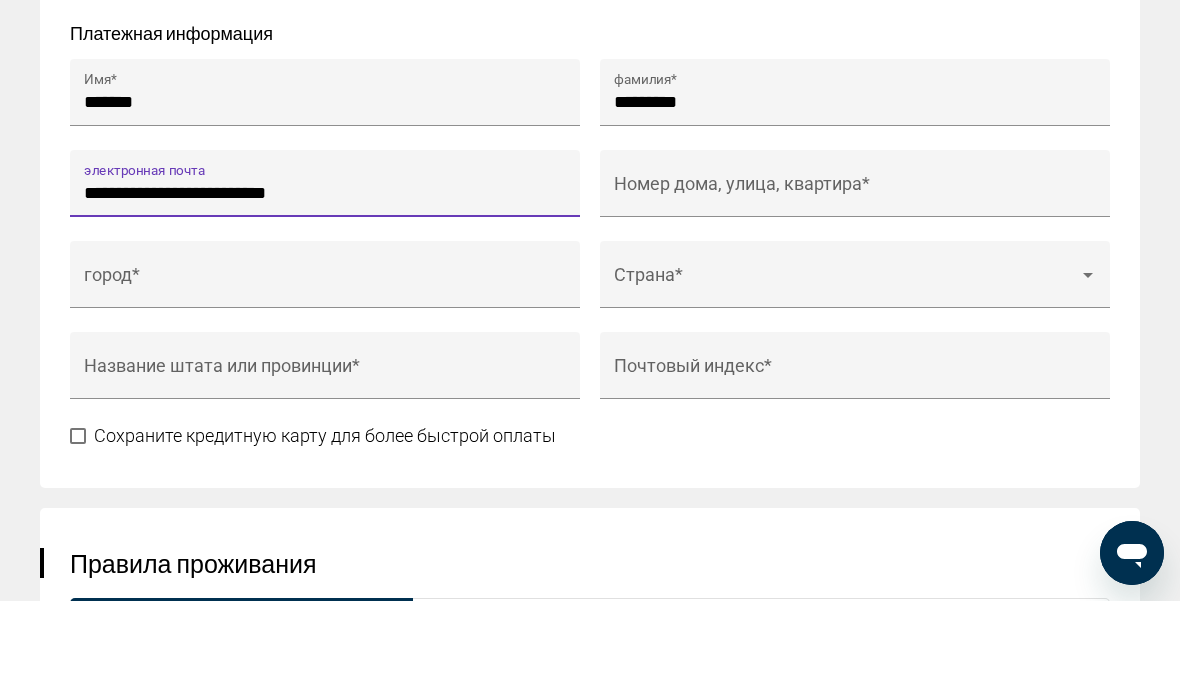 type on "**********" 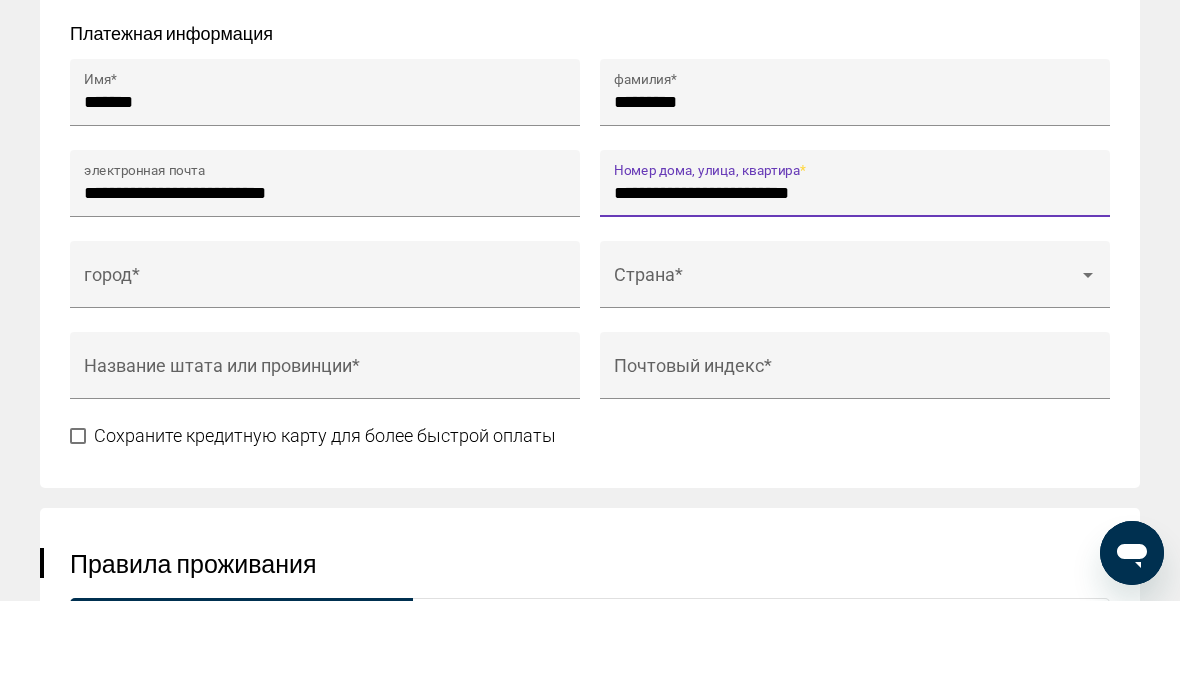 type on "**********" 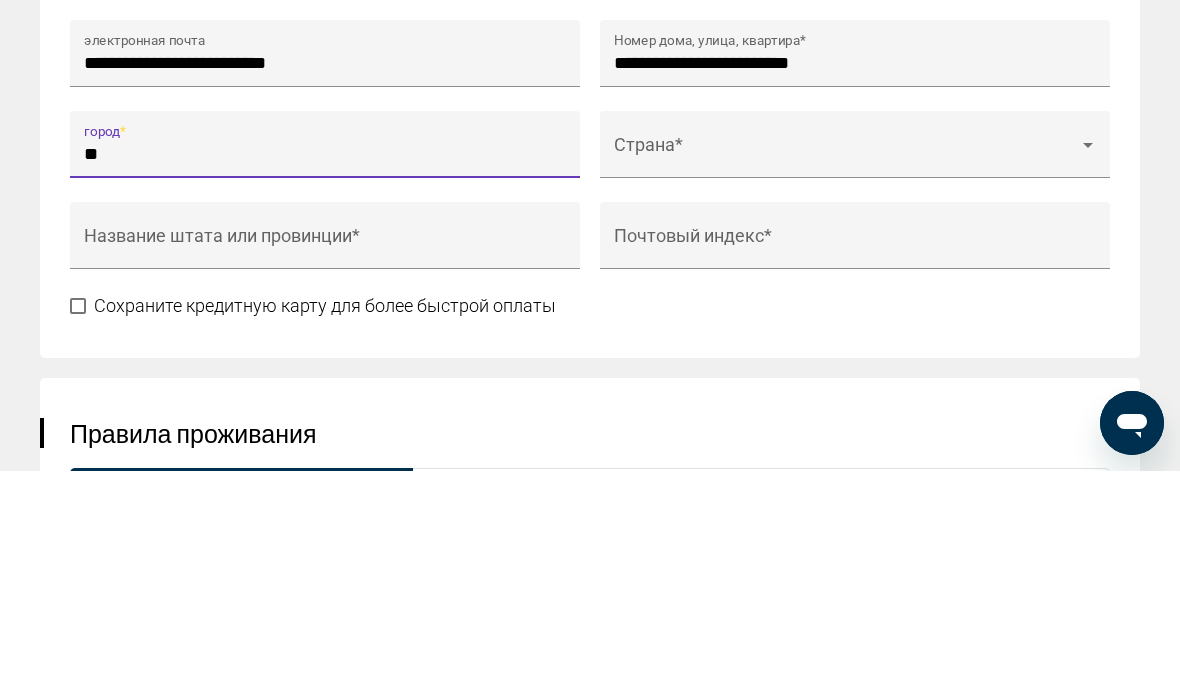 type on "**********" 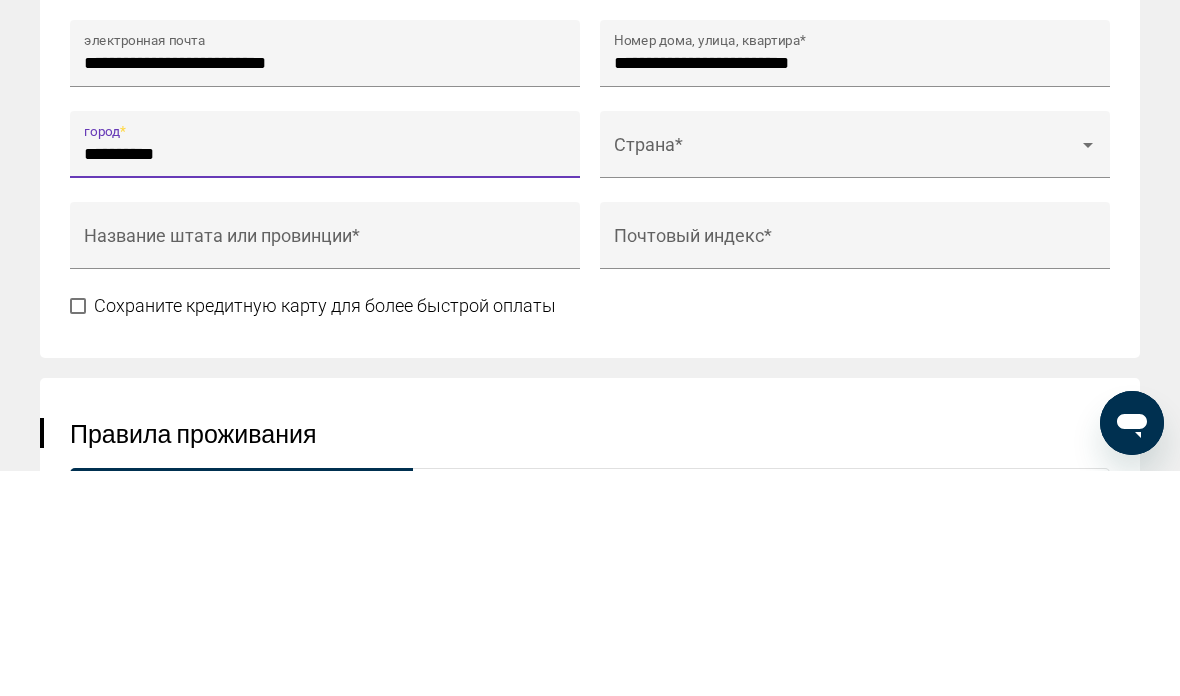 type on "**" 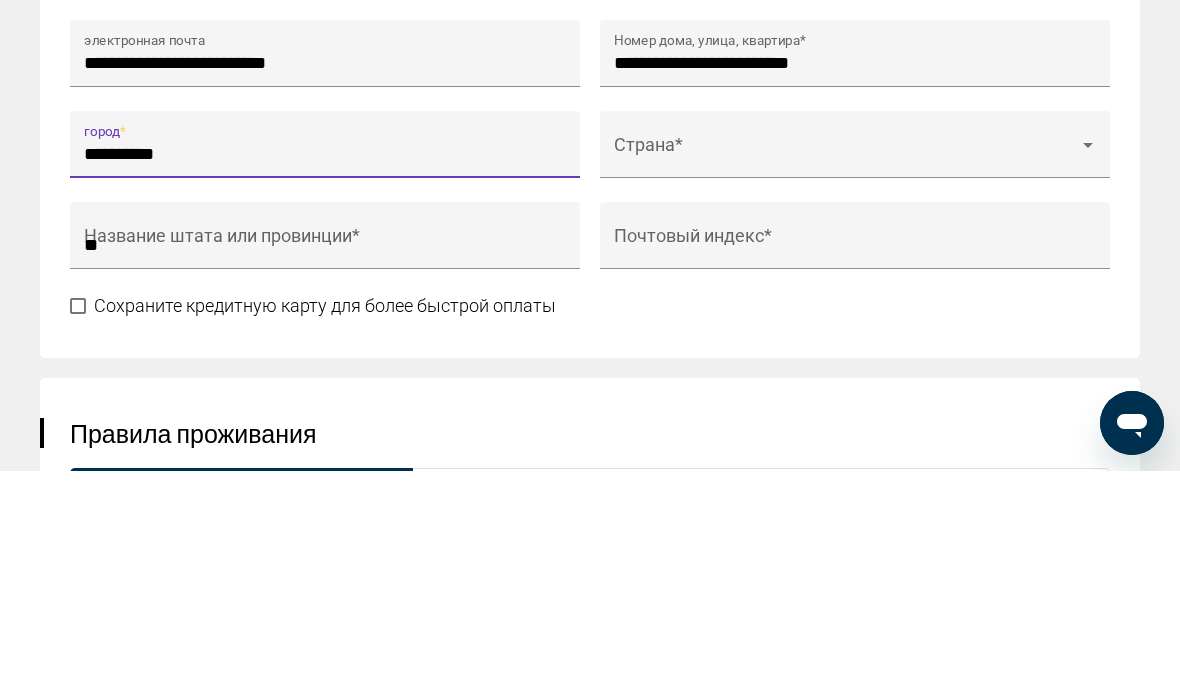 scroll, scrollTop: 2778, scrollLeft: 0, axis: vertical 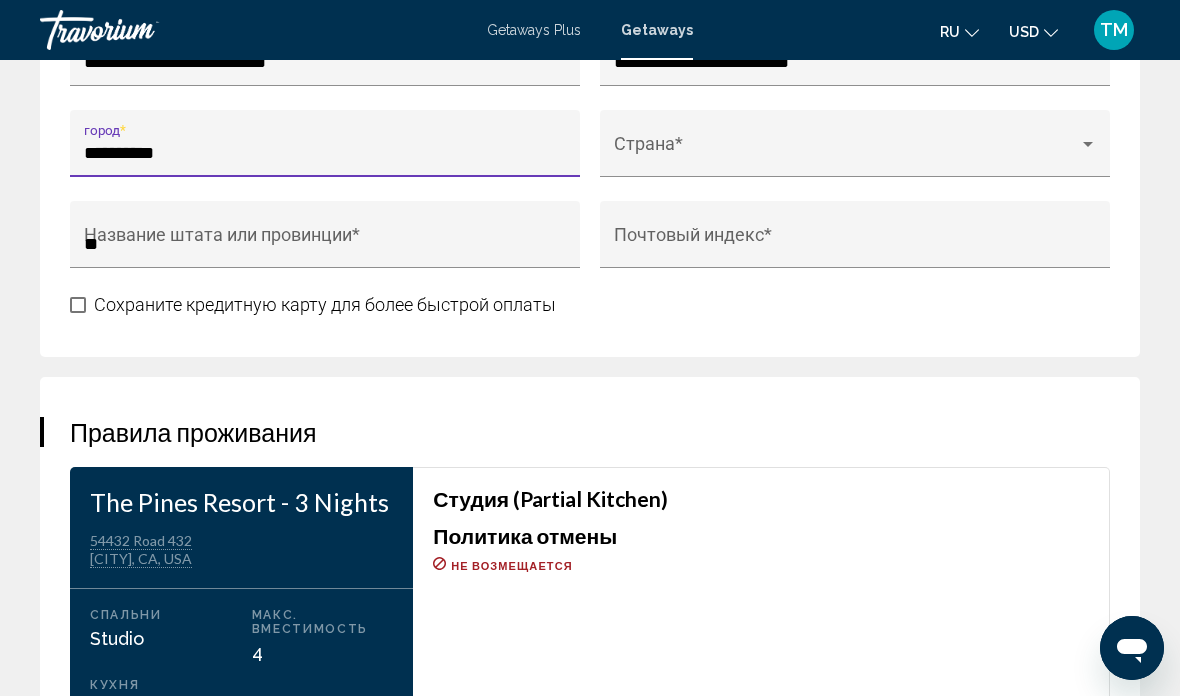 type on "*****" 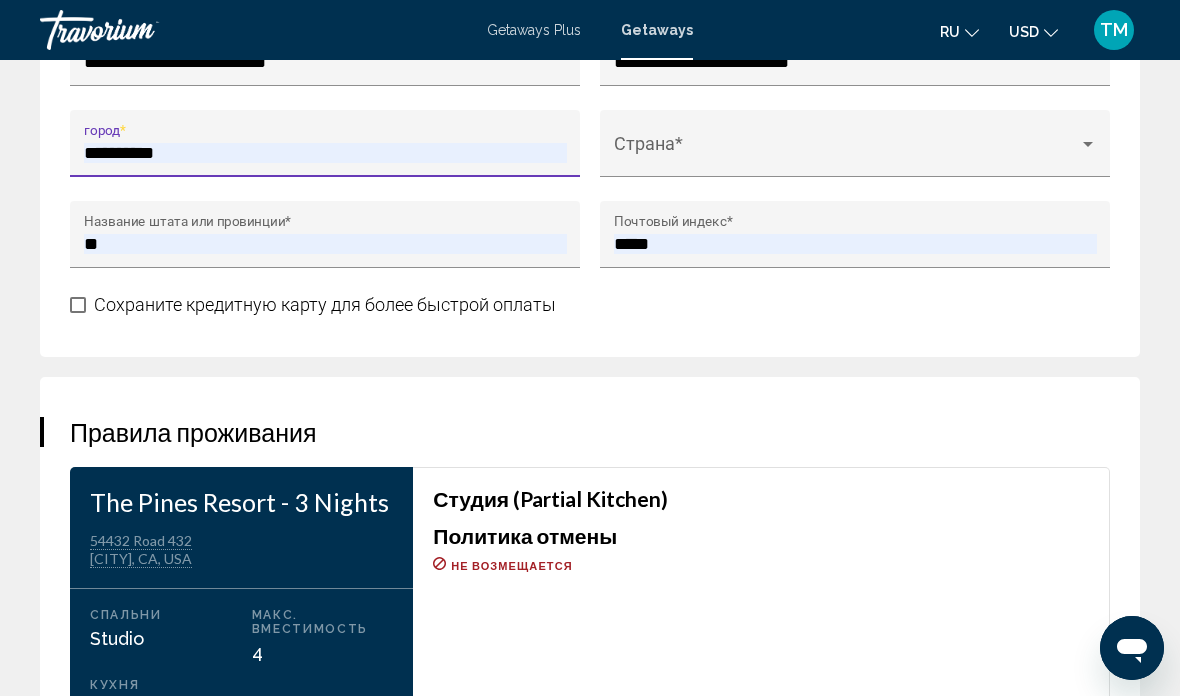 click at bounding box center [846, 153] 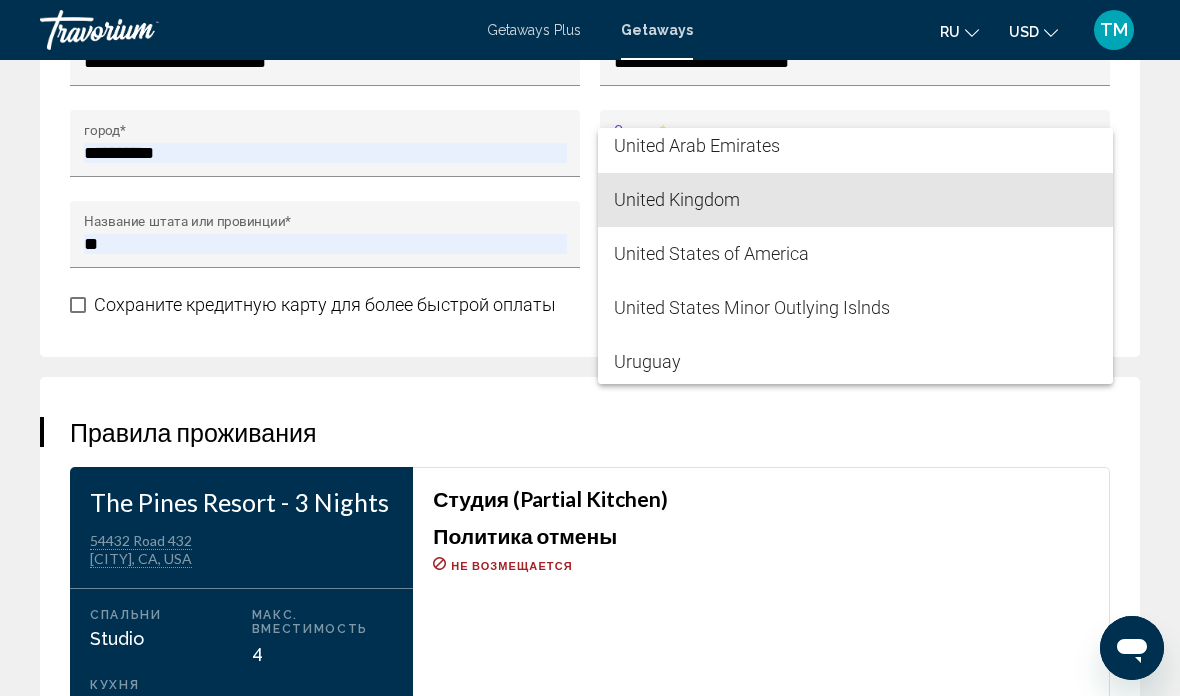 scroll, scrollTop: 12976, scrollLeft: 0, axis: vertical 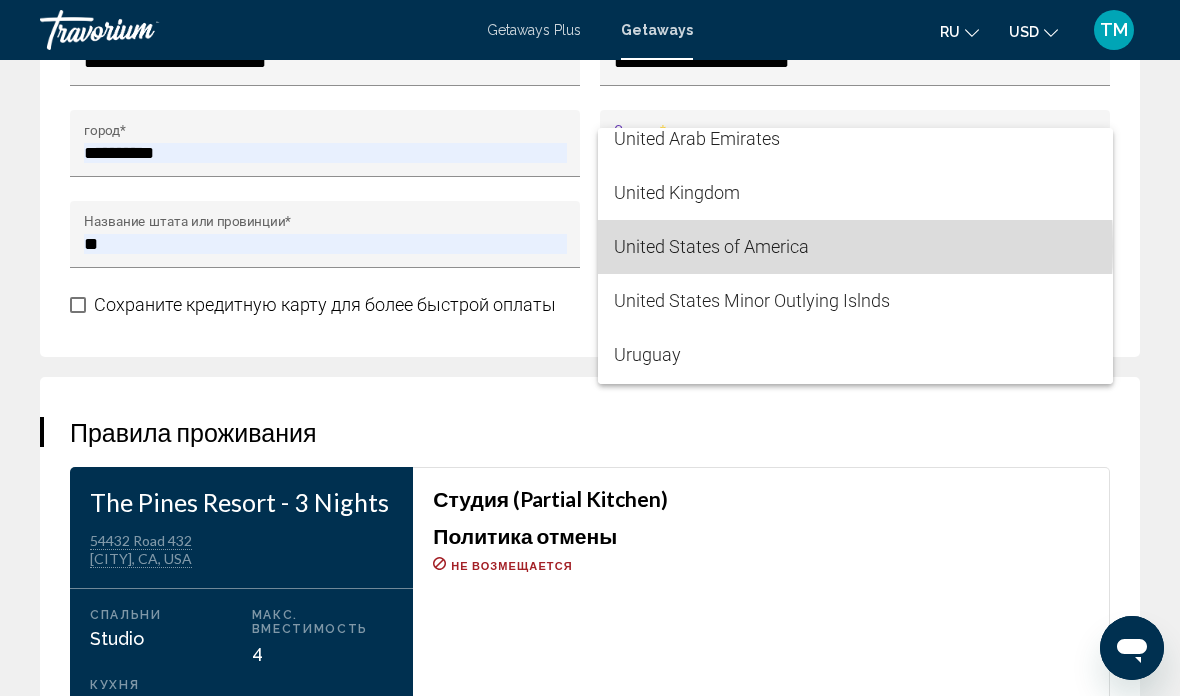 click on "United States of America" at bounding box center [855, 247] 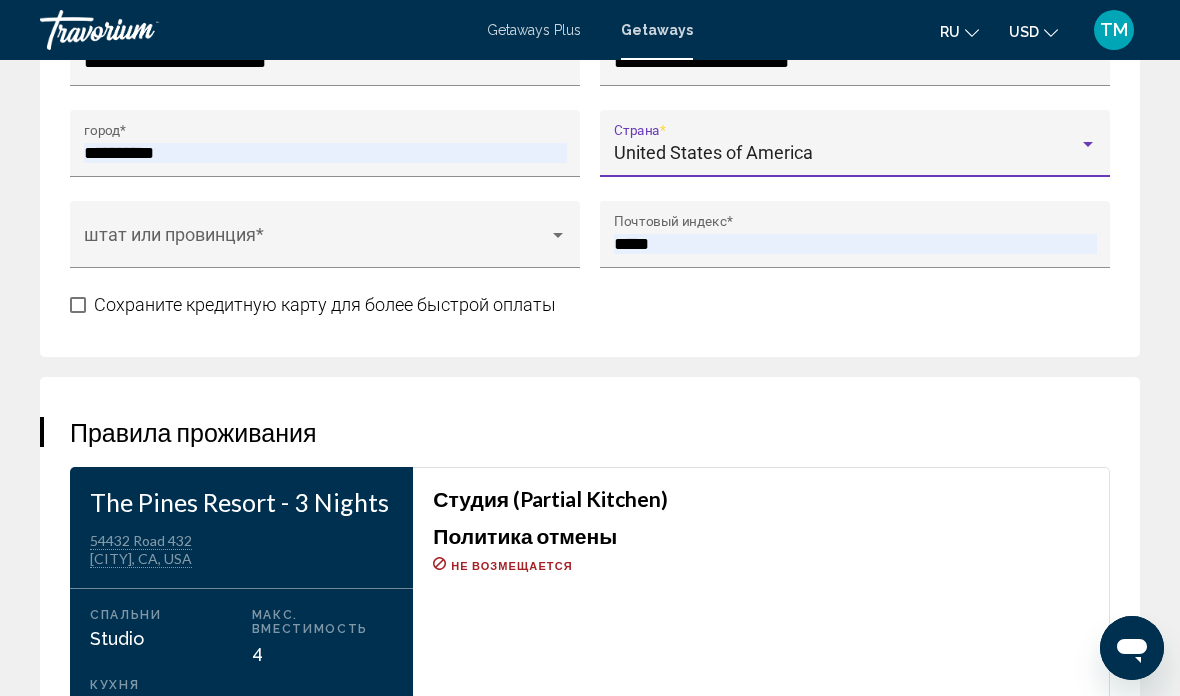 click at bounding box center (316, 244) 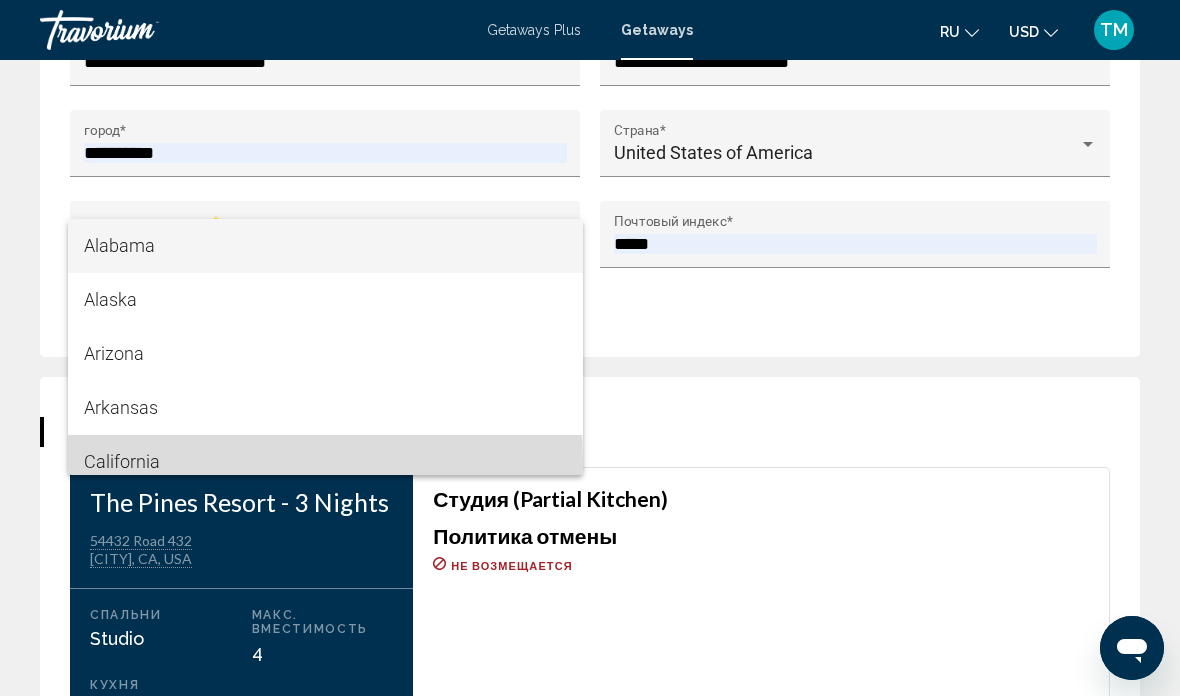 click on "California" at bounding box center [325, 462] 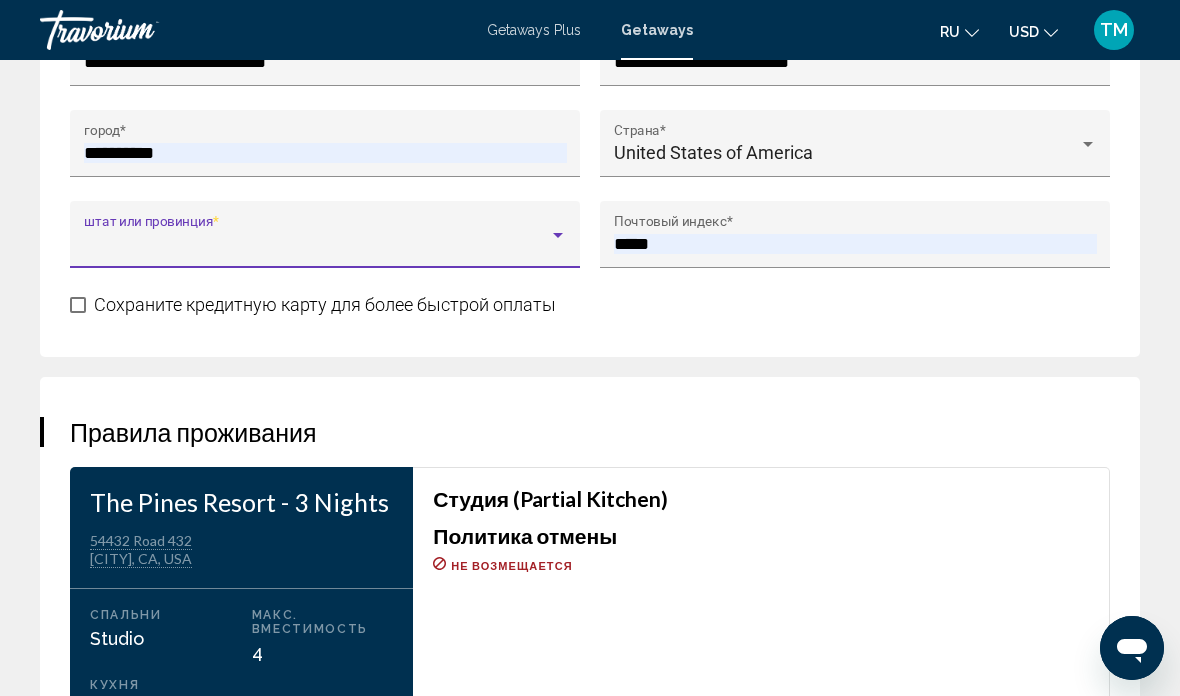 scroll, scrollTop: 14, scrollLeft: 0, axis: vertical 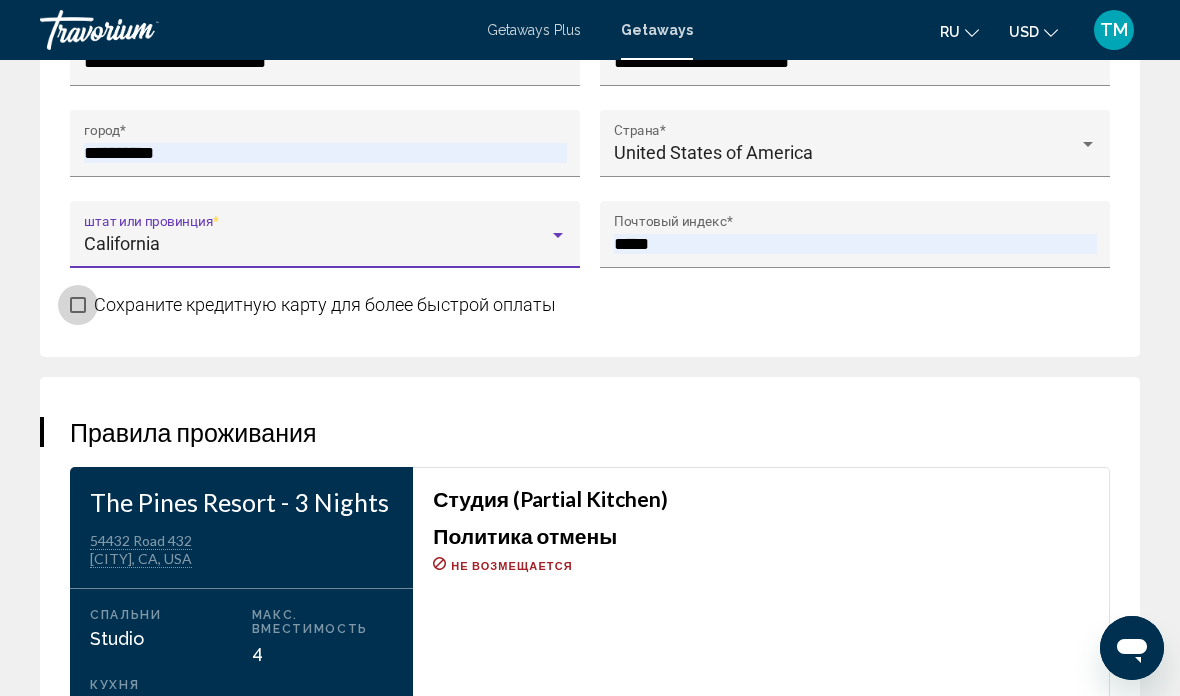 click at bounding box center [78, 305] 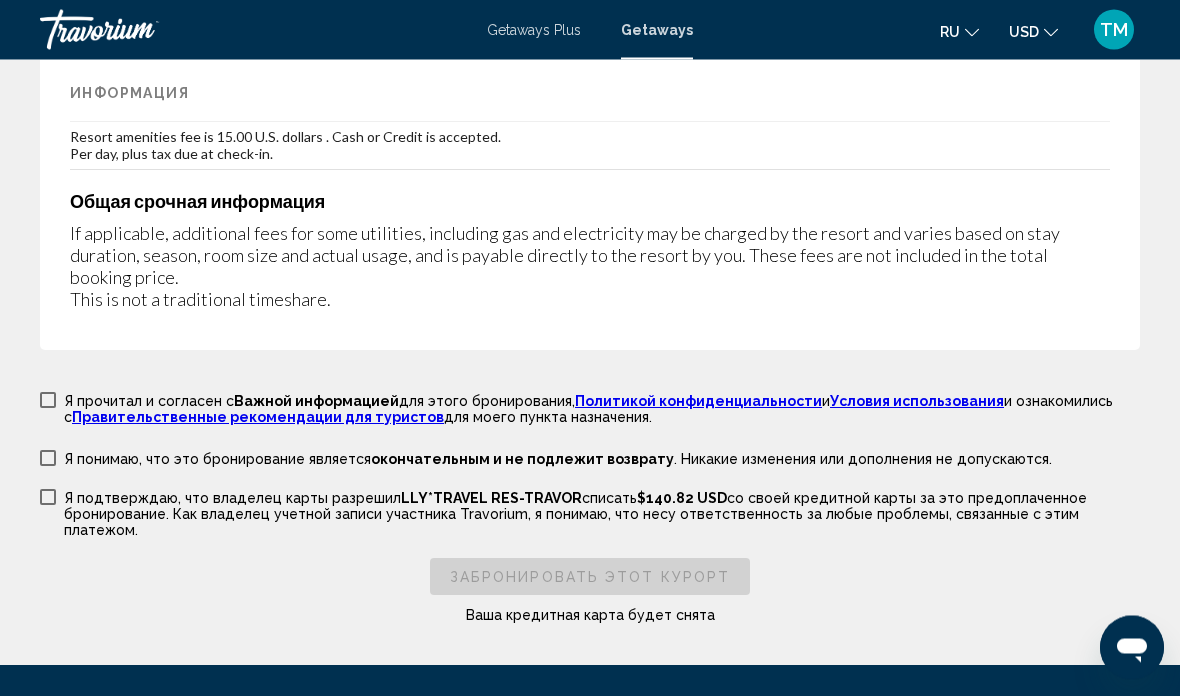 scroll, scrollTop: 3688, scrollLeft: 0, axis: vertical 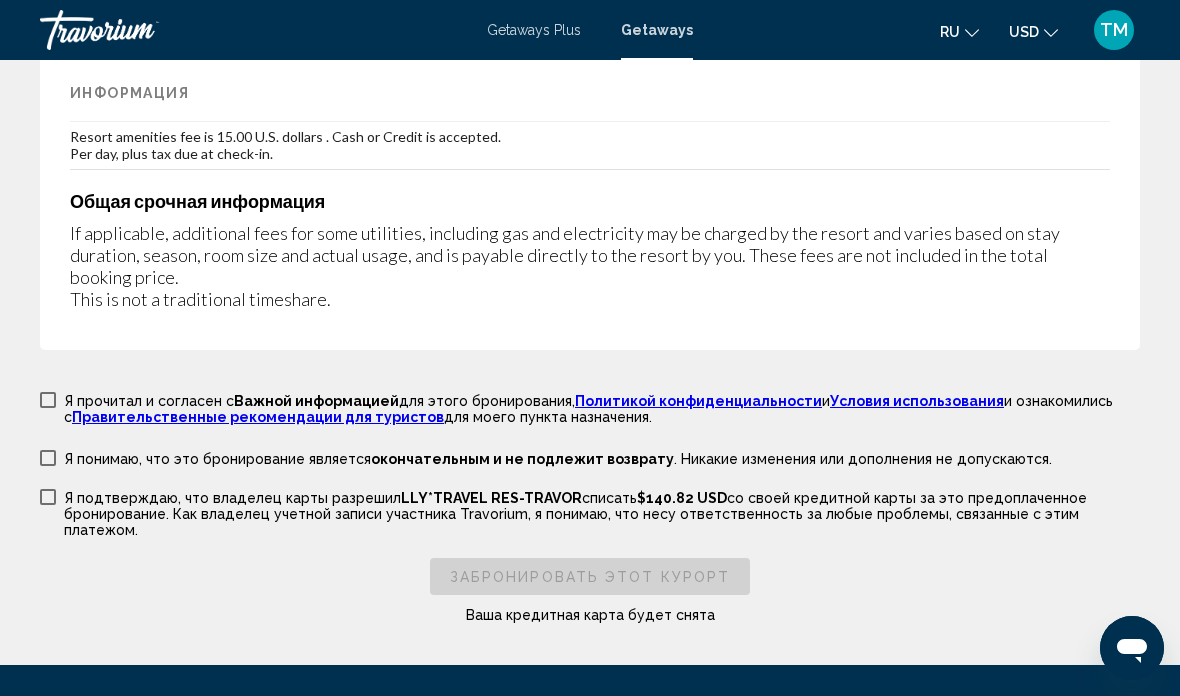 click at bounding box center [48, 400] 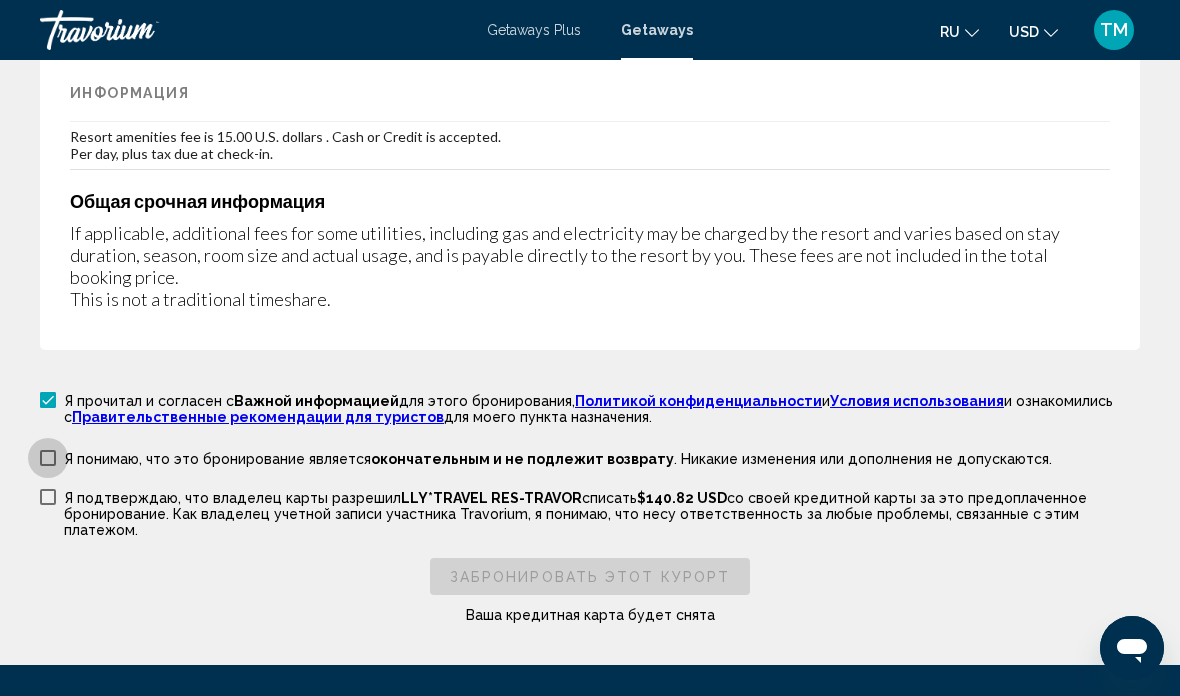 click at bounding box center [48, 458] 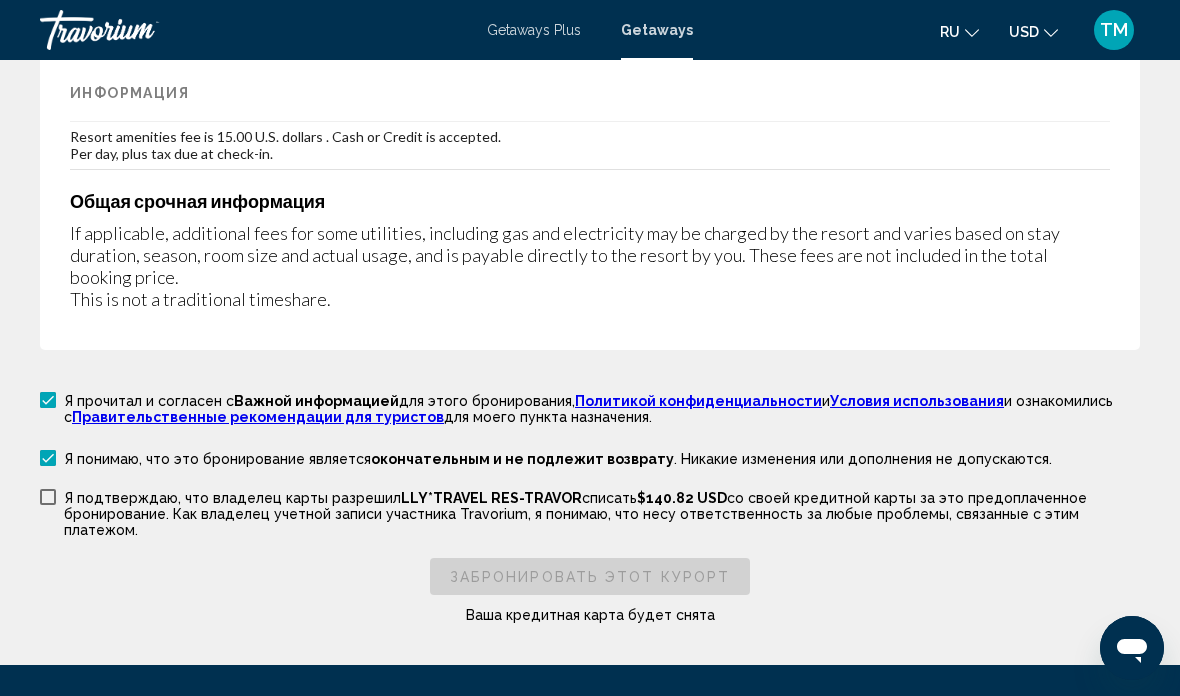 click on "Я подтверждаю, что владелец карты разрешил  LLY*TRAVEL RES-TRAVOR  списать  $140.82 USD  со своей кредитной карты за это предоплаченное бронирование. Как владелец учетной записи участника Travorium, я понимаю, что несу ответственность за любые проблемы, связанные с этим платежом." at bounding box center (590, 512) 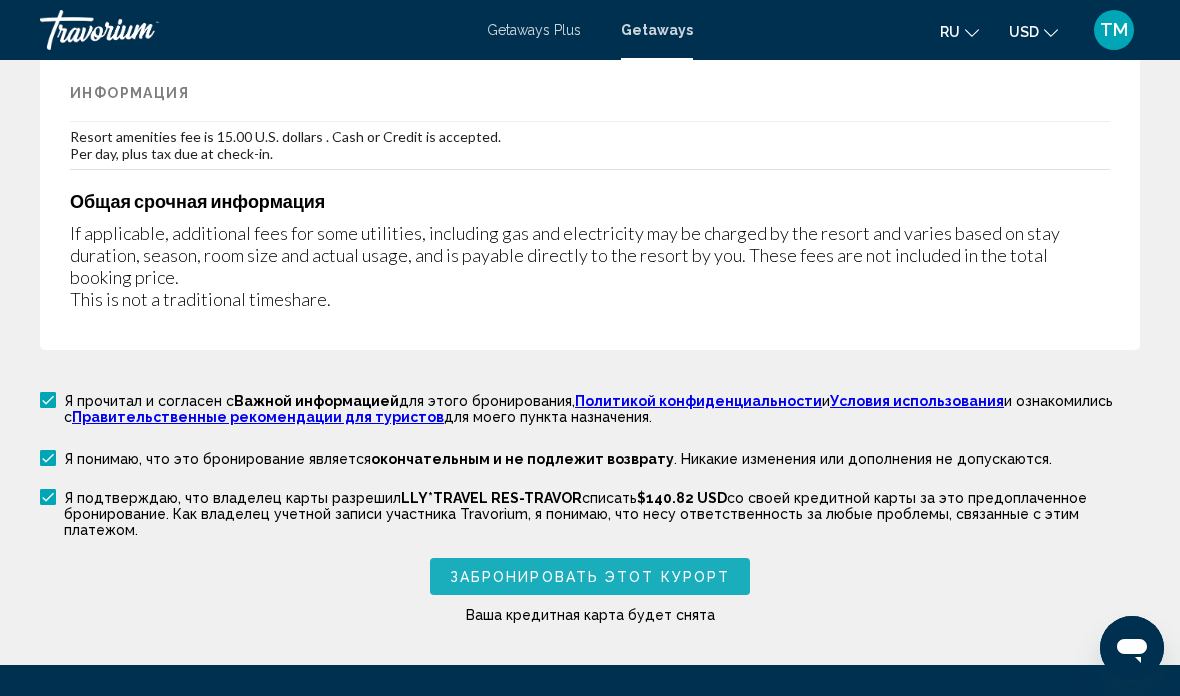 click on "Забронировать этот курорт" at bounding box center [590, 577] 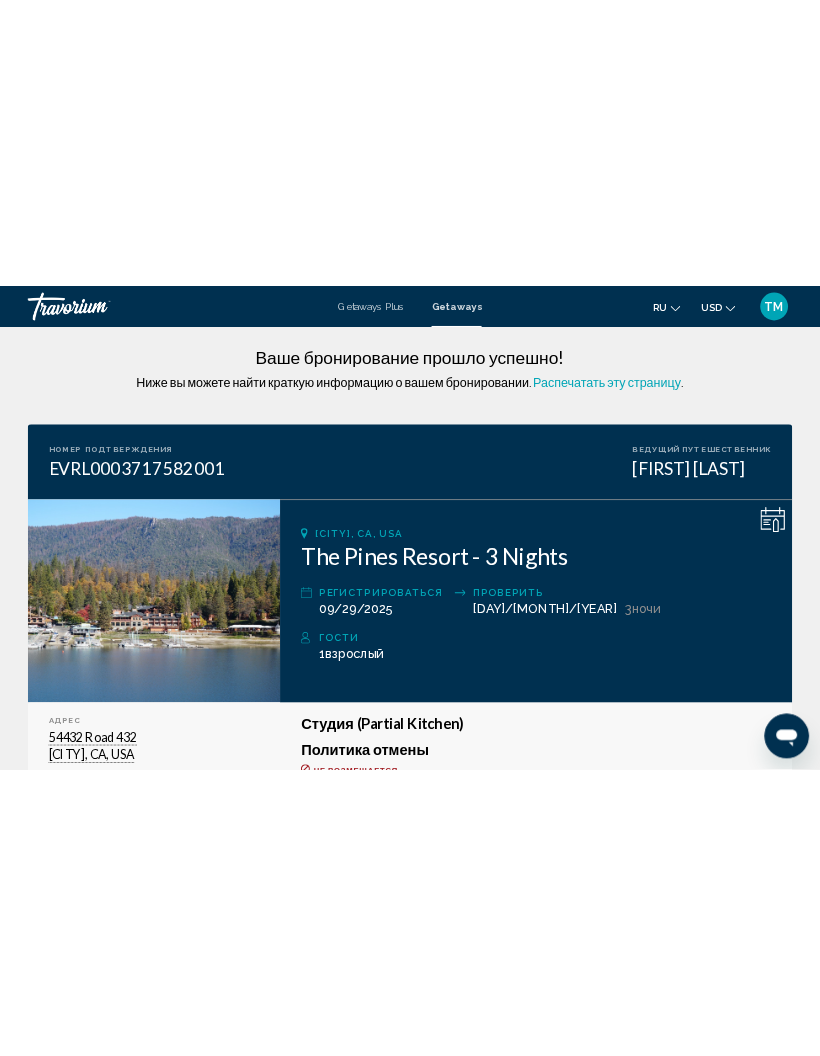 scroll, scrollTop: 0, scrollLeft: 0, axis: both 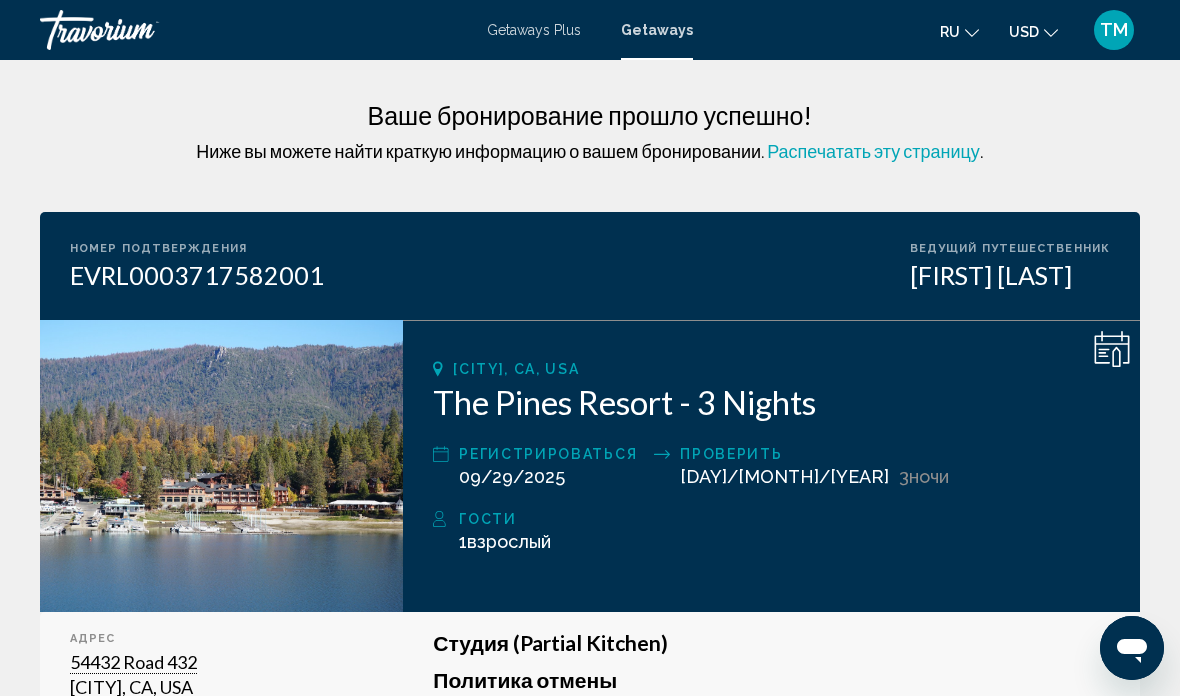 click on "Распечатать эту страницу" at bounding box center [873, 151] 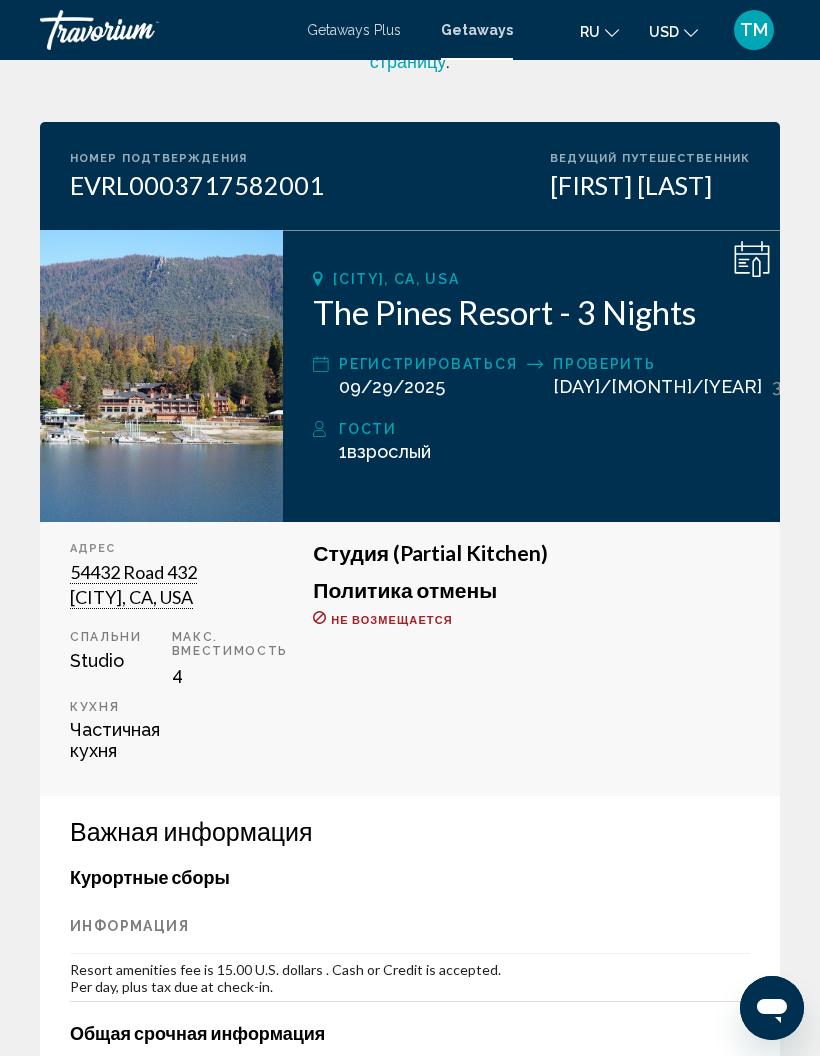 scroll, scrollTop: 129, scrollLeft: 0, axis: vertical 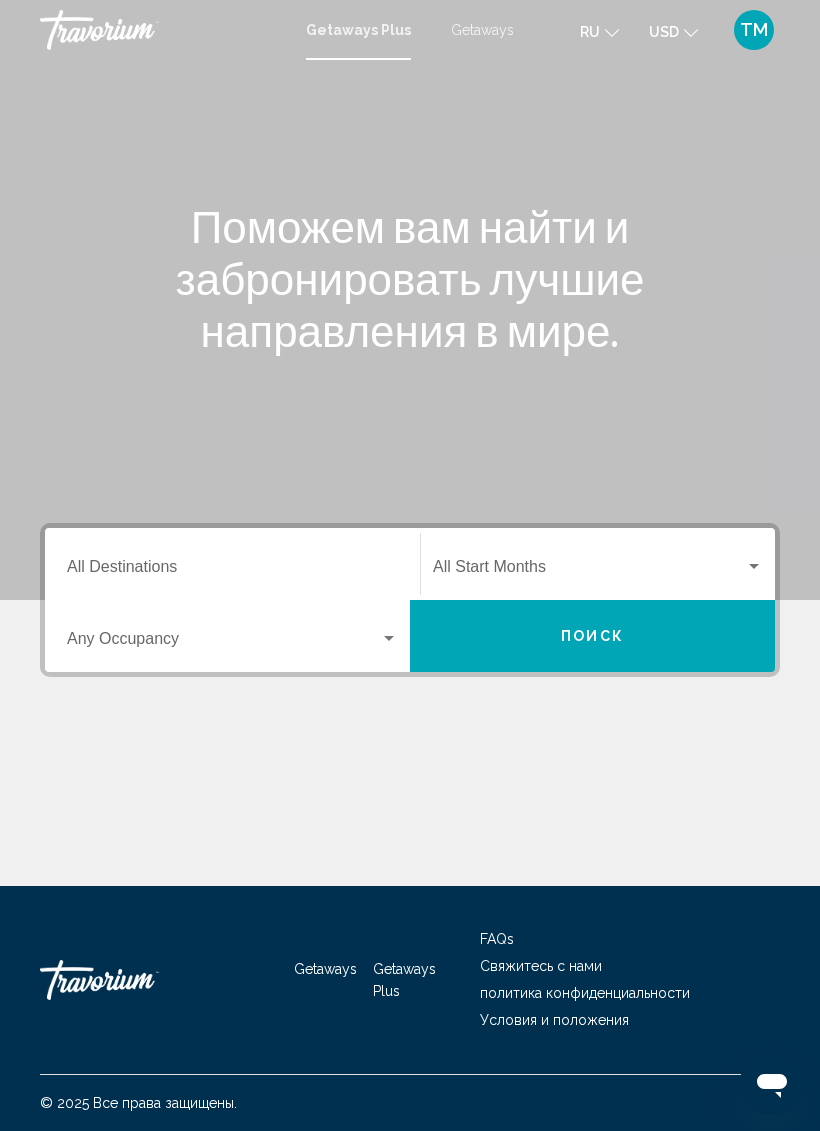 click on "Getaways" at bounding box center [482, 30] 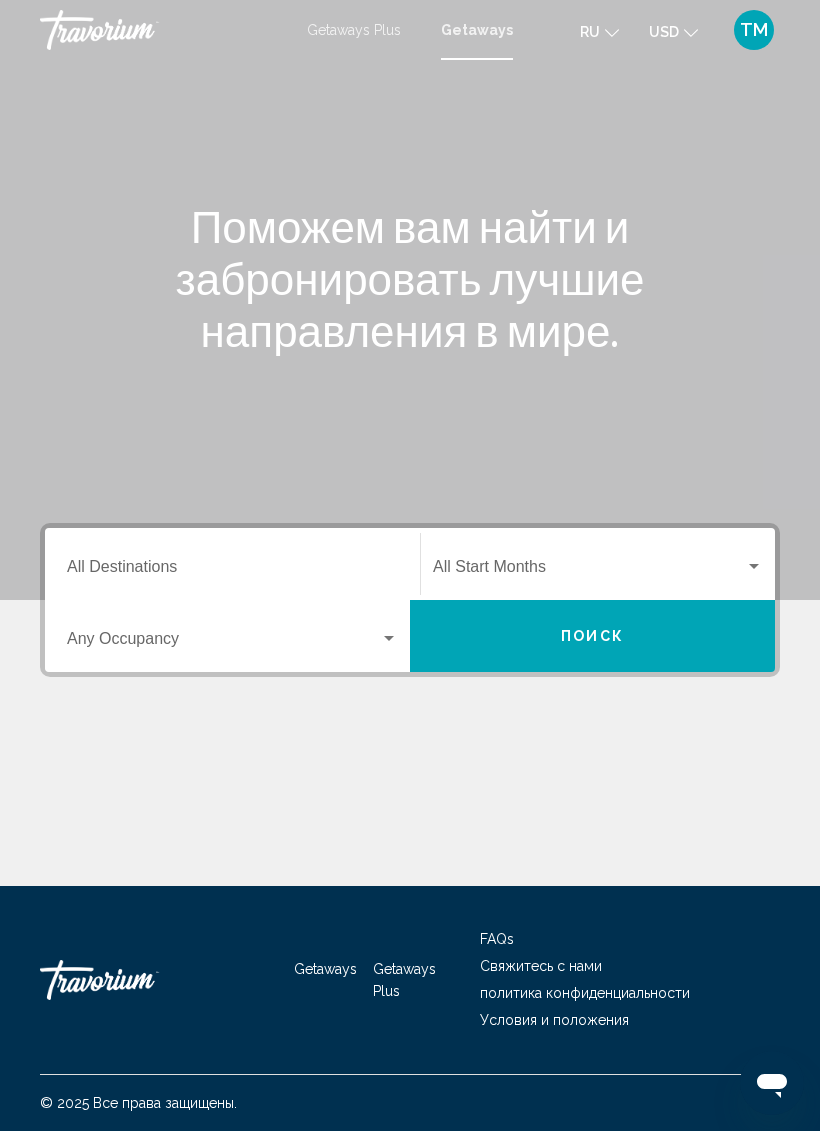 click on "Destination All Destinations" at bounding box center [232, 564] 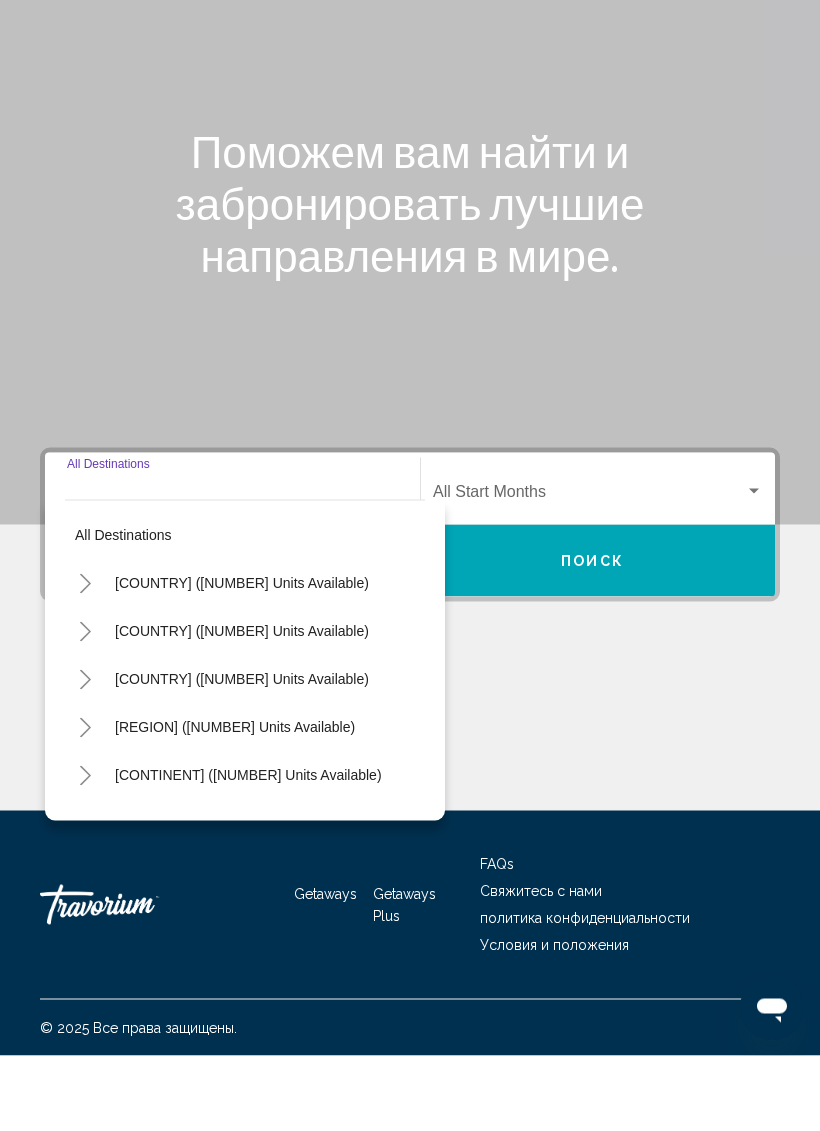 scroll, scrollTop: 49, scrollLeft: 0, axis: vertical 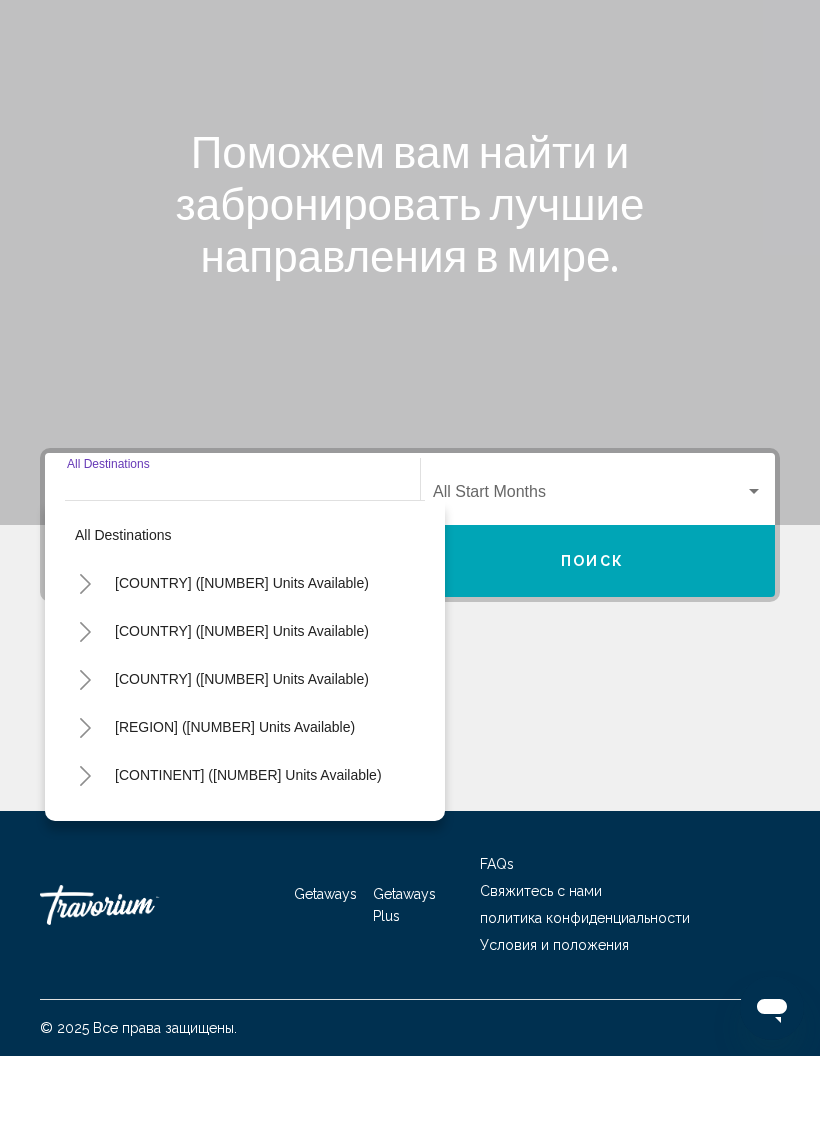 click 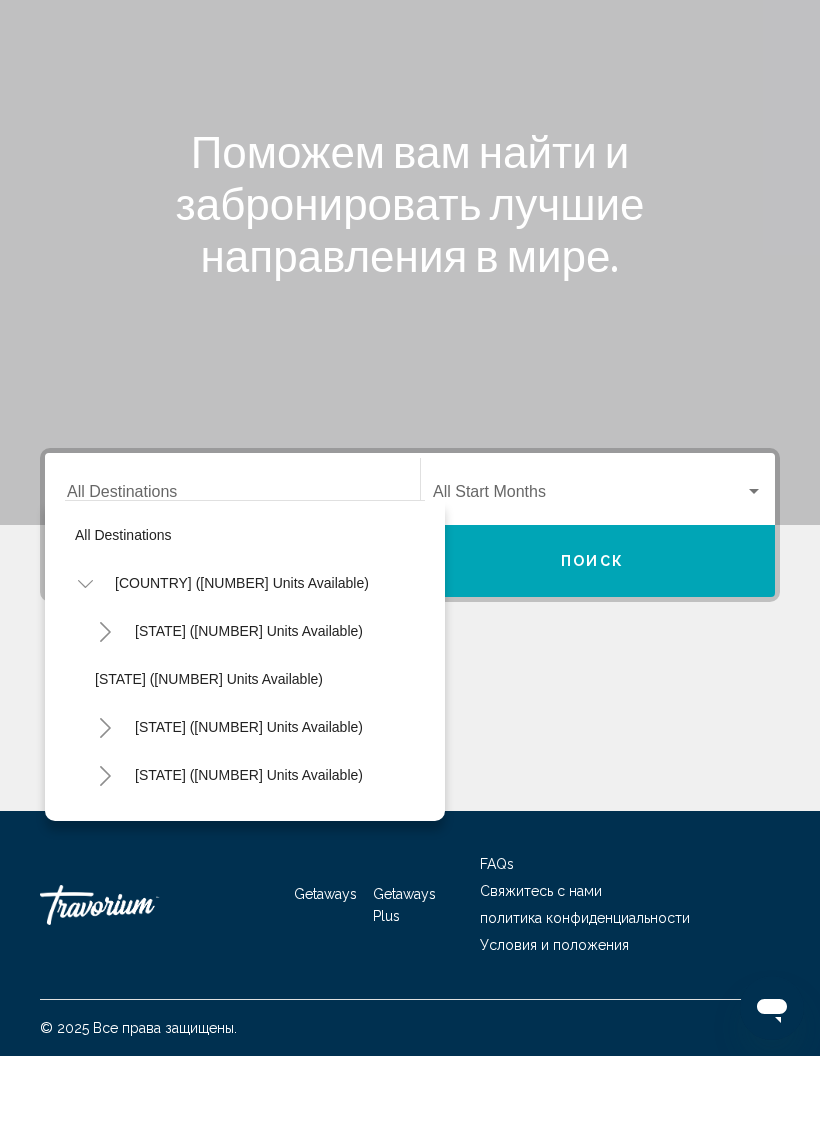 click on "[STATE] ([NUMBER] units available)" 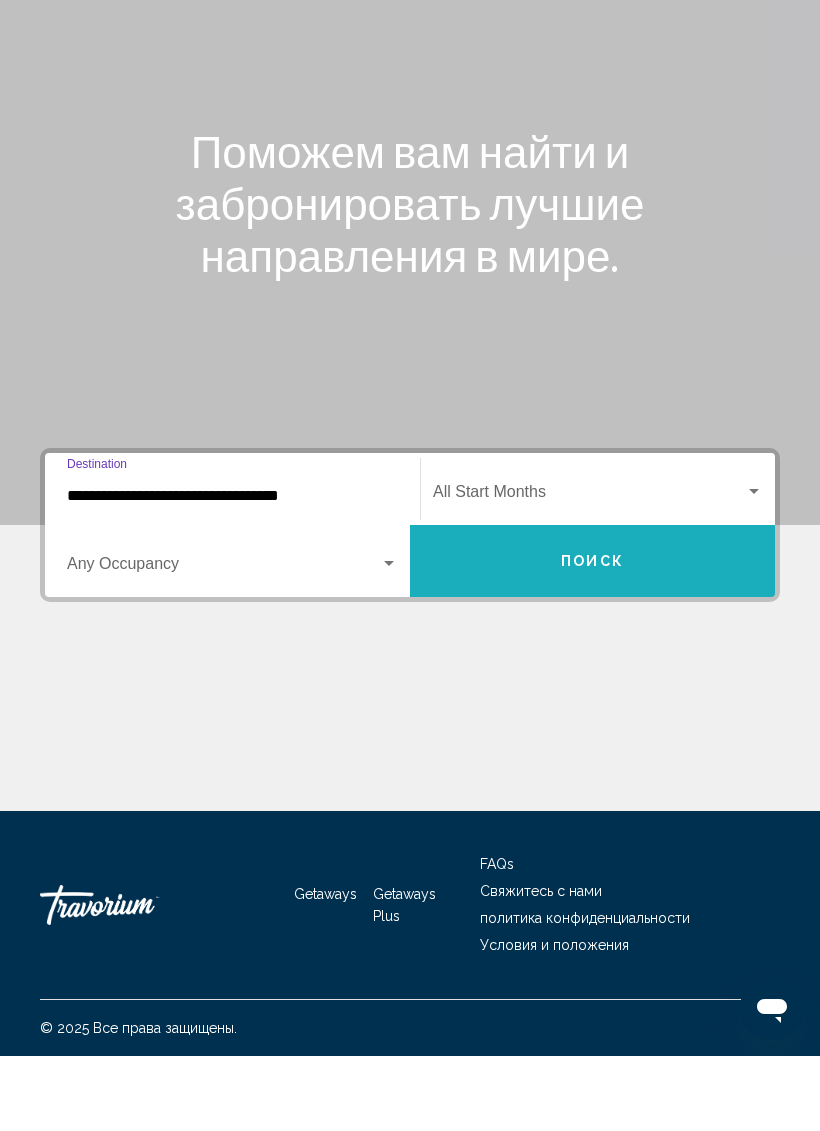 click on "Поиск" at bounding box center (592, 636) 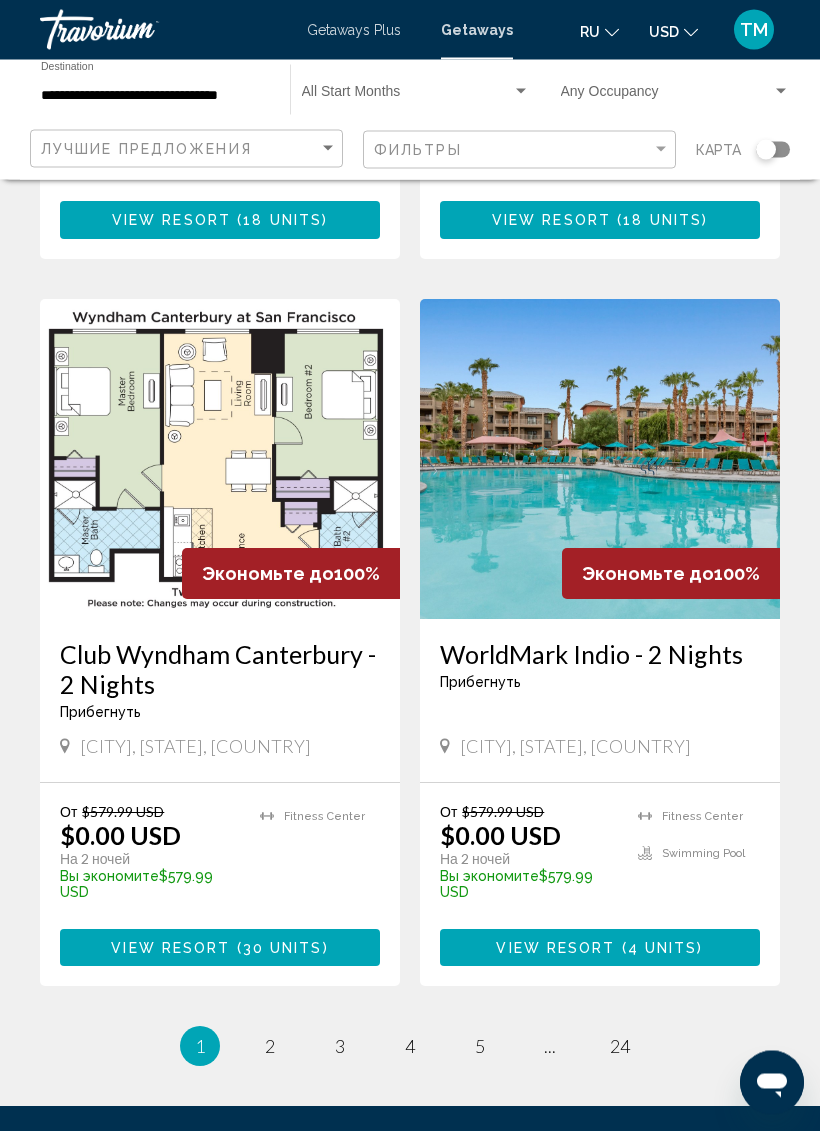 scroll, scrollTop: 3642, scrollLeft: 0, axis: vertical 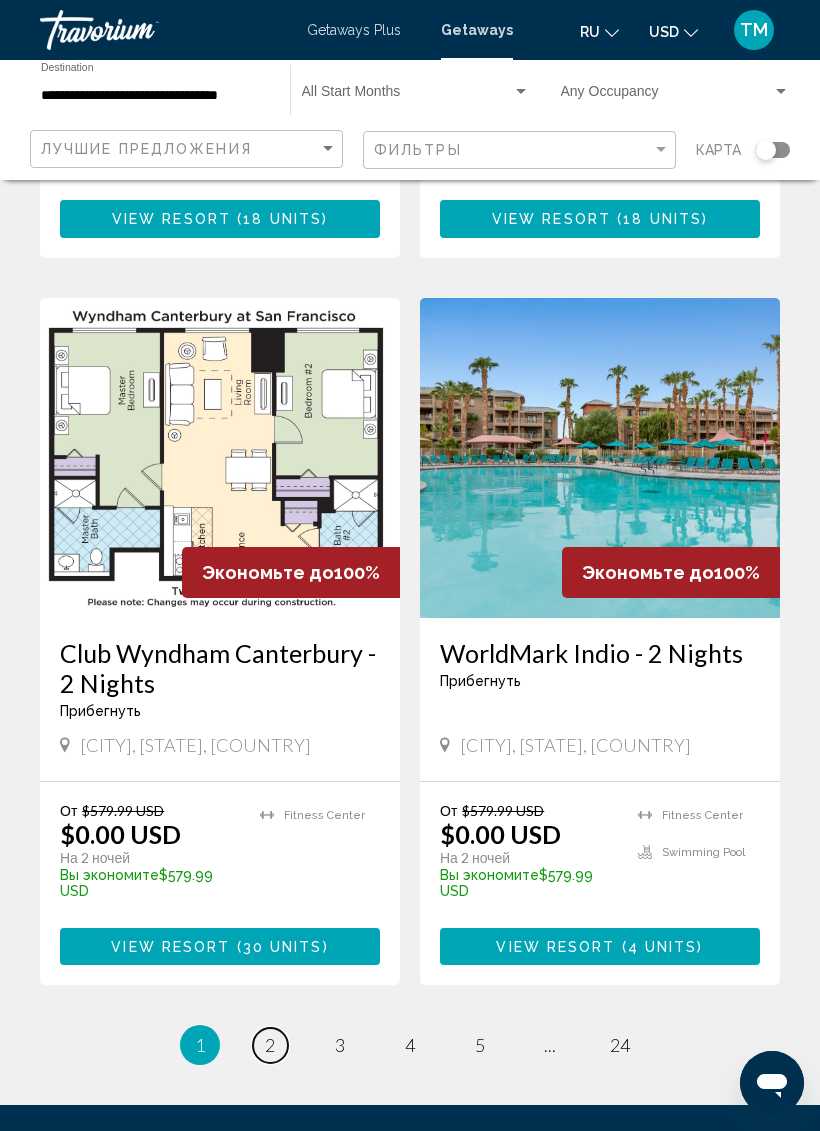 click on "page  2" at bounding box center (270, 1045) 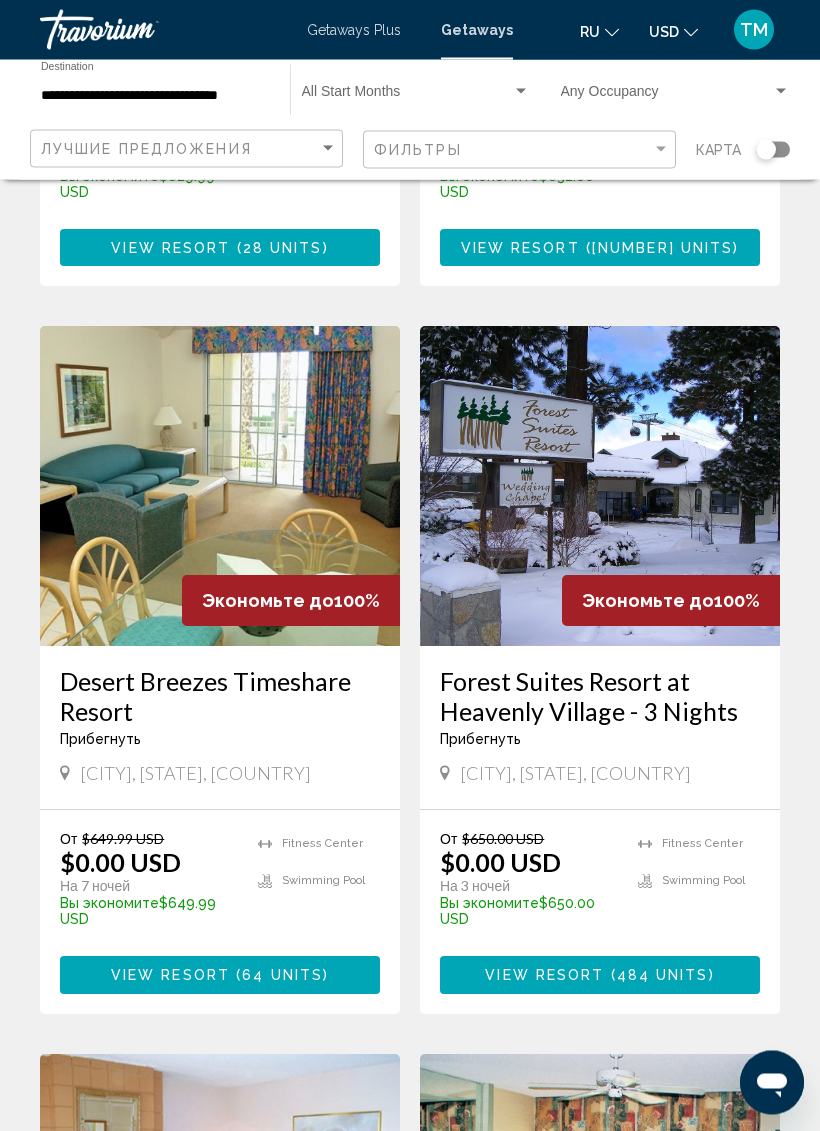scroll, scrollTop: 2915, scrollLeft: 0, axis: vertical 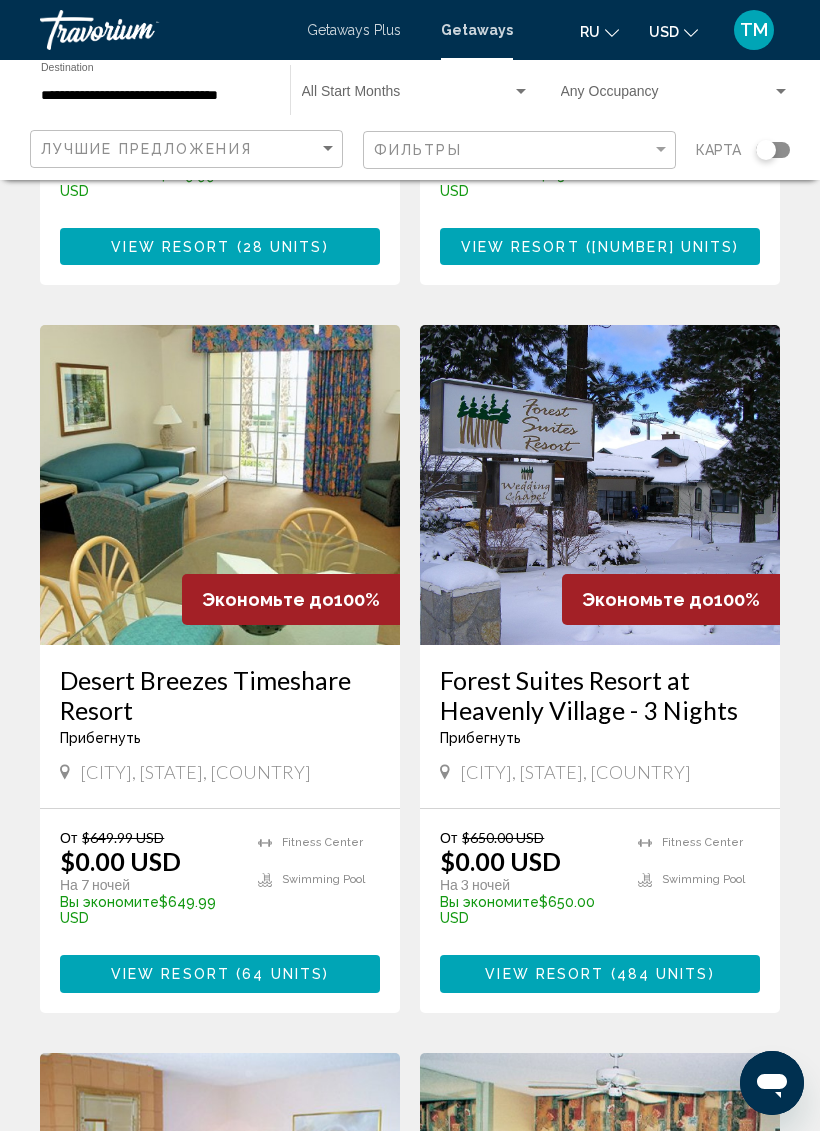 click on "Forest Suites Resort at Heavenly Village - 3 Nights" at bounding box center (600, 695) 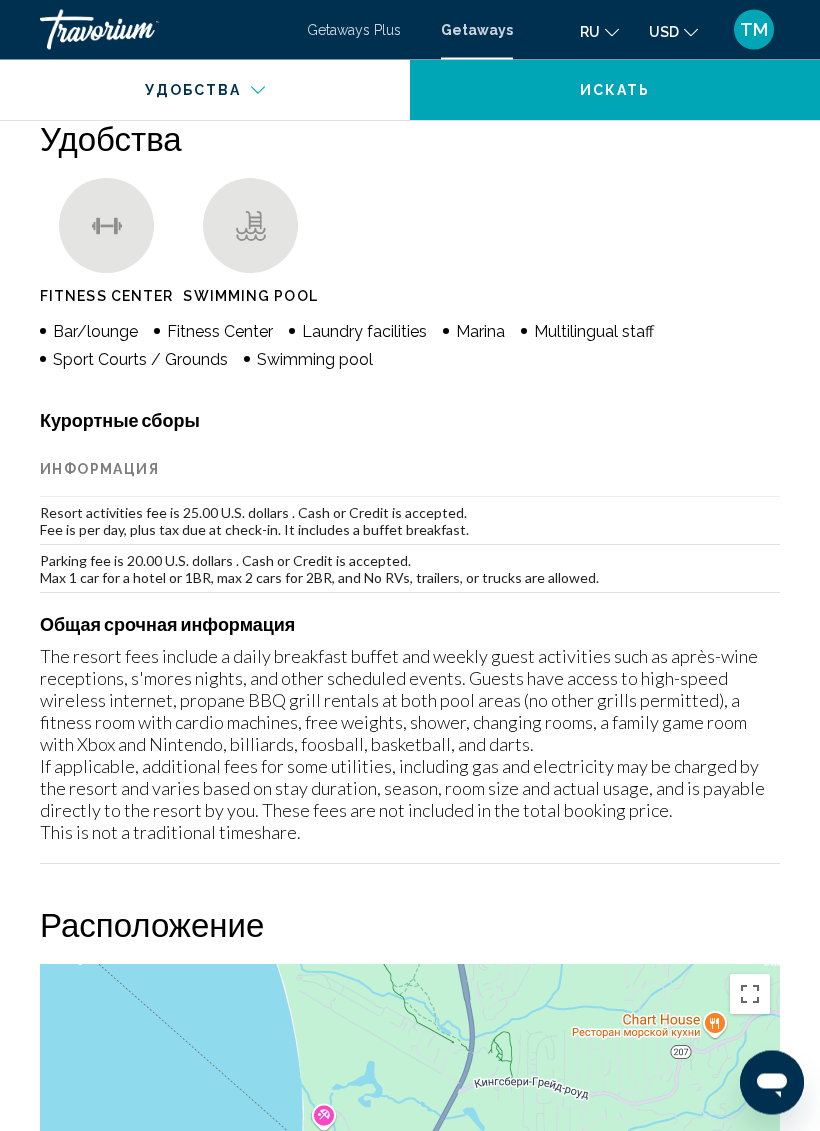 scroll, scrollTop: 2135, scrollLeft: 0, axis: vertical 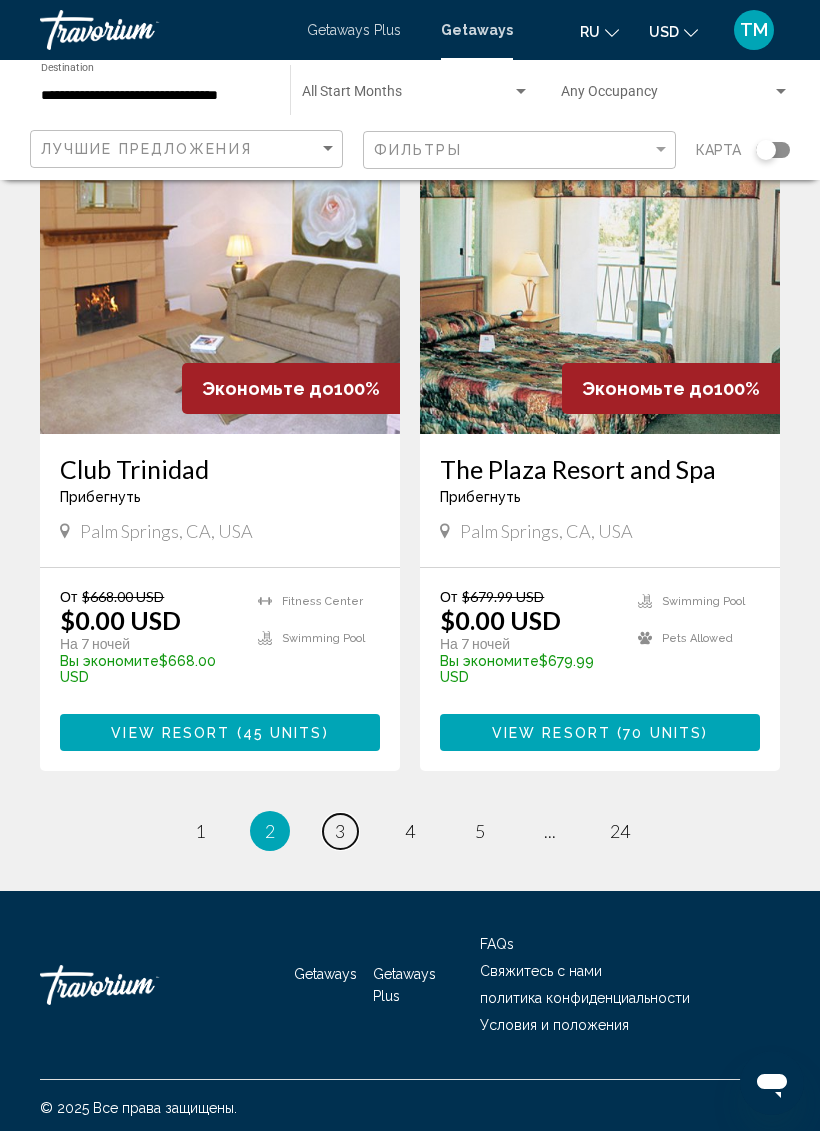 click on "3" at bounding box center (340, 831) 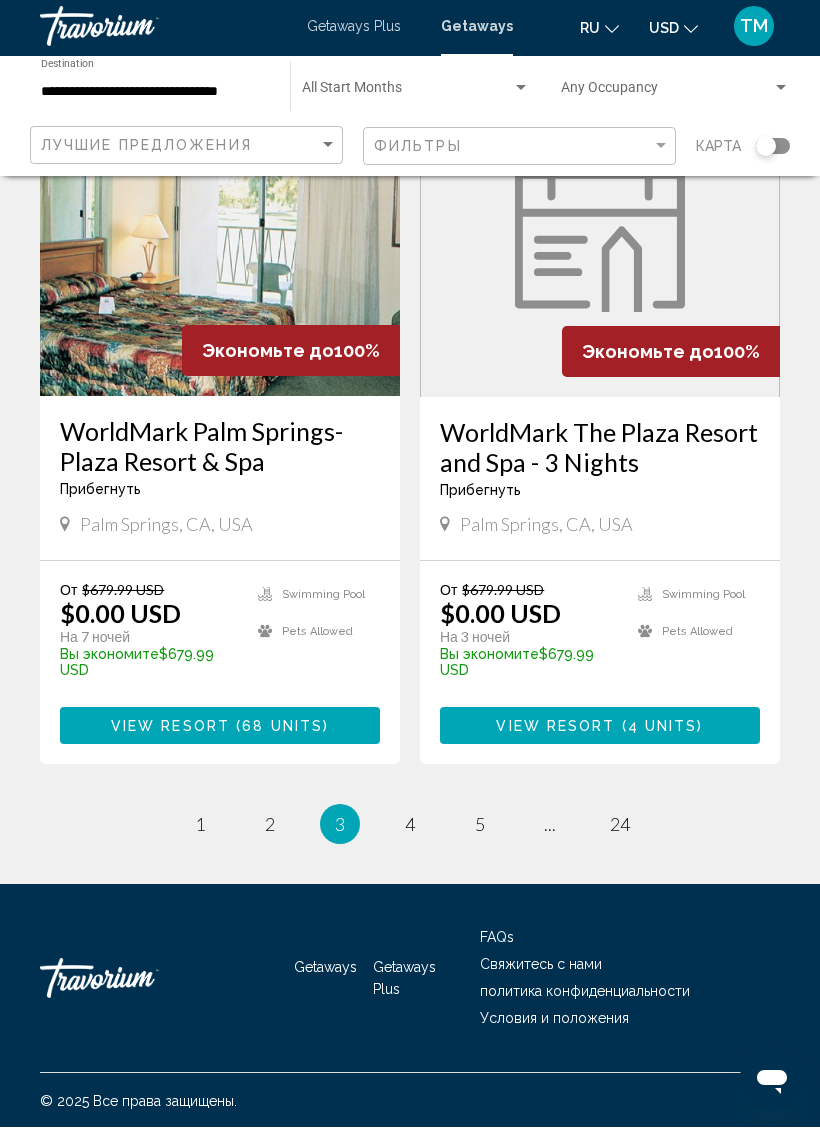 scroll, scrollTop: 3827, scrollLeft: 0, axis: vertical 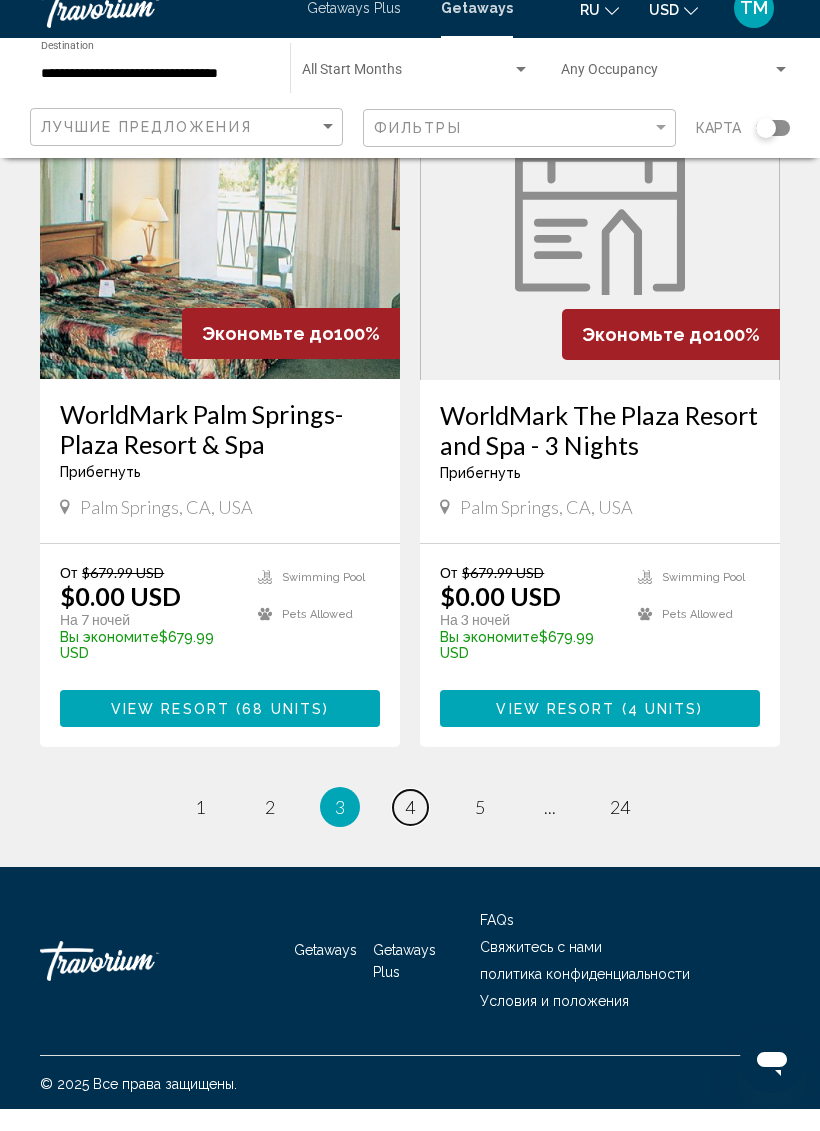 click on "4" at bounding box center (410, 829) 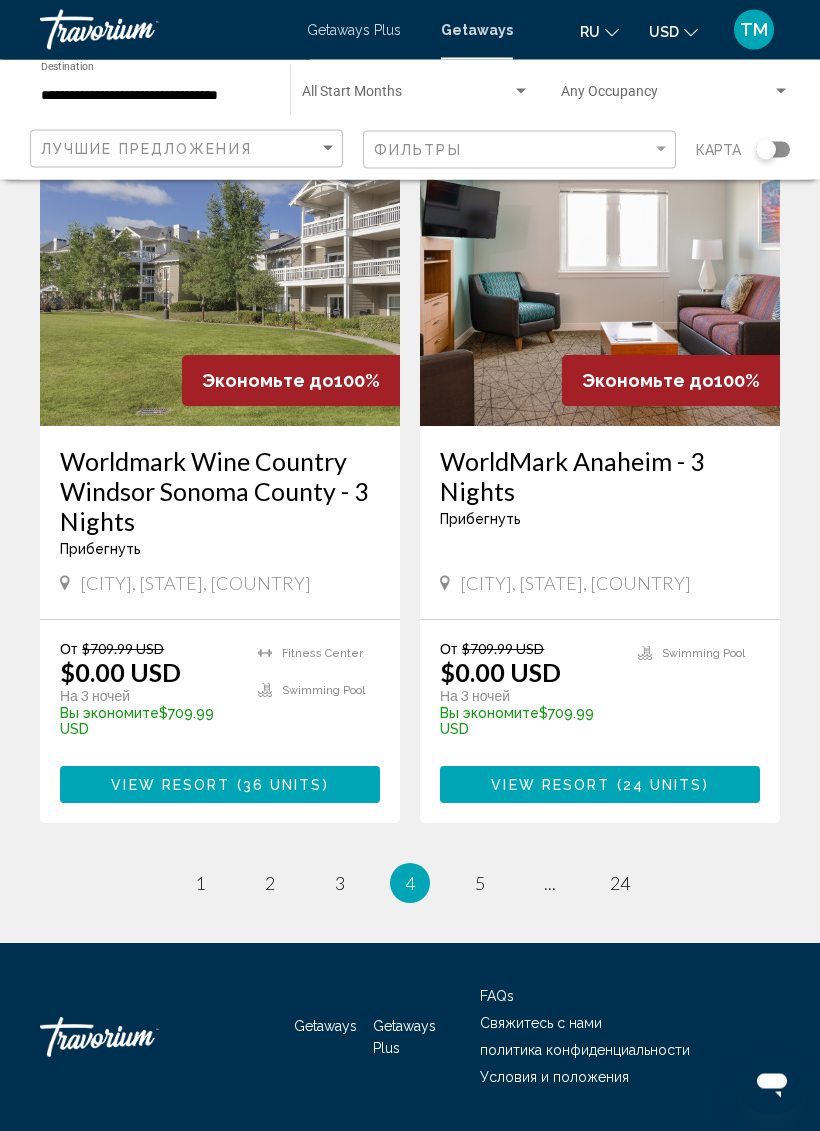 scroll, scrollTop: 3810, scrollLeft: 0, axis: vertical 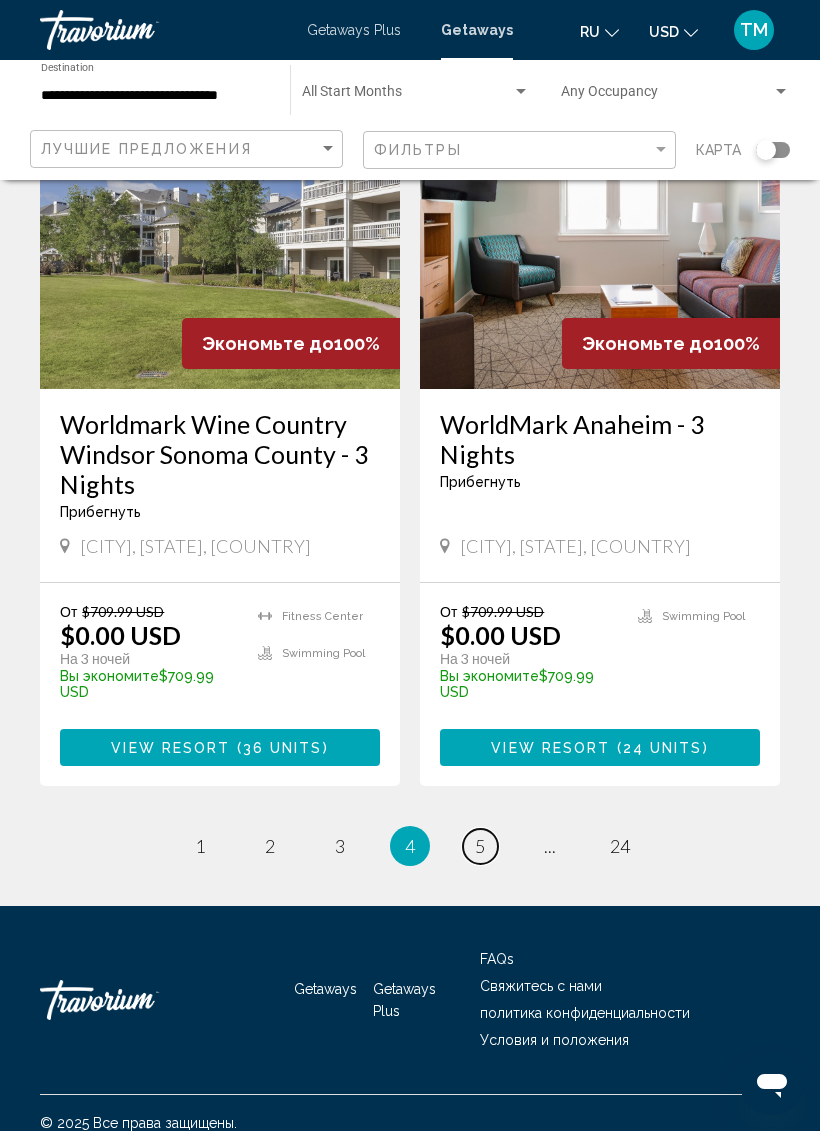 click on "page  5" at bounding box center [480, 846] 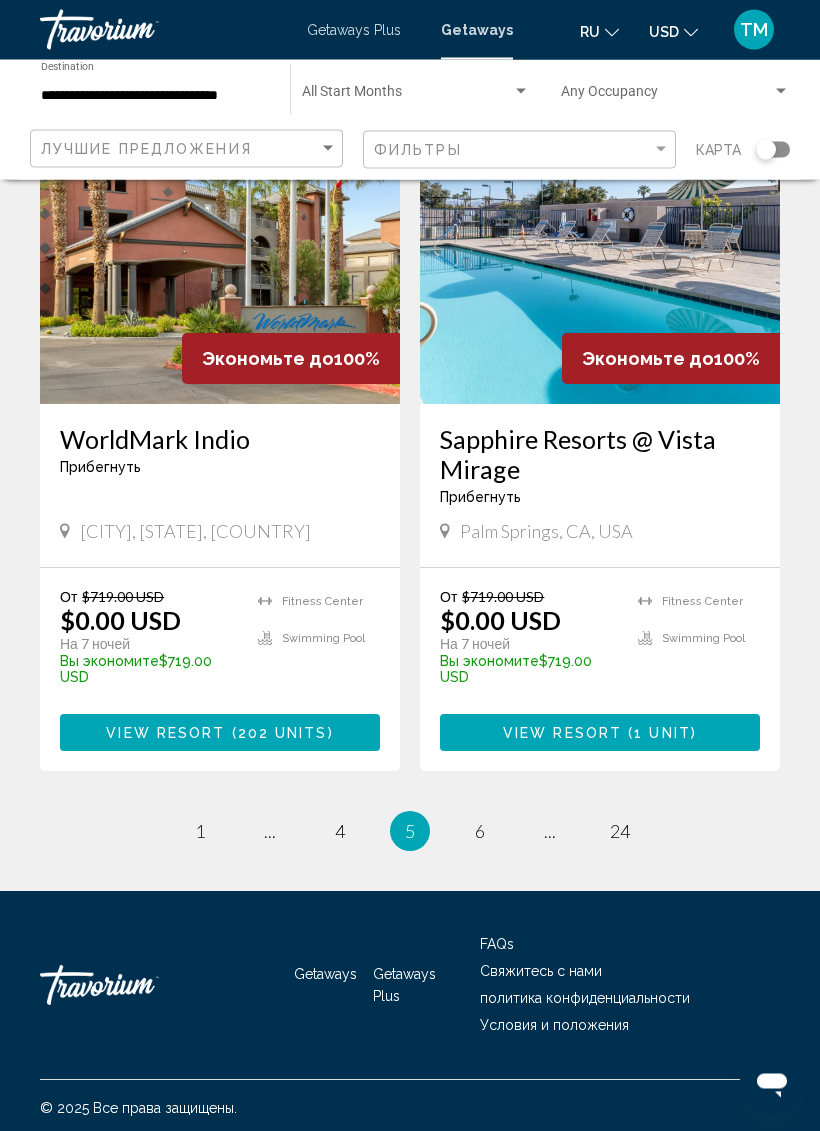 scroll, scrollTop: 3734, scrollLeft: 0, axis: vertical 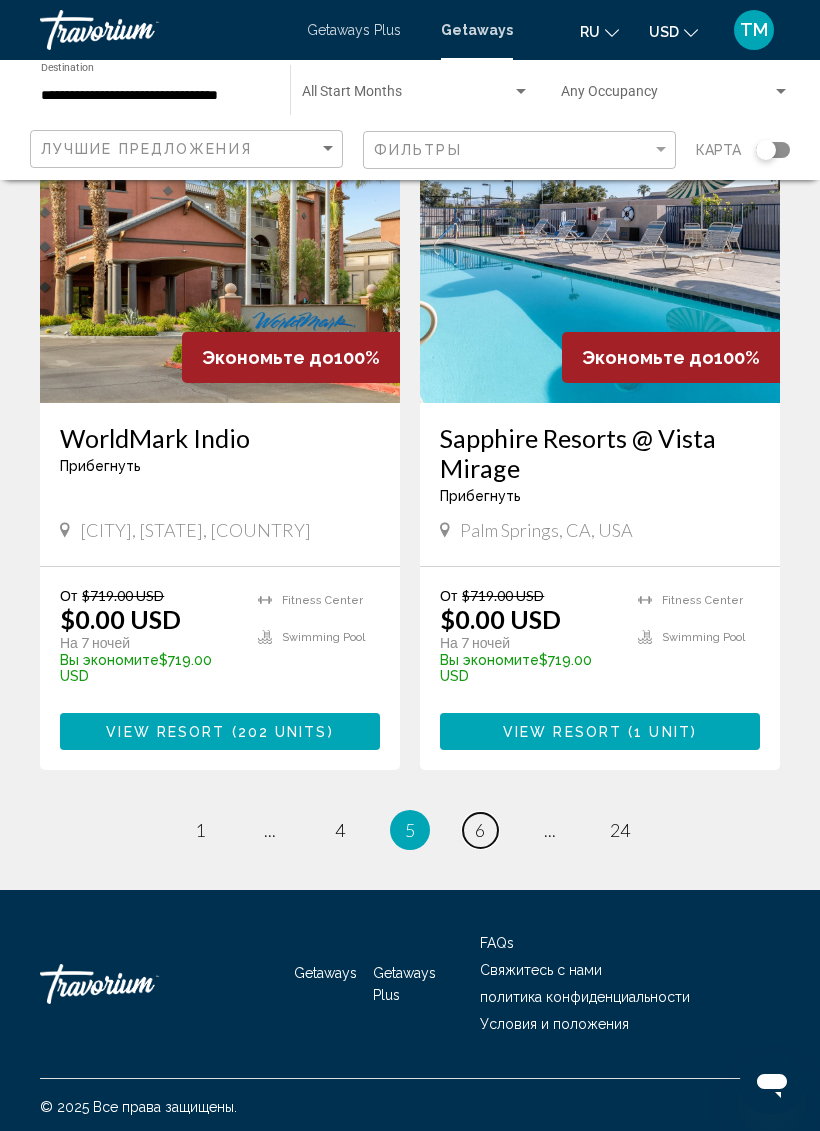 click on "page  6" at bounding box center [480, 830] 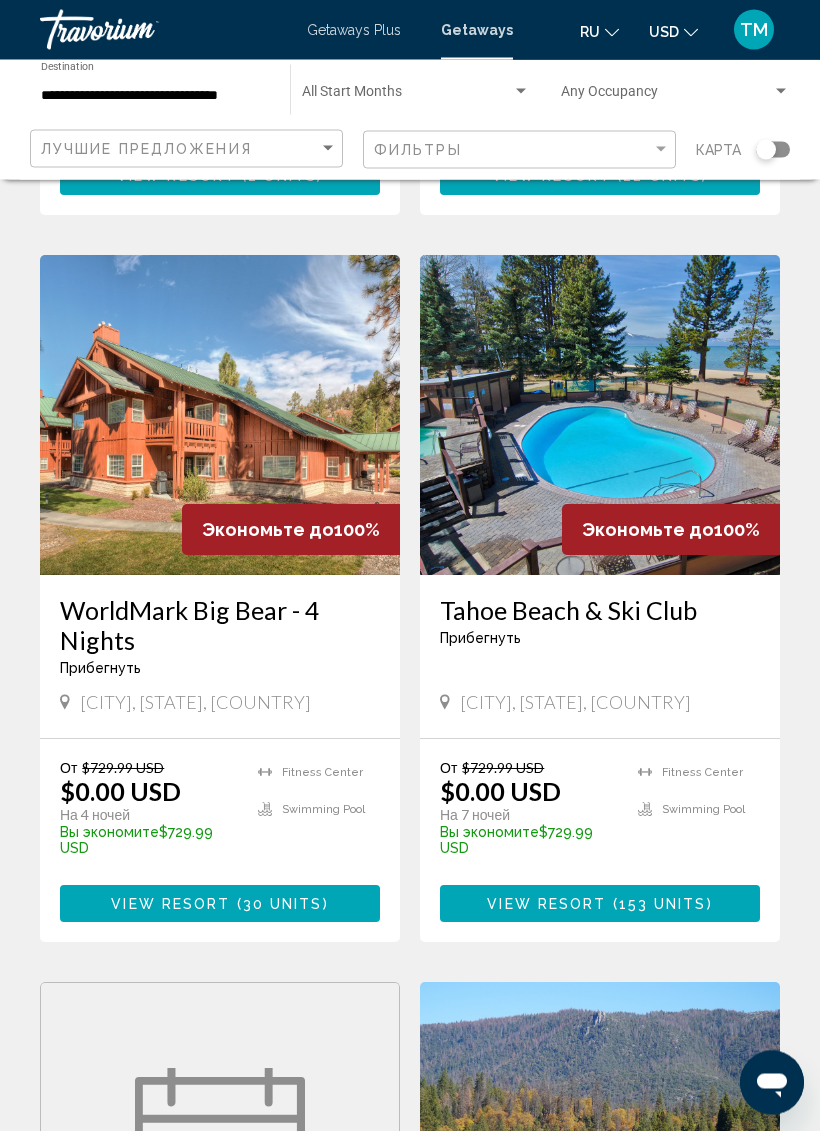 scroll, scrollTop: 1471, scrollLeft: 0, axis: vertical 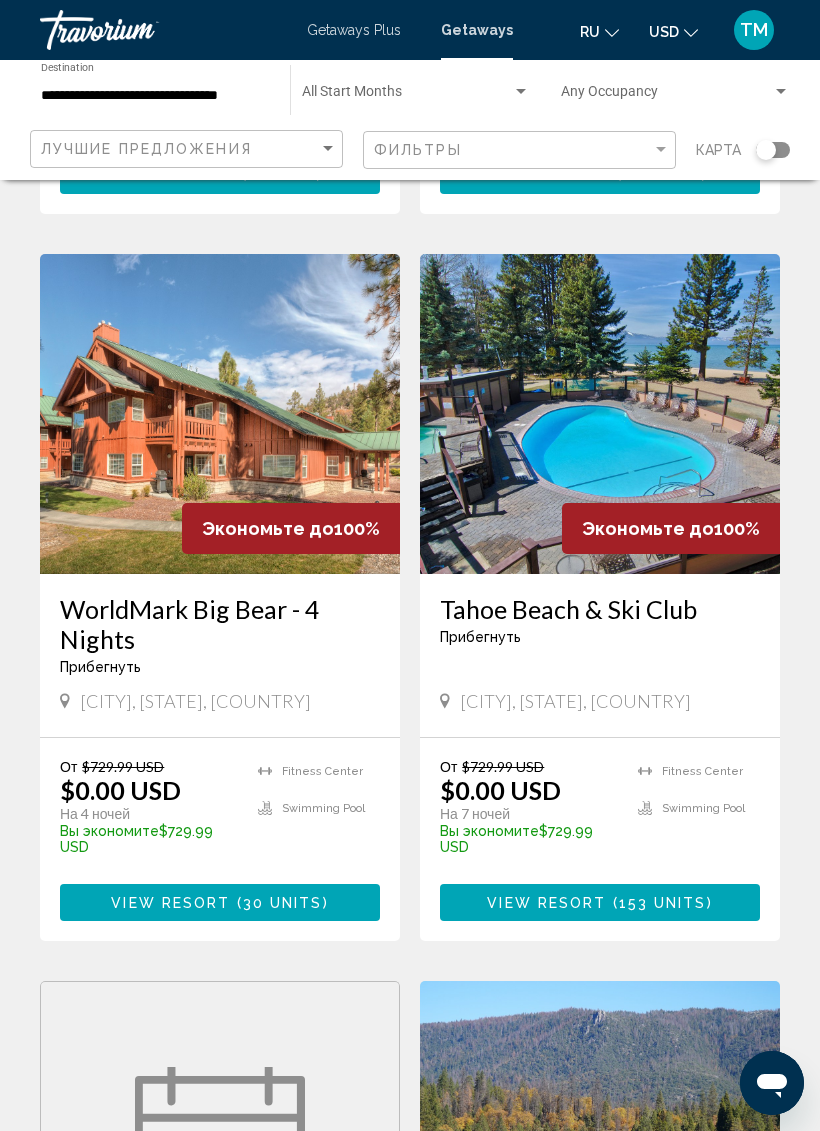 click on "Tahoe Beach & Ski Club" at bounding box center [600, 609] 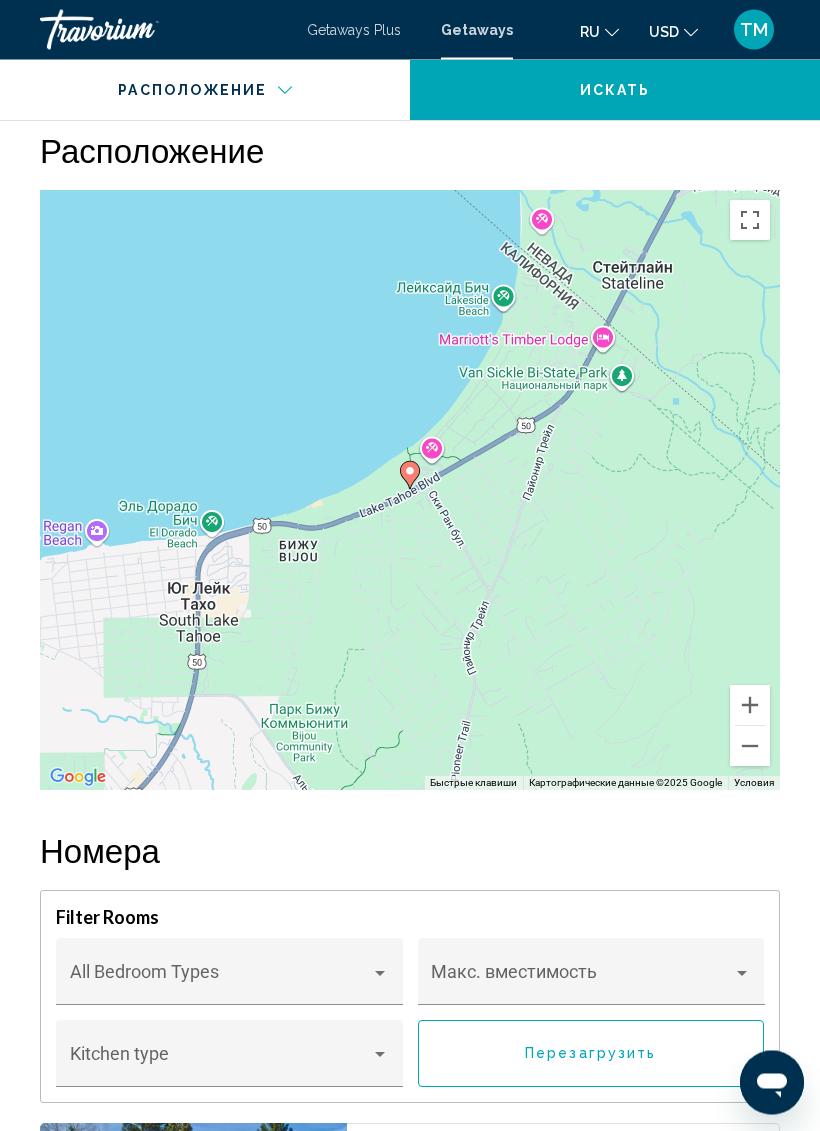 scroll, scrollTop: 3128, scrollLeft: 0, axis: vertical 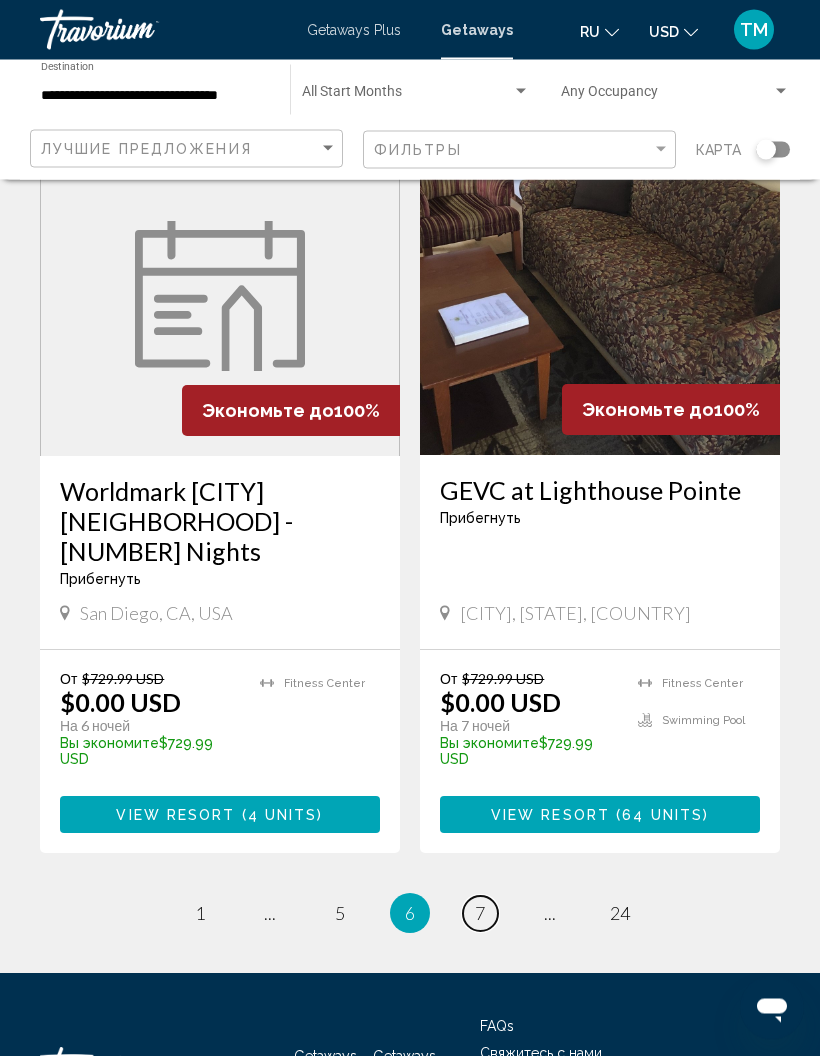 click on "7" at bounding box center (480, 914) 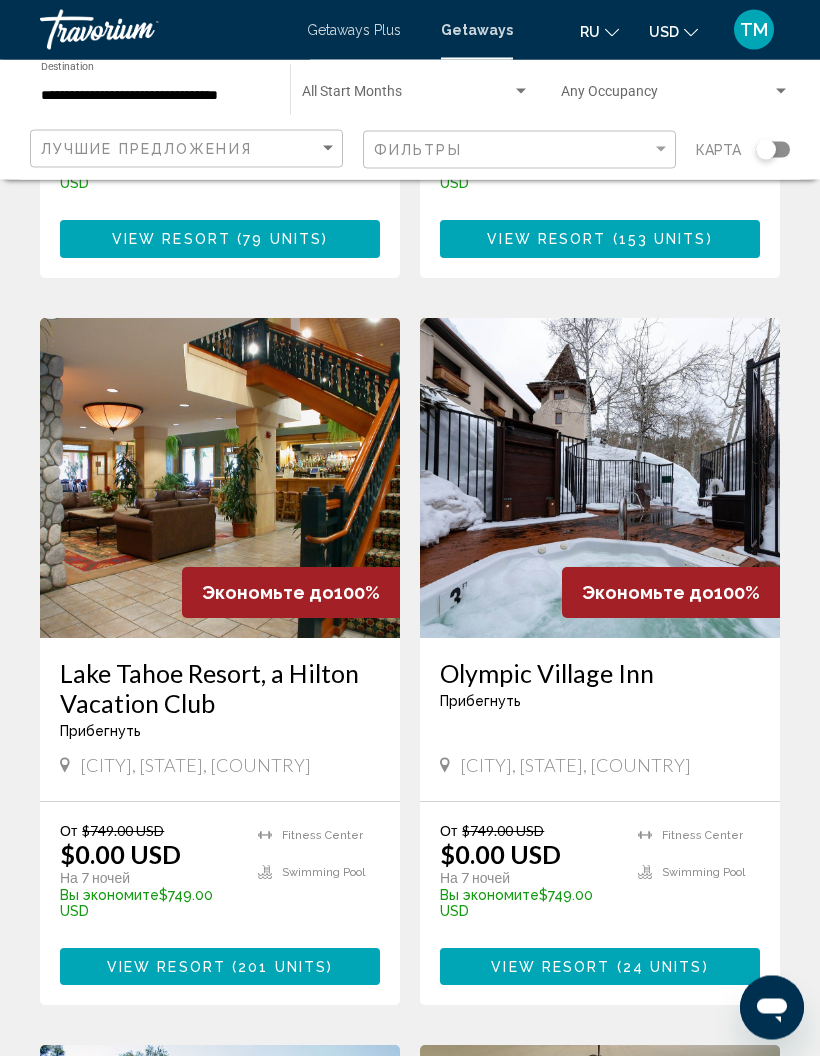 scroll, scrollTop: 1431, scrollLeft: 0, axis: vertical 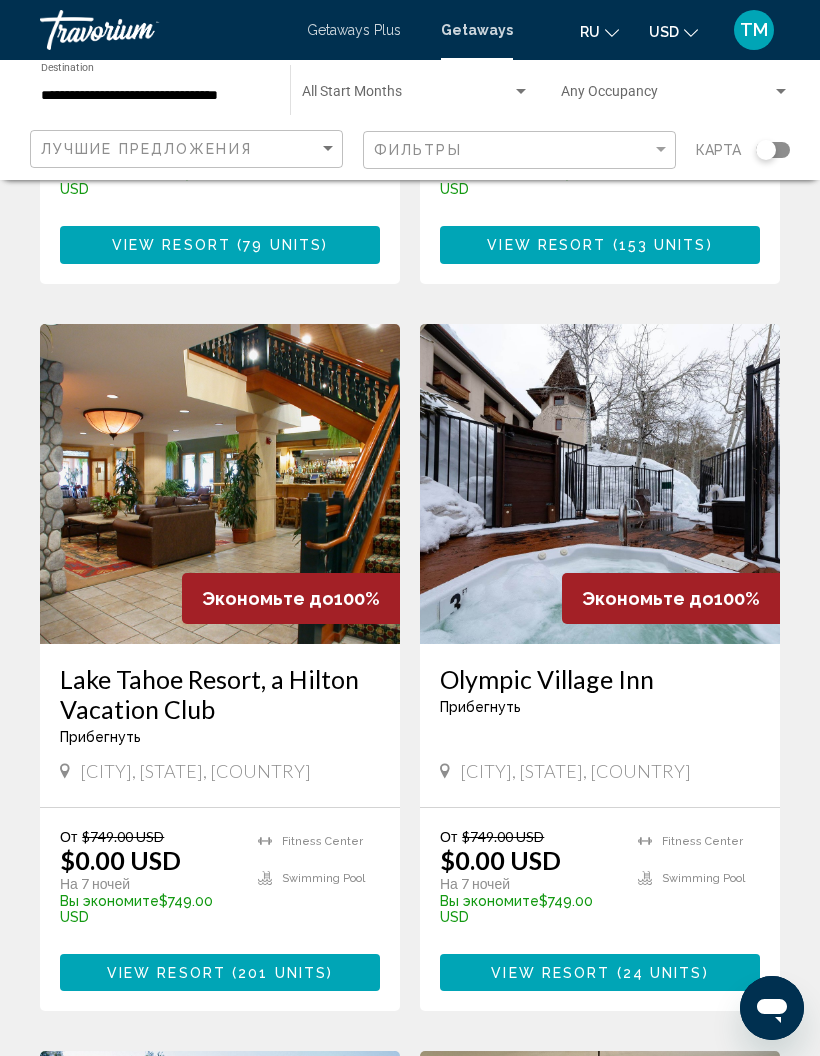click on "Lake Tahoe Resort, a Hilton Vacation Club" at bounding box center (220, 694) 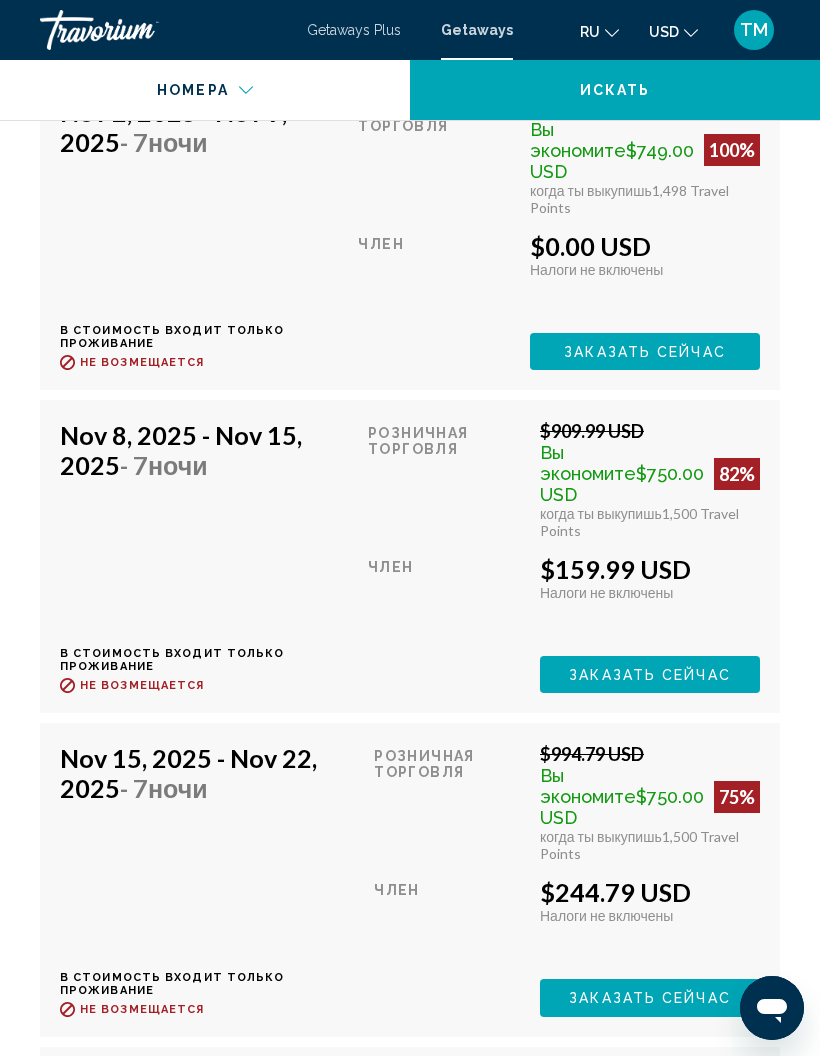 scroll, scrollTop: 16159, scrollLeft: 0, axis: vertical 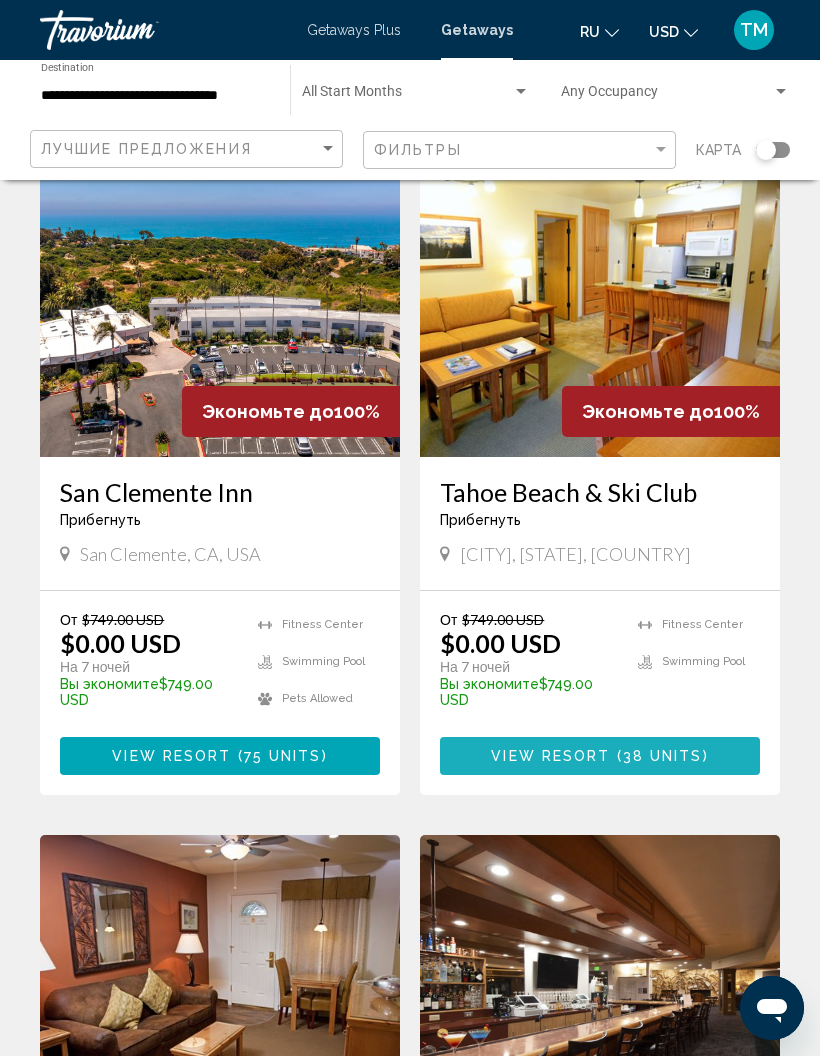 click on "38 units" at bounding box center (663, 757) 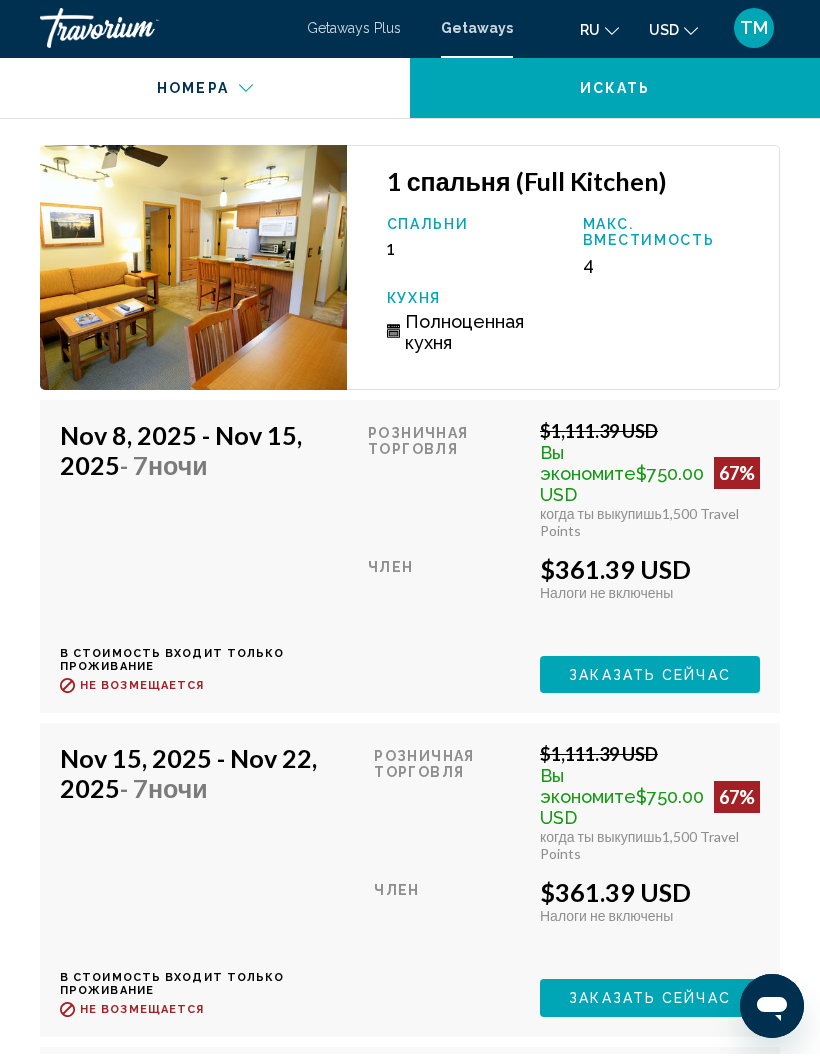 scroll, scrollTop: 11943, scrollLeft: 0, axis: vertical 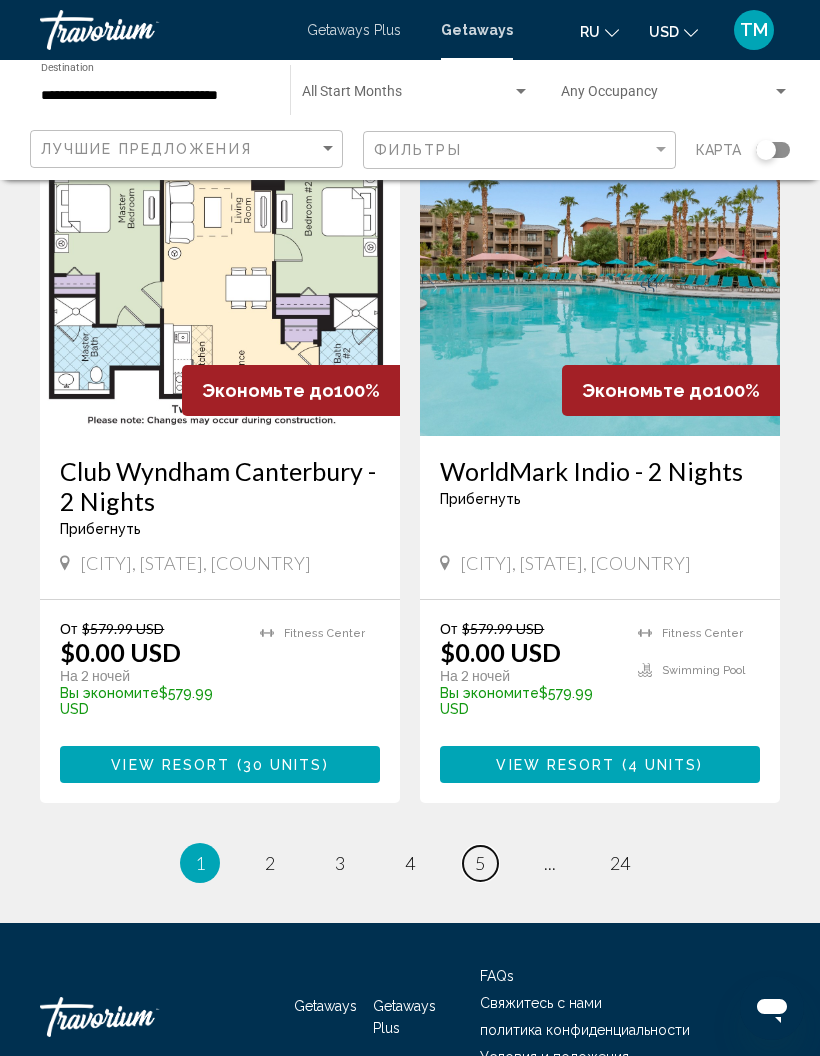click on "5" at bounding box center [480, 863] 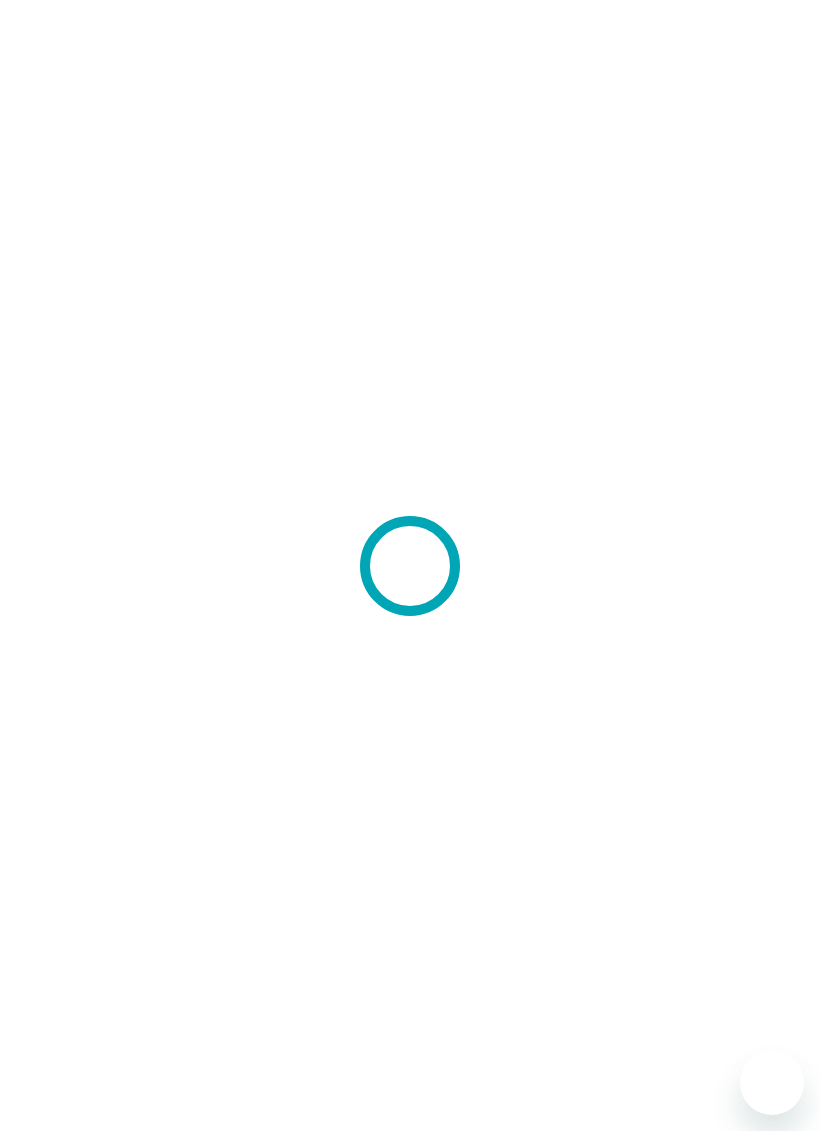 scroll, scrollTop: 0, scrollLeft: 0, axis: both 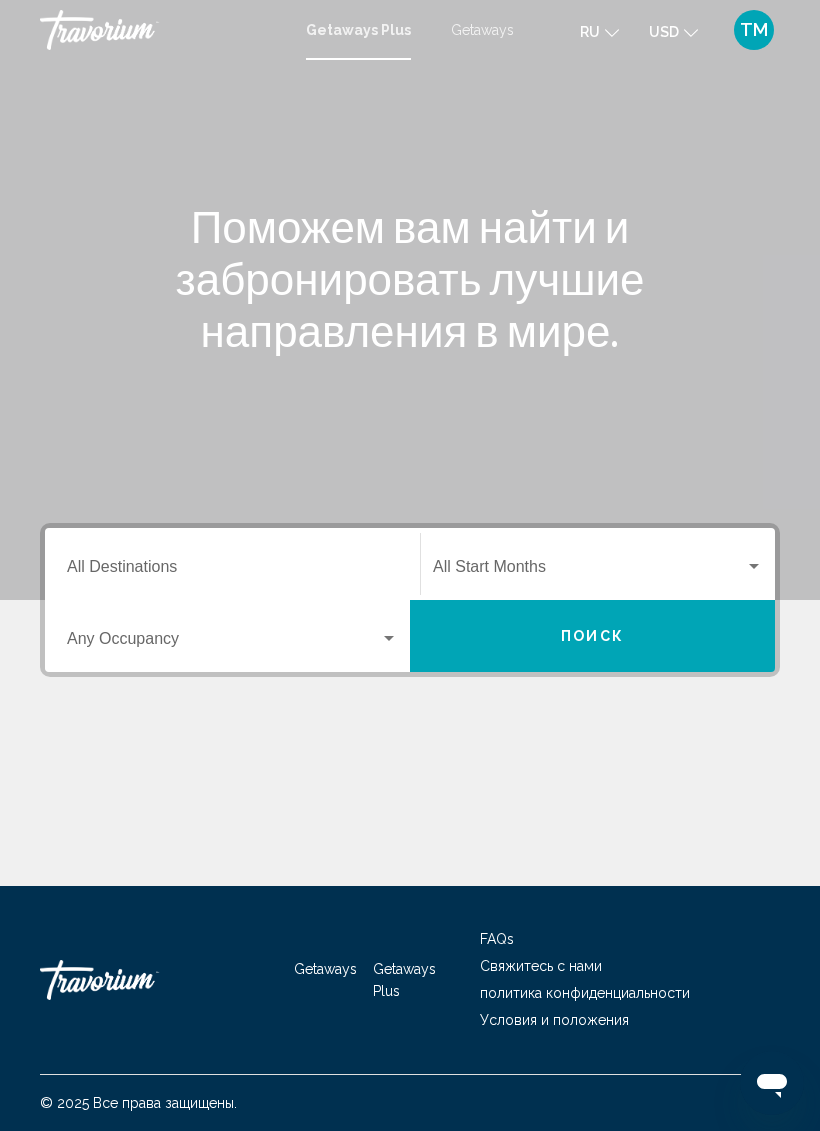 click on "Destination All Destinations" at bounding box center [232, 564] 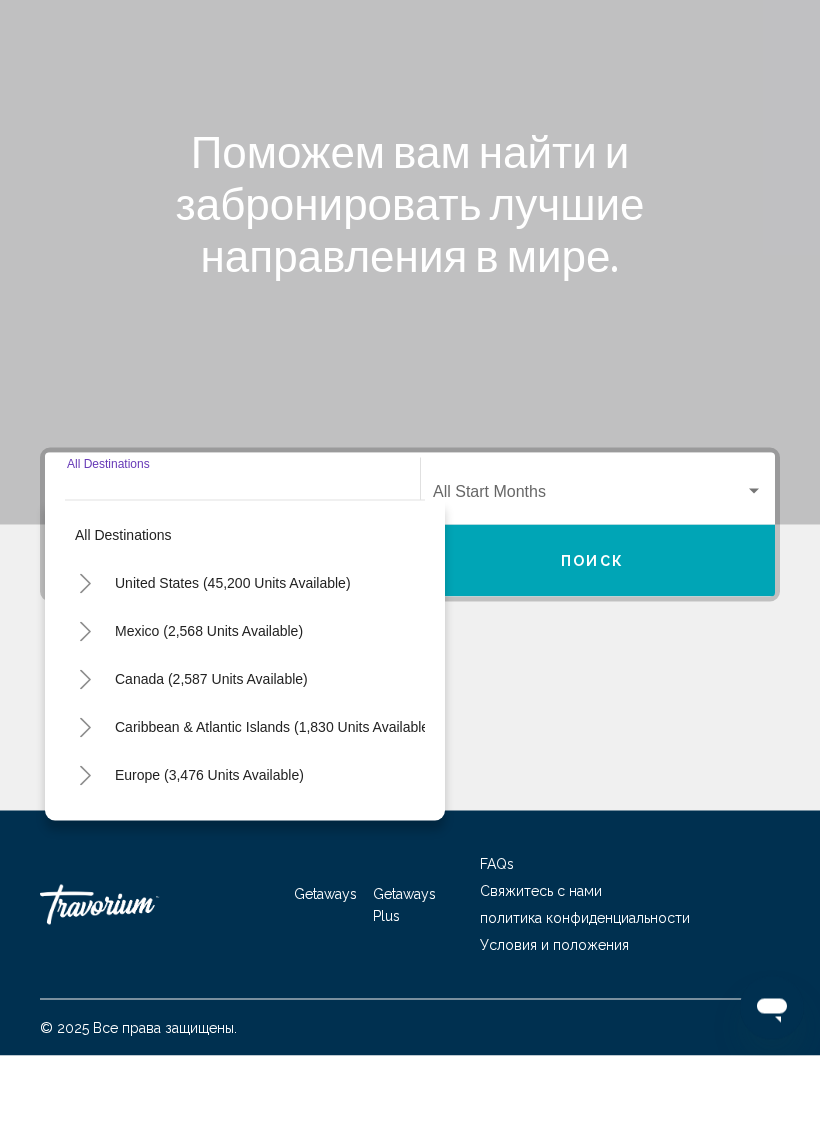scroll, scrollTop: 49, scrollLeft: 0, axis: vertical 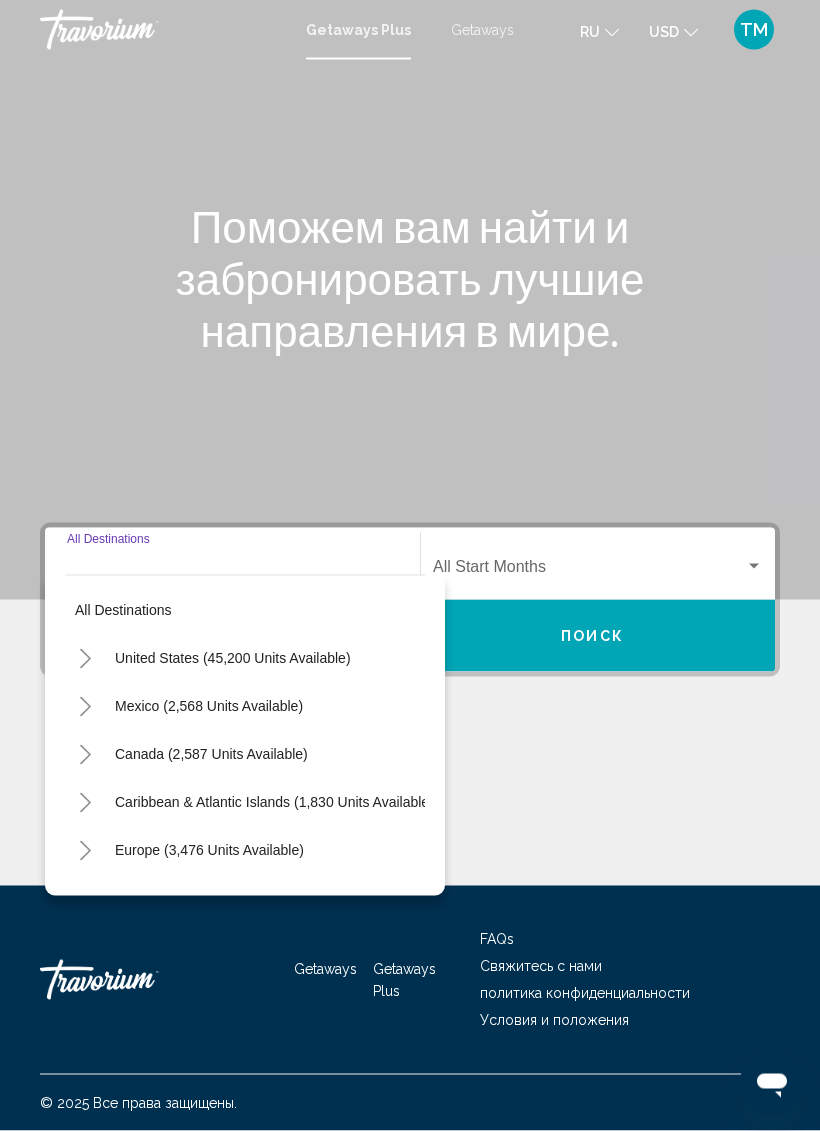 click 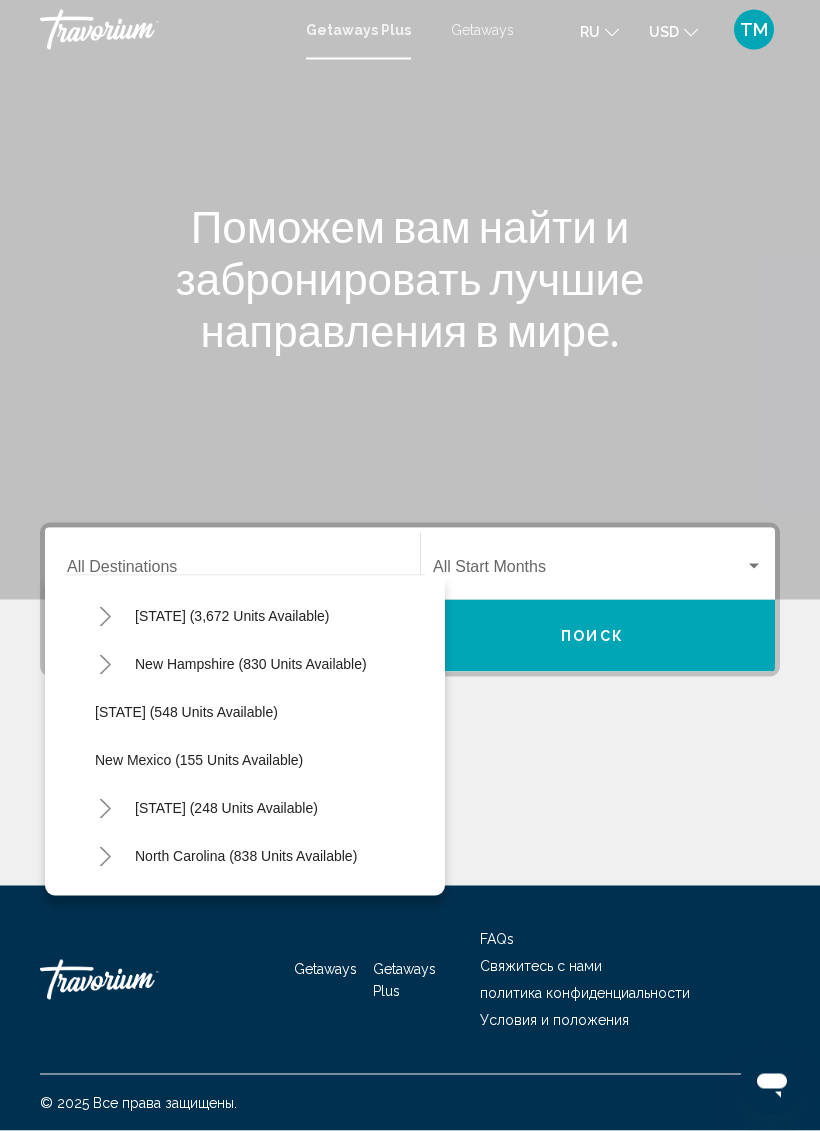 scroll, scrollTop: 1146, scrollLeft: 0, axis: vertical 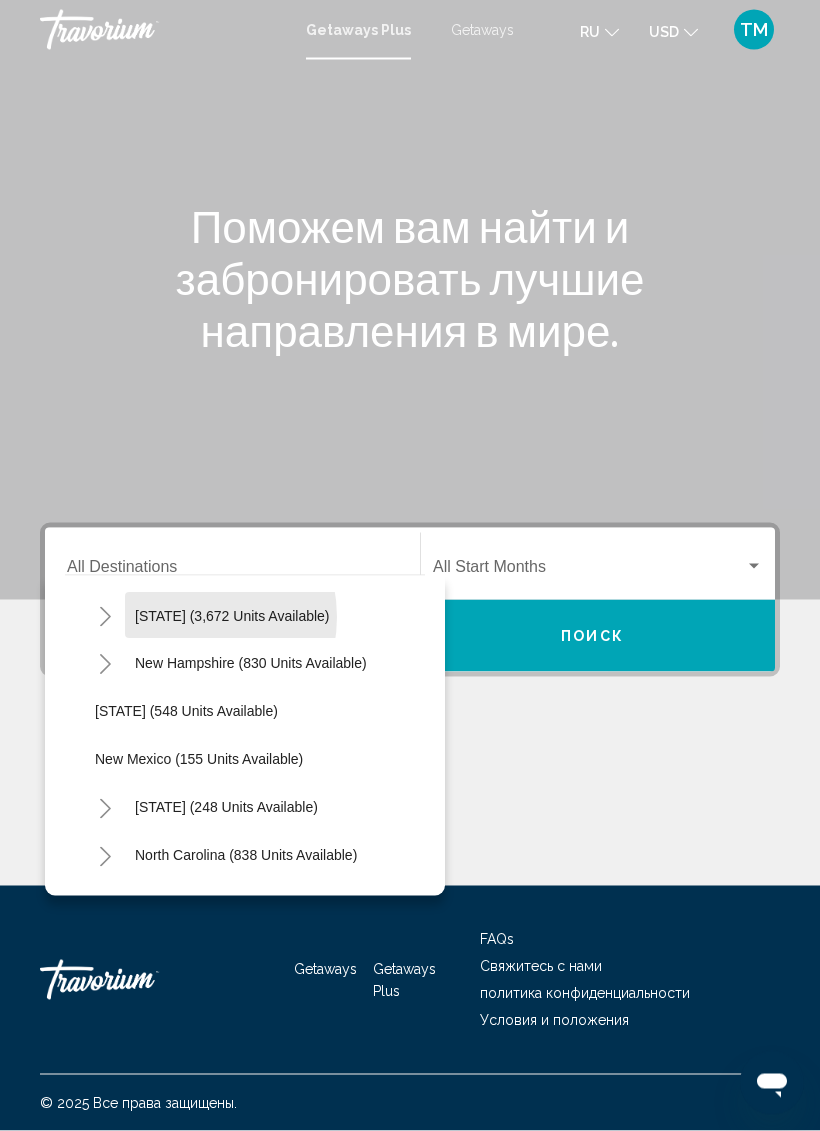click on "Nevada (3,672 units available)" 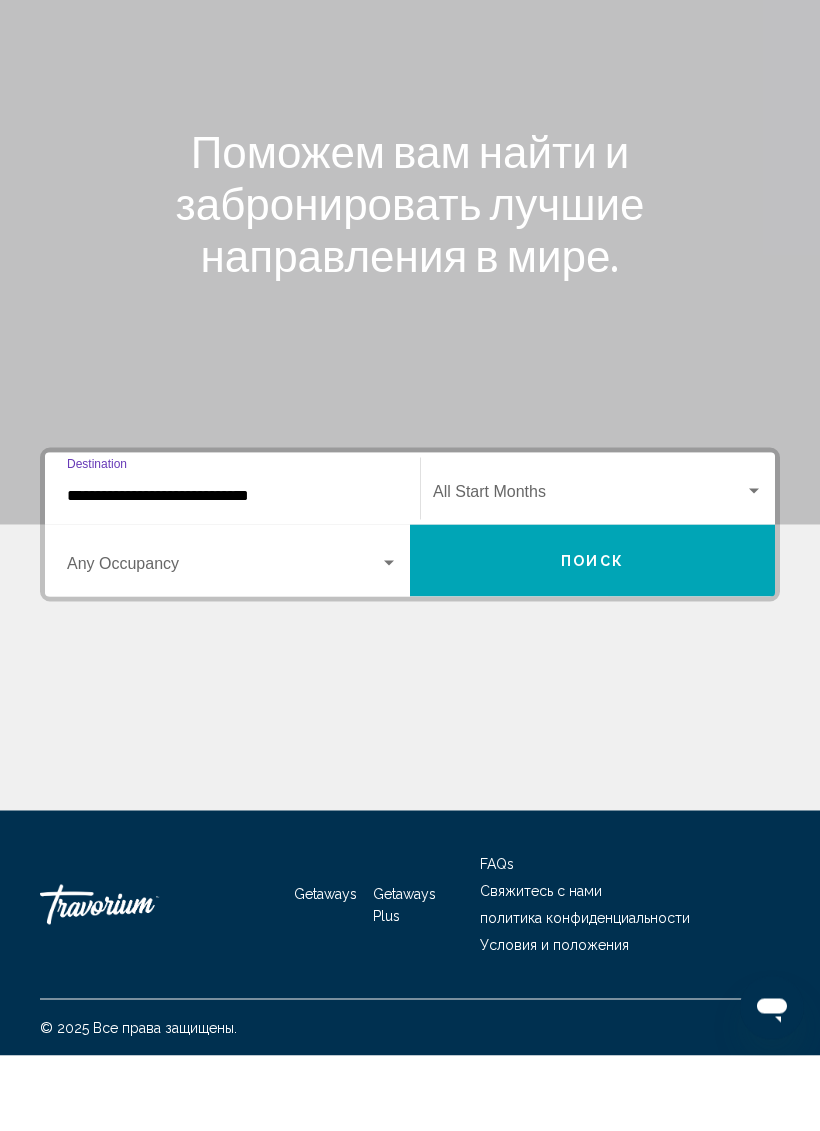 scroll, scrollTop: 49, scrollLeft: 0, axis: vertical 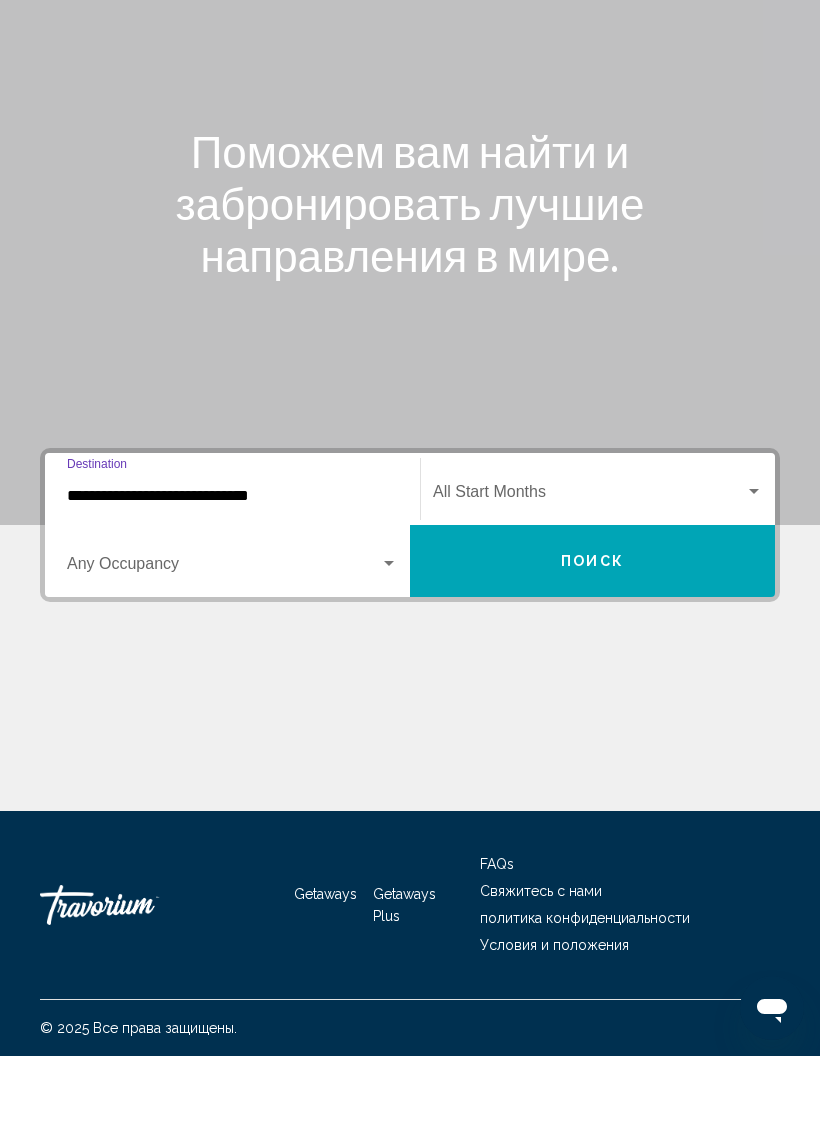 click on "Поиск" at bounding box center (592, 636) 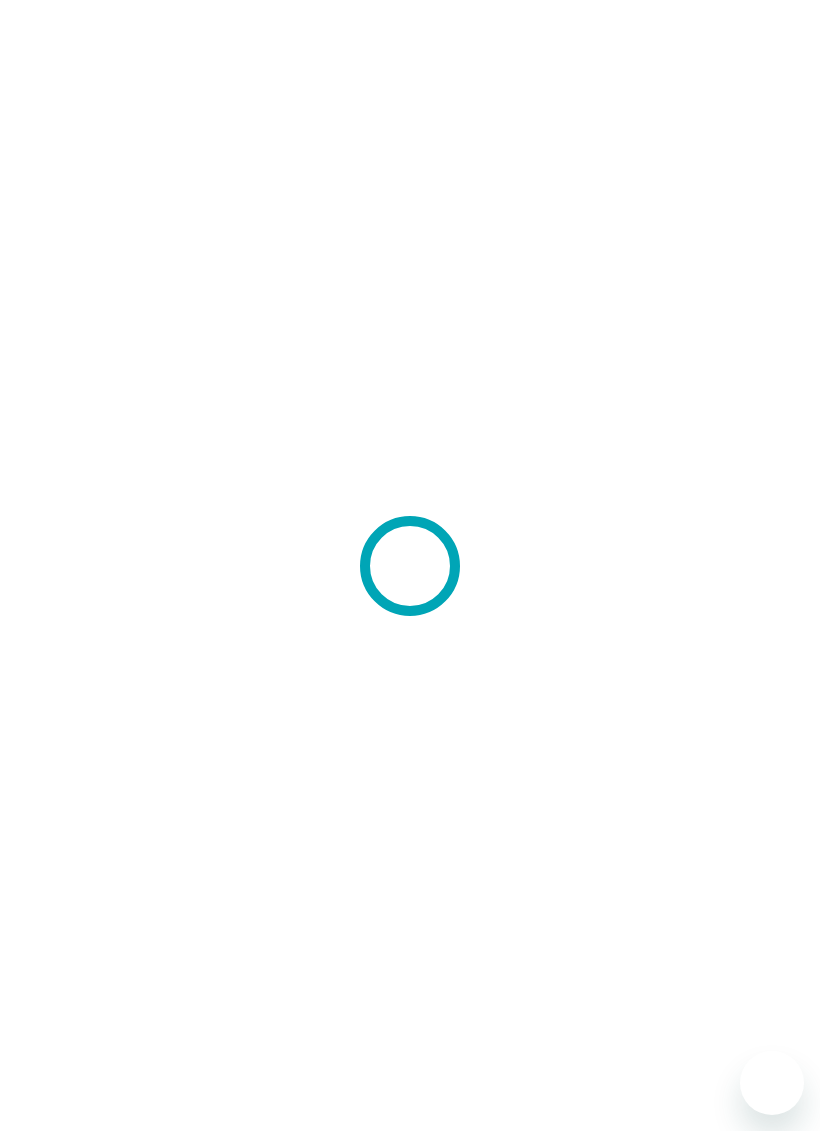 scroll, scrollTop: 0, scrollLeft: 0, axis: both 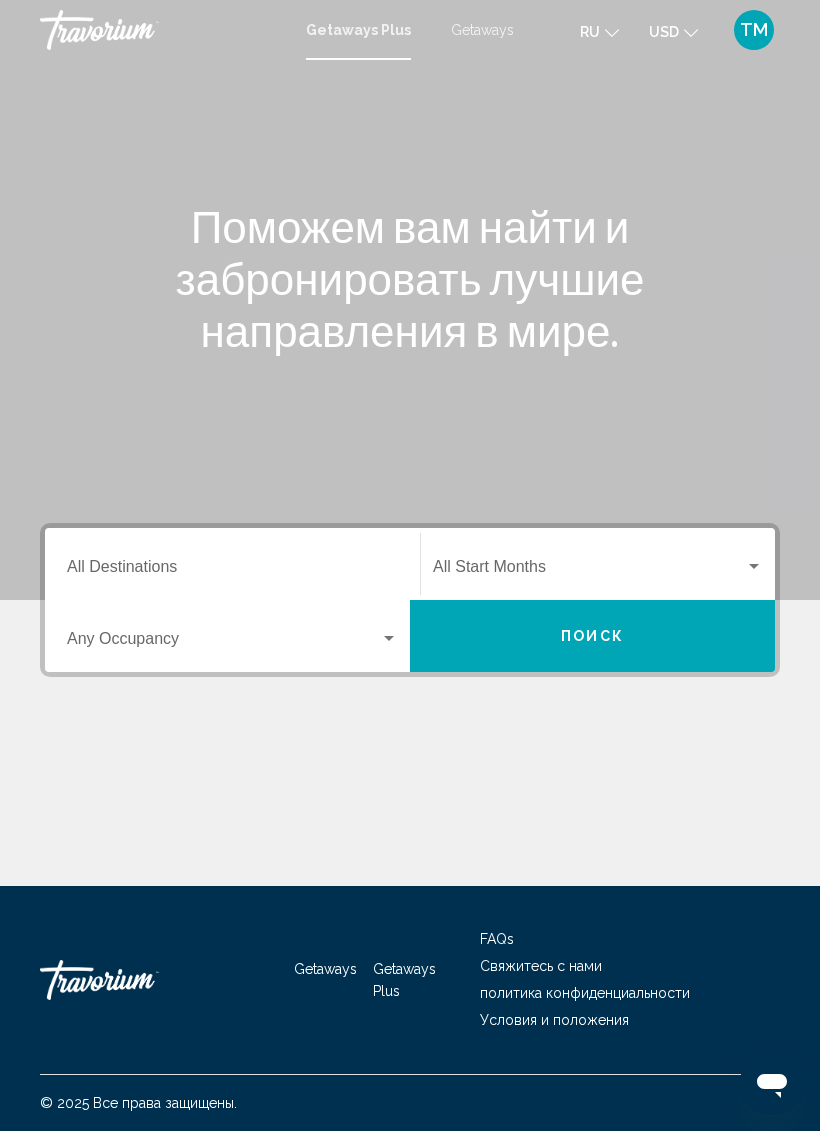 click on "Destination All Destinations" at bounding box center [232, 571] 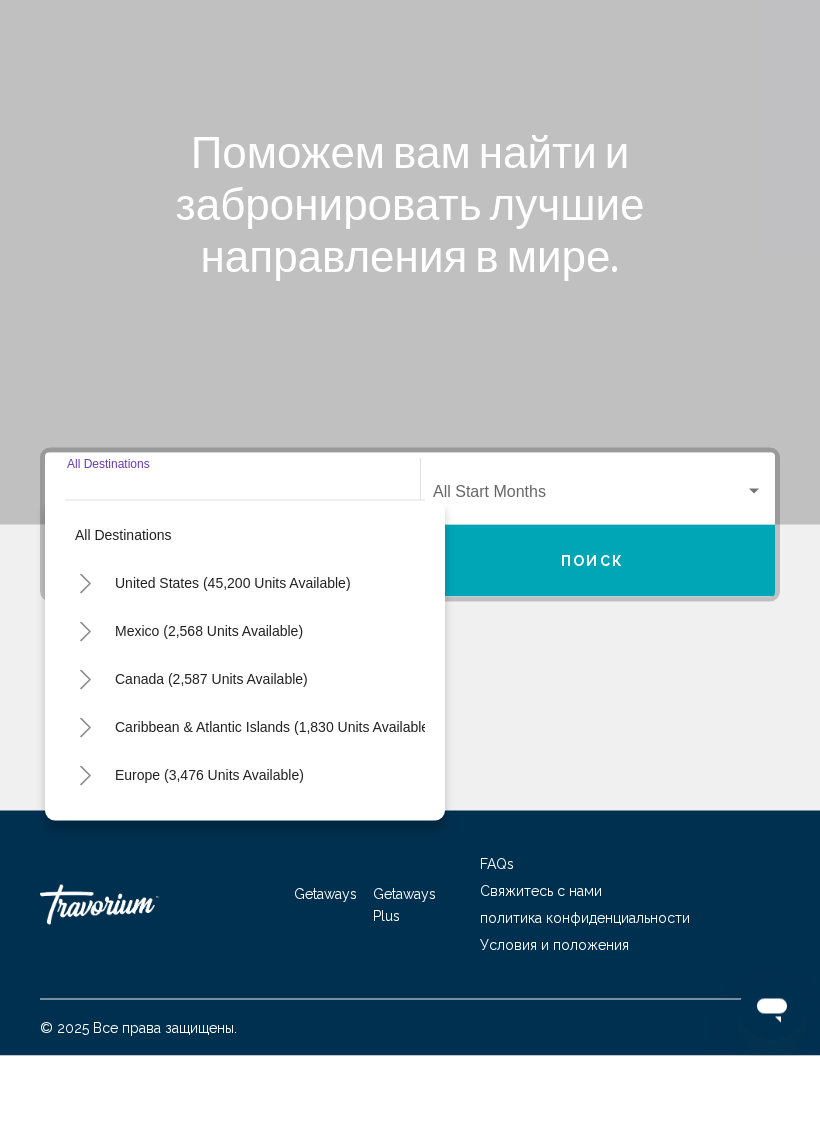 scroll, scrollTop: 49, scrollLeft: 0, axis: vertical 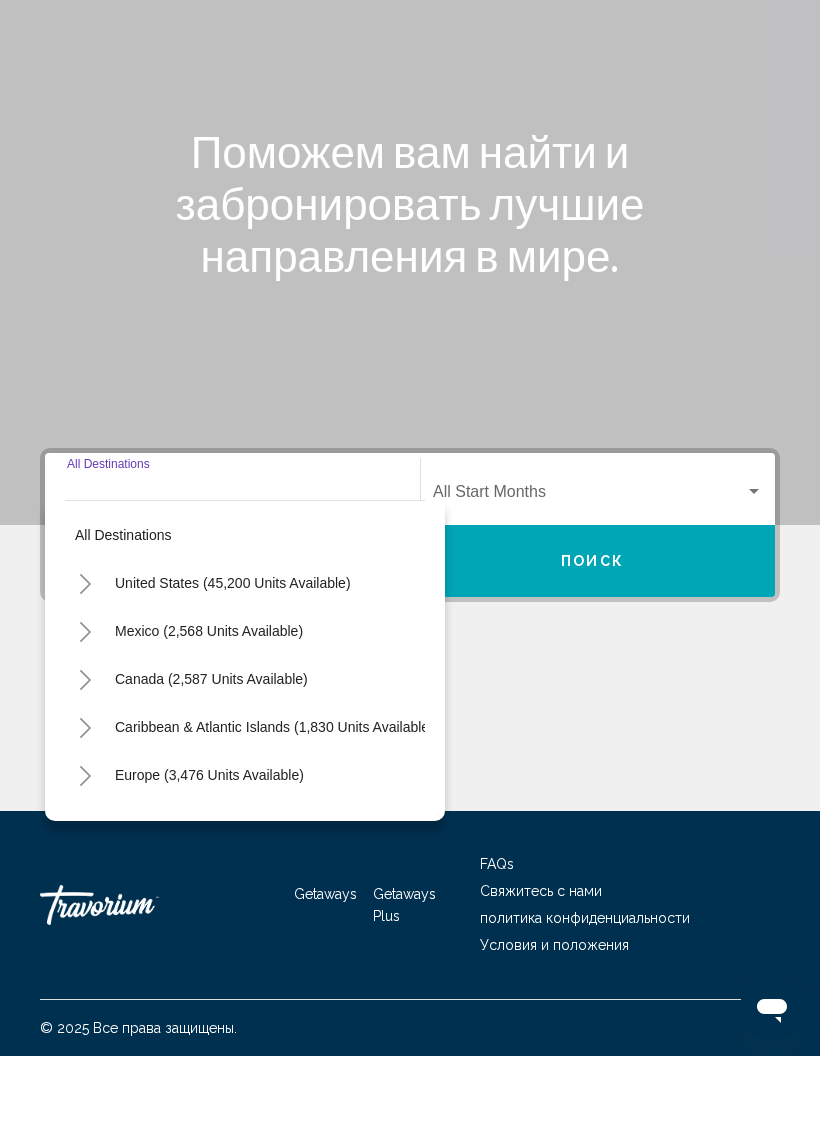 click on "United States (45,200 units available)" at bounding box center [209, 706] 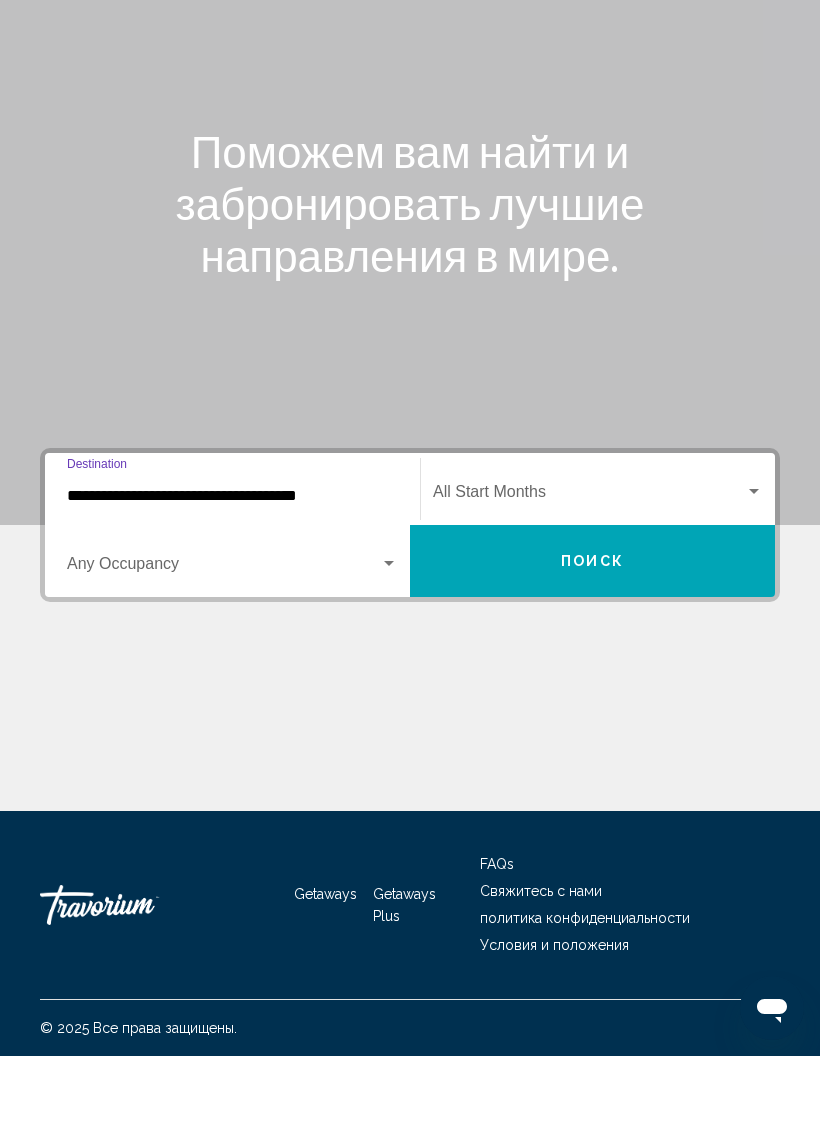 click on "Поиск" at bounding box center [592, 636] 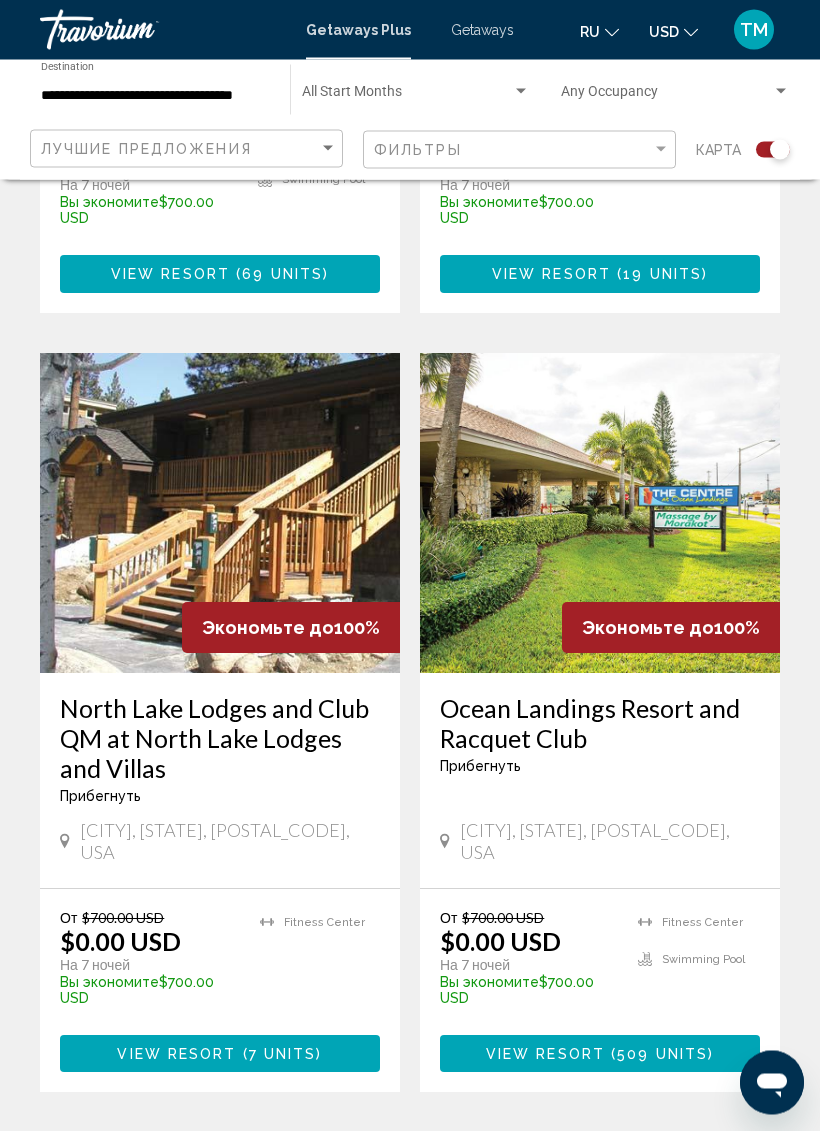 scroll, scrollTop: 4142, scrollLeft: 0, axis: vertical 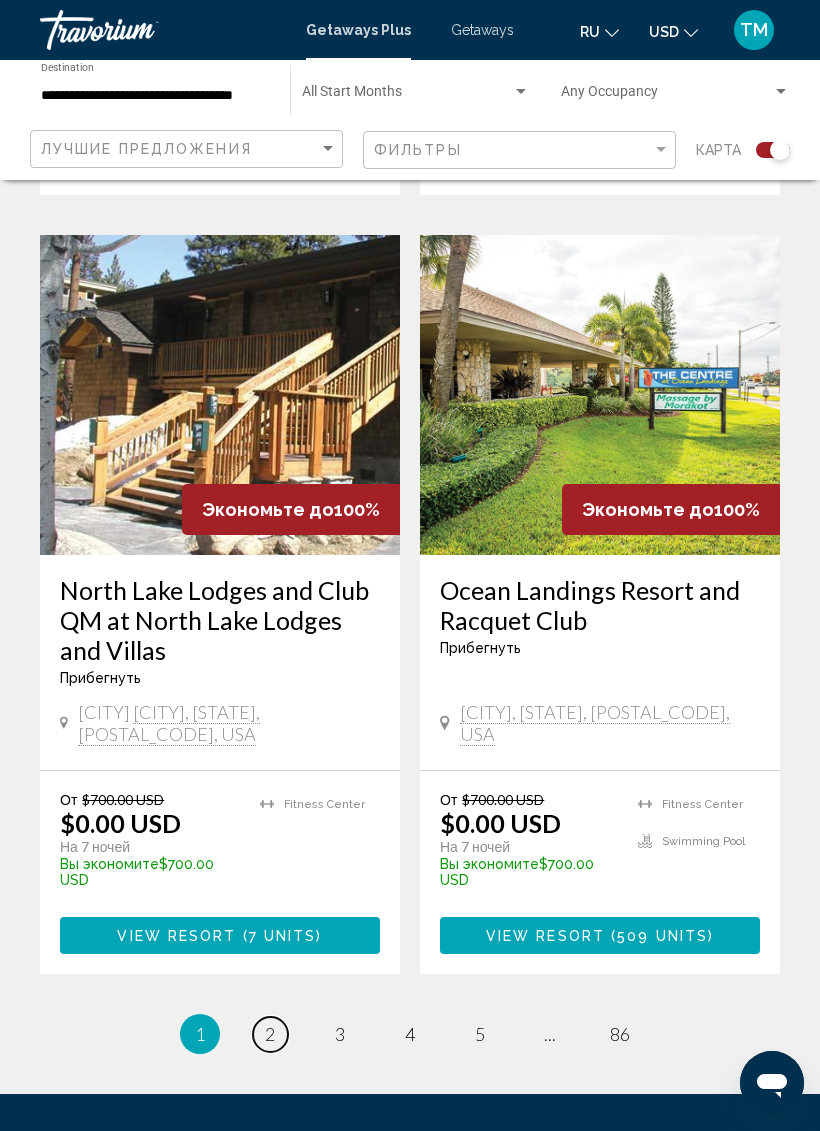 click on "2" at bounding box center [270, 1034] 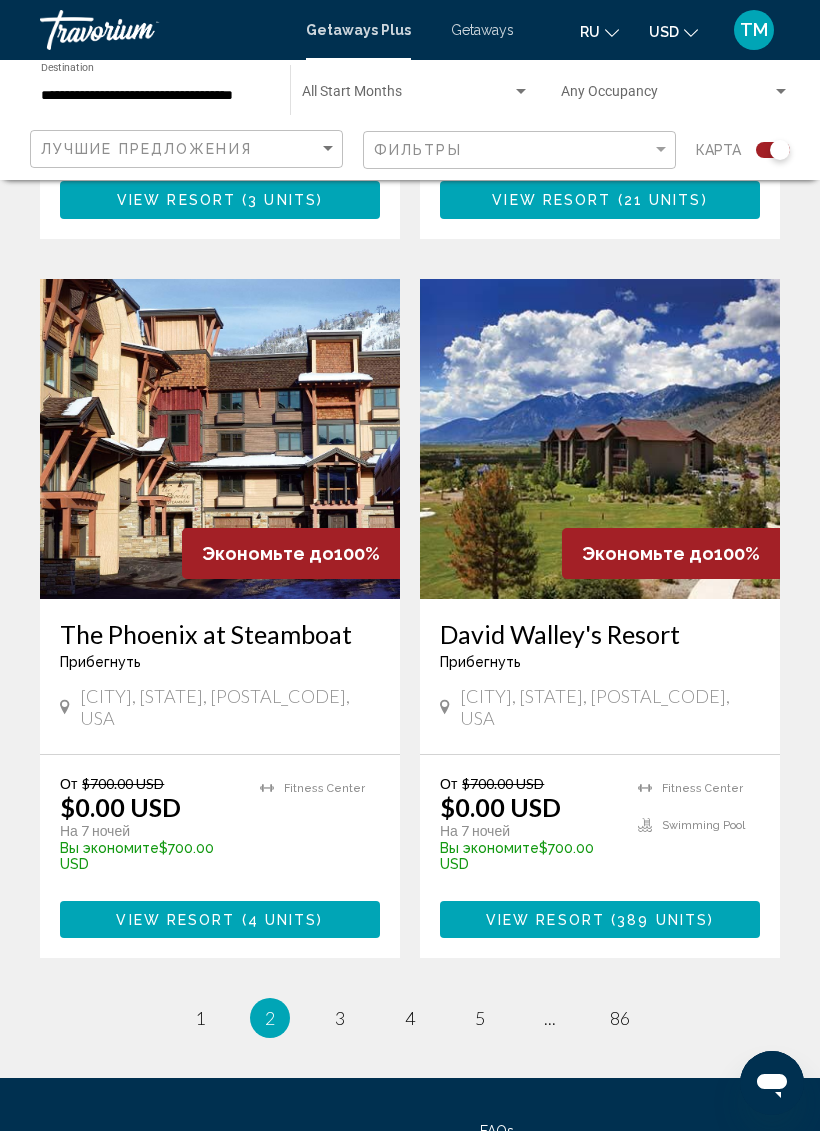 scroll, scrollTop: 4042, scrollLeft: 0, axis: vertical 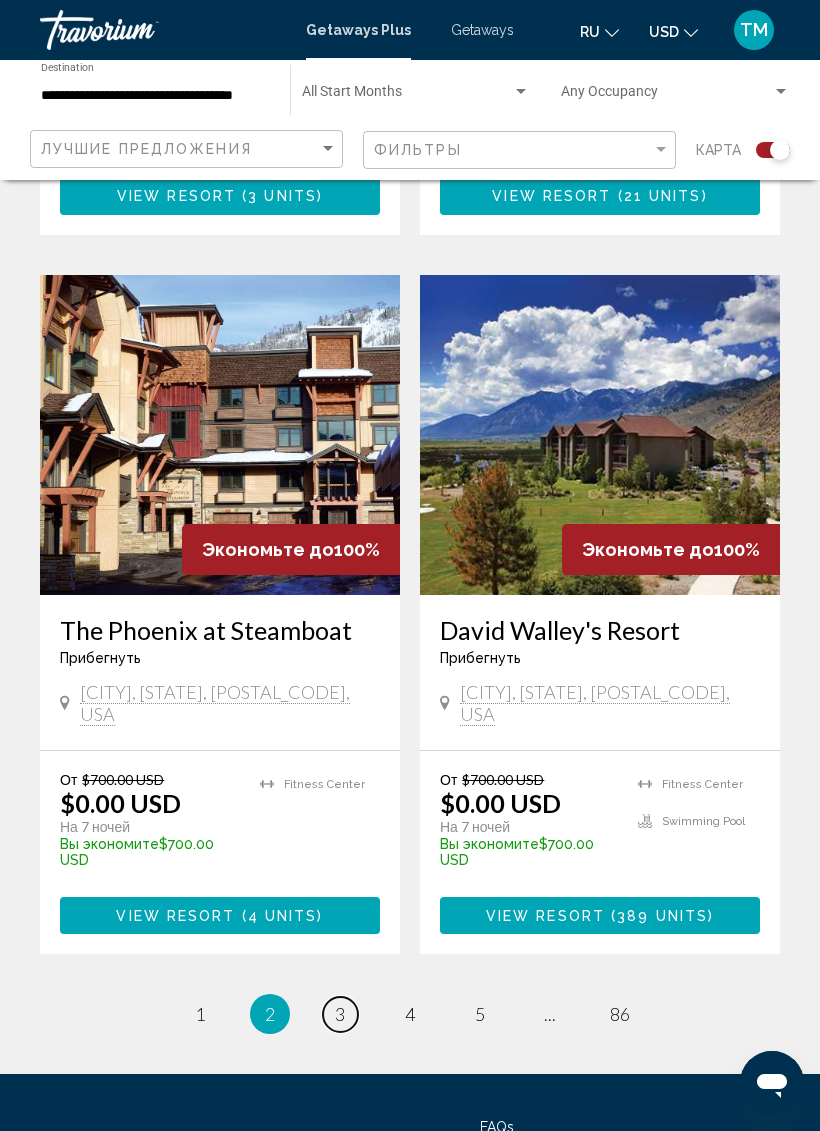 click on "3" at bounding box center (340, 1014) 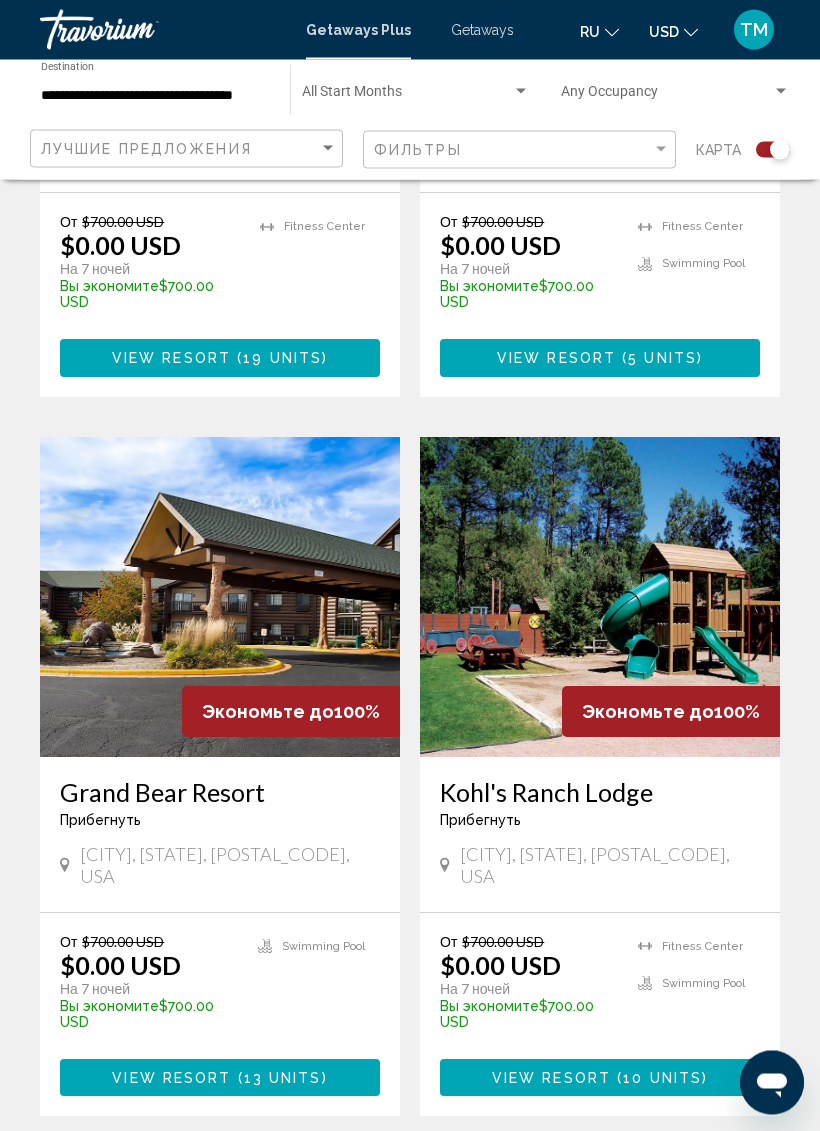 scroll, scrollTop: 3881, scrollLeft: 0, axis: vertical 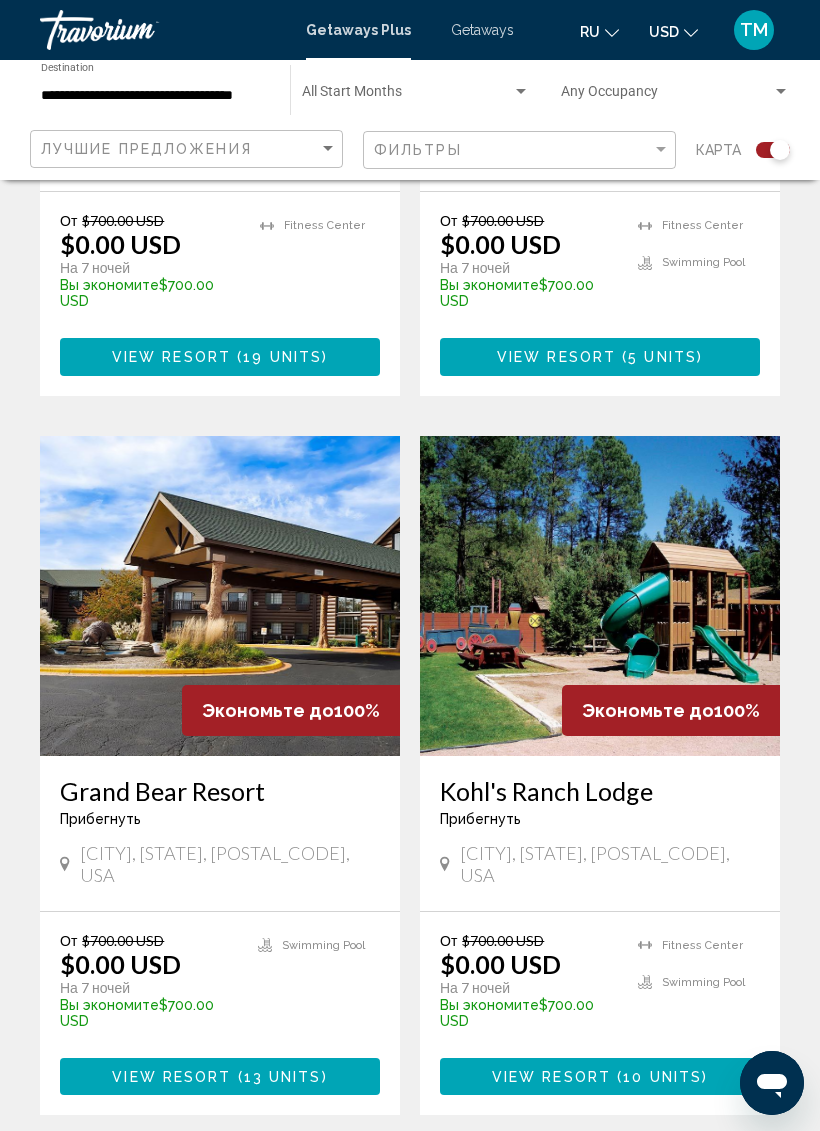 click on "4" at bounding box center [410, 1175] 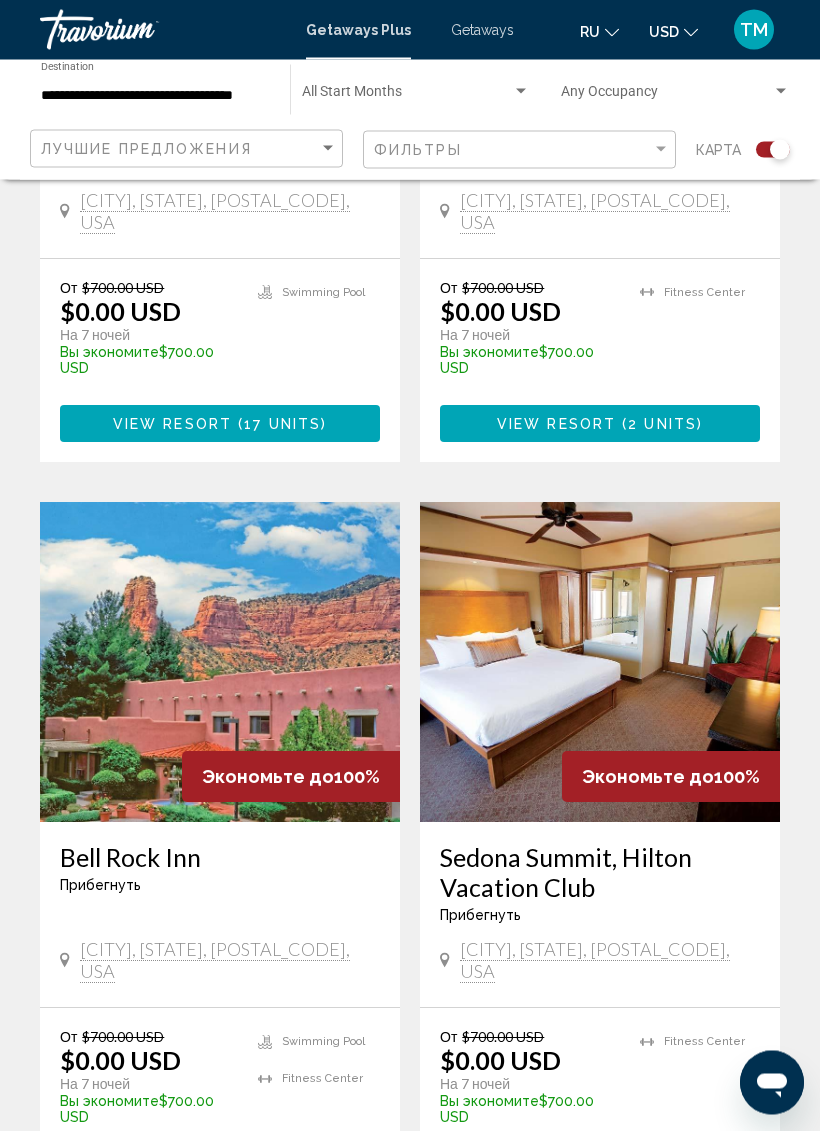 scroll, scrollTop: 2436, scrollLeft: 0, axis: vertical 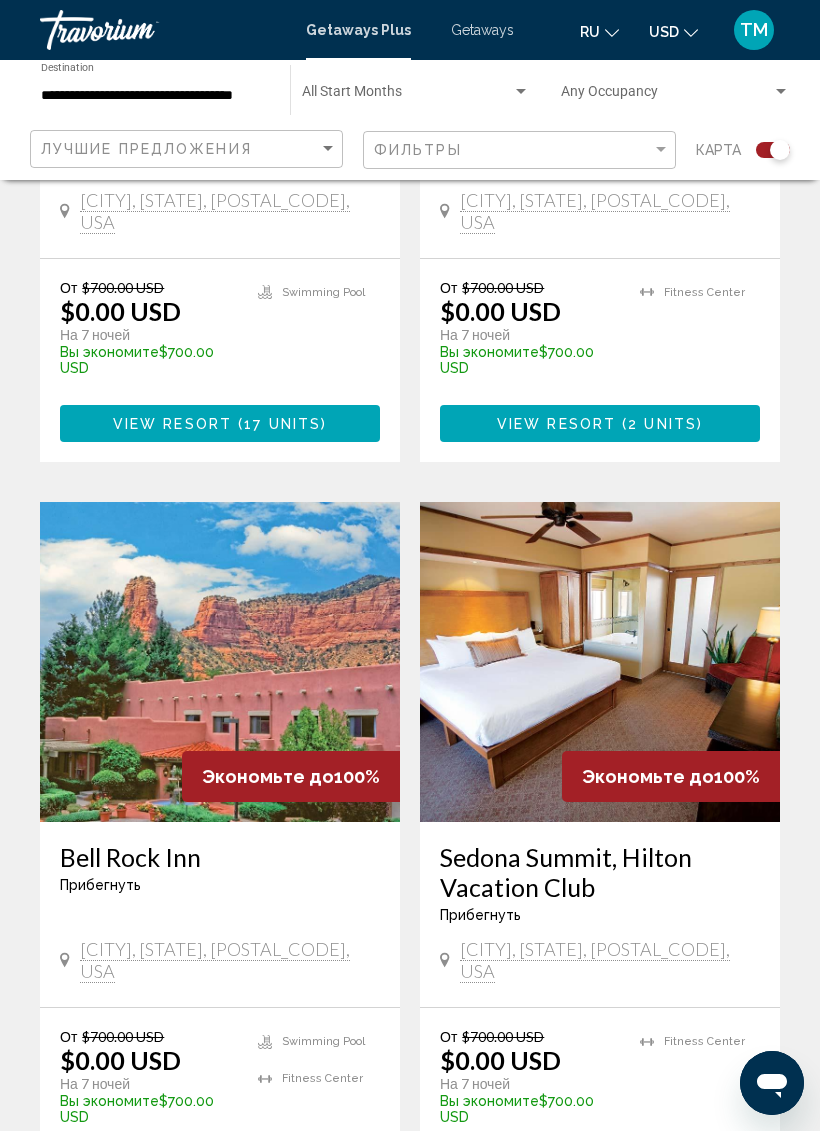 click on "17 units" at bounding box center [662, 1173] 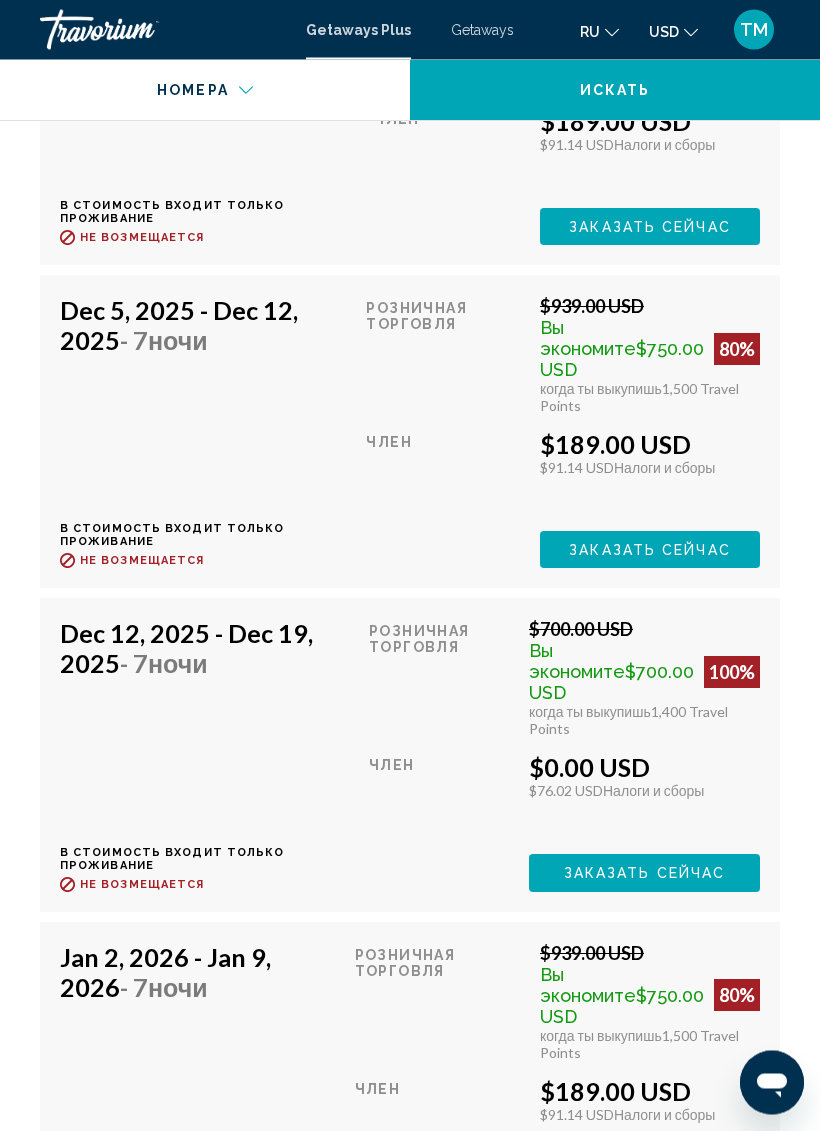 scroll, scrollTop: 4734, scrollLeft: 0, axis: vertical 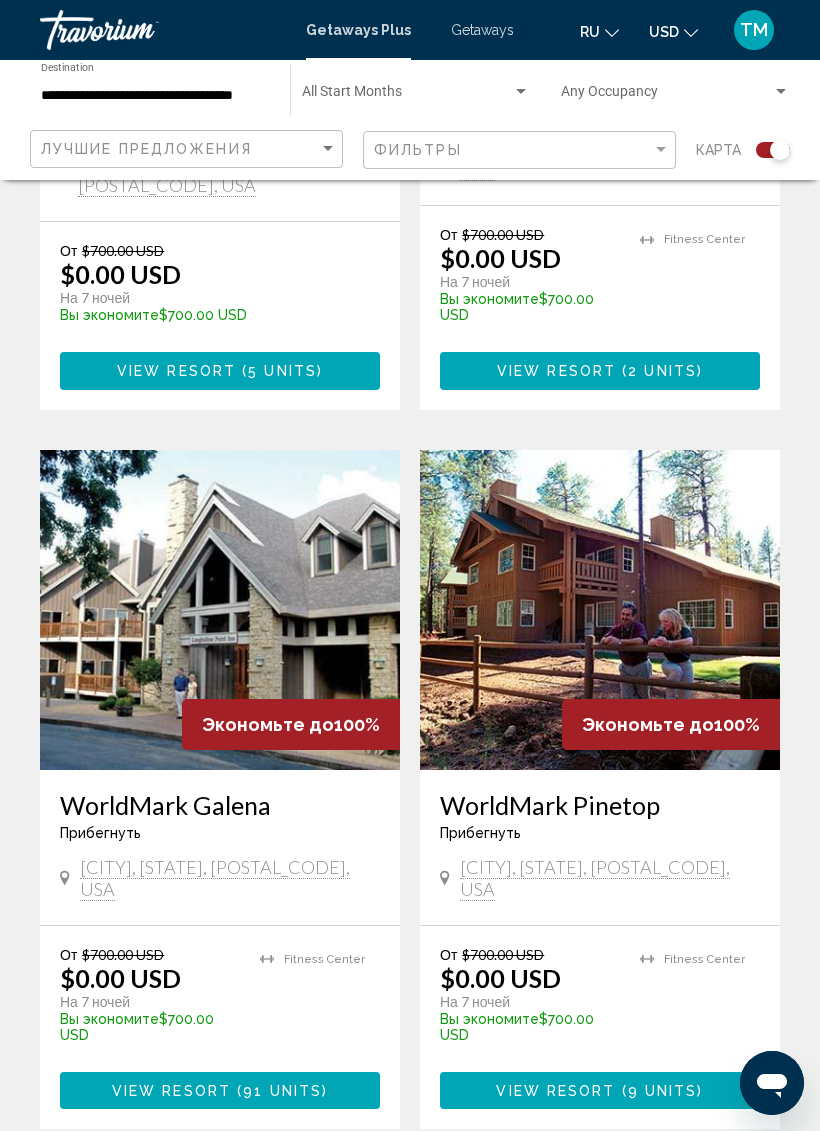 click on "5" at bounding box center (480, 1189) 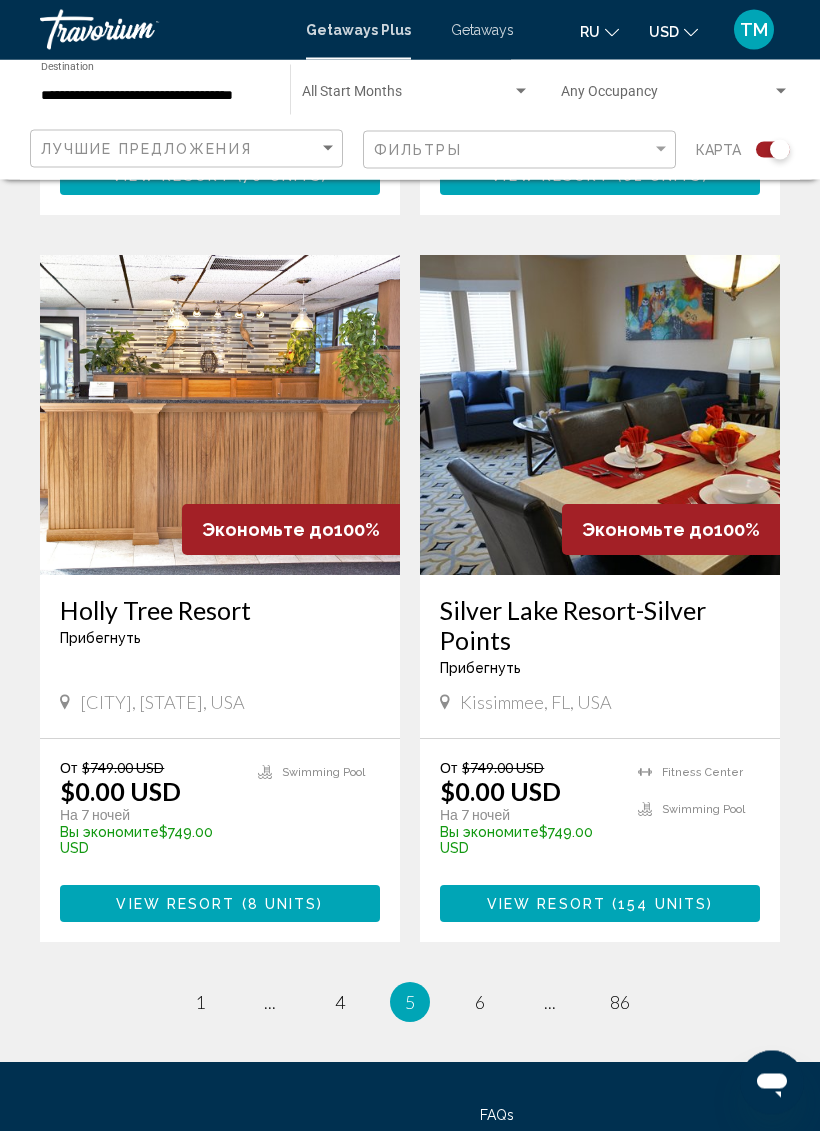 scroll, scrollTop: 4220, scrollLeft: 0, axis: vertical 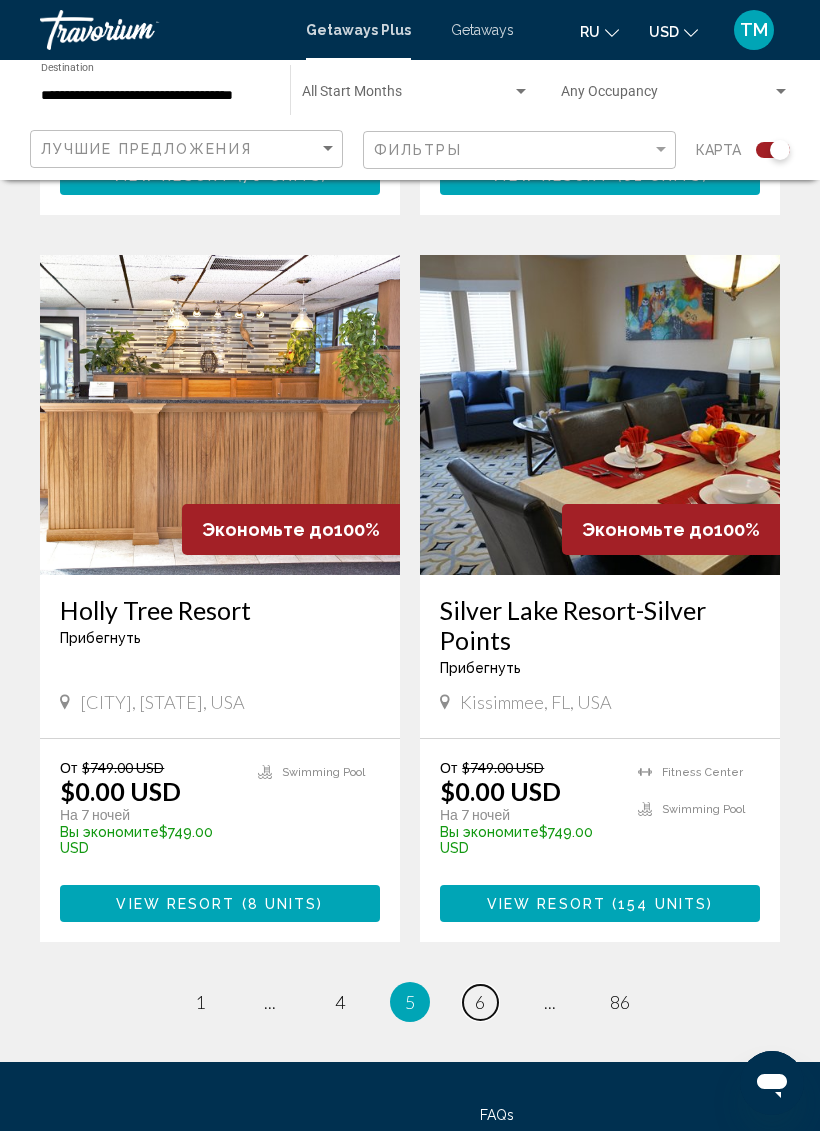 click on "6" at bounding box center [480, 1002] 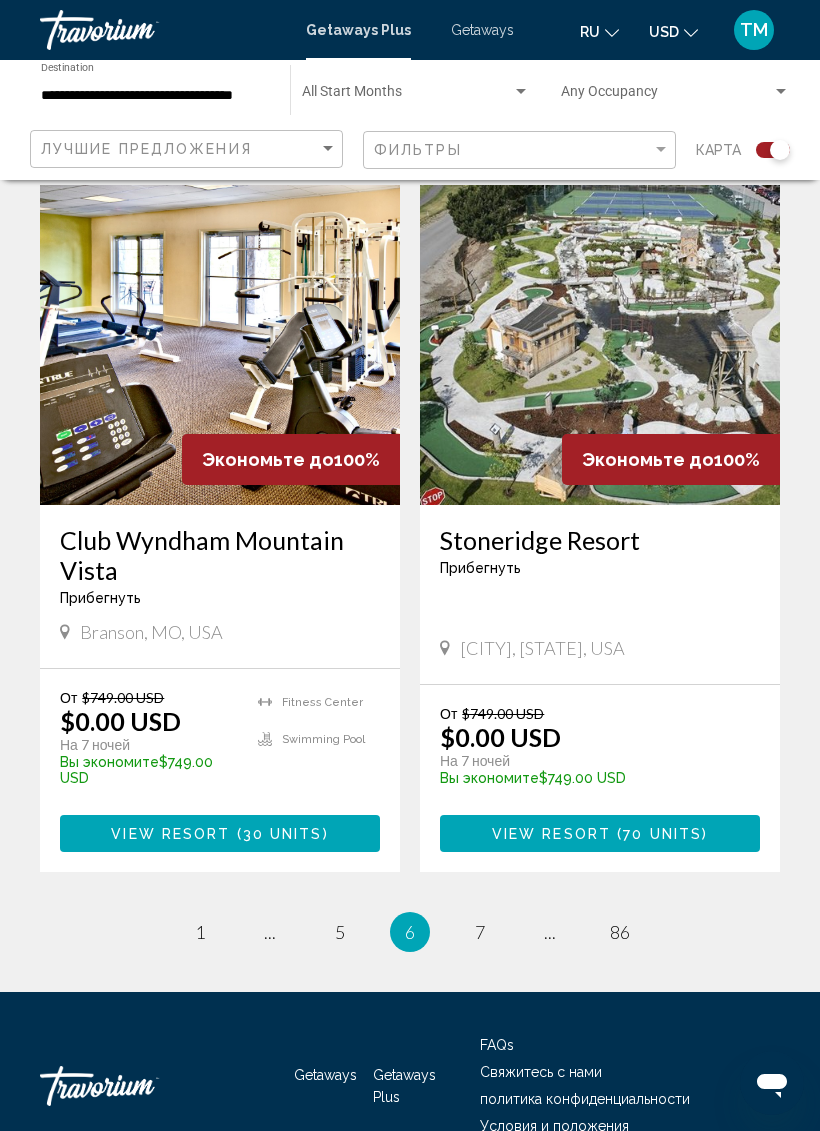 scroll, scrollTop: 4136, scrollLeft: 0, axis: vertical 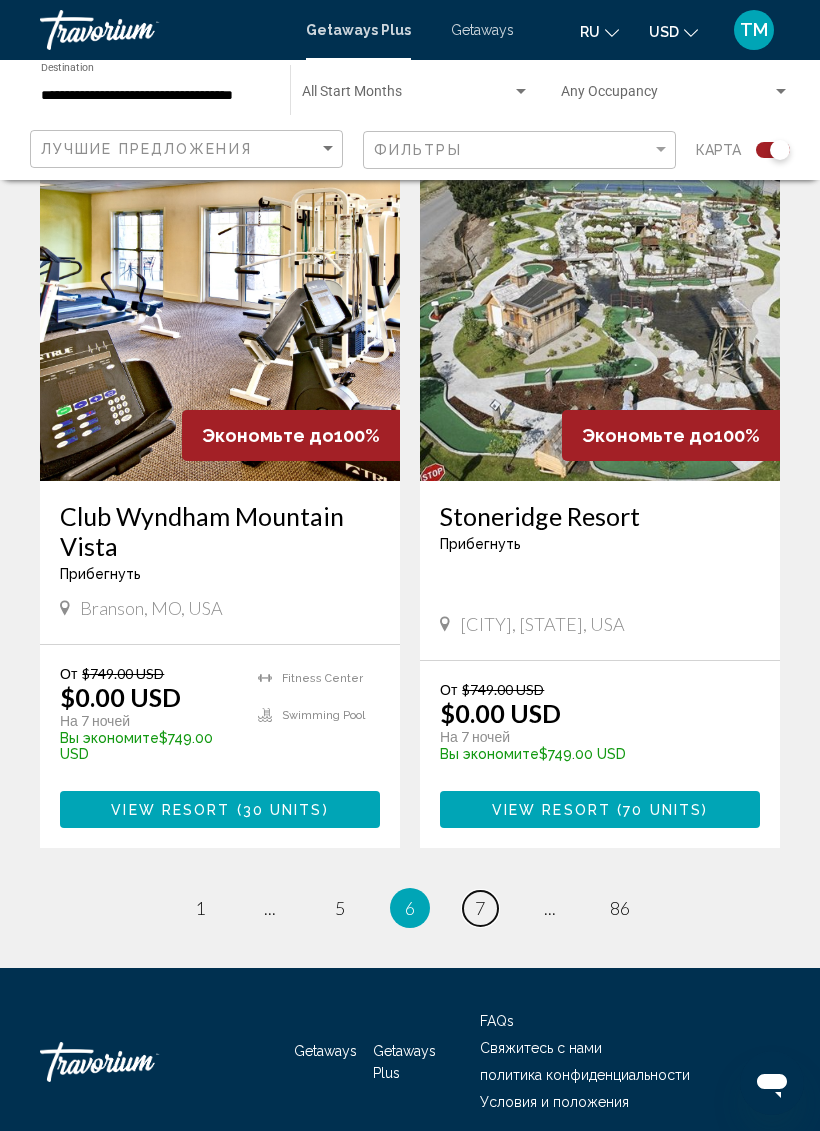 click on "page  7" at bounding box center [480, 908] 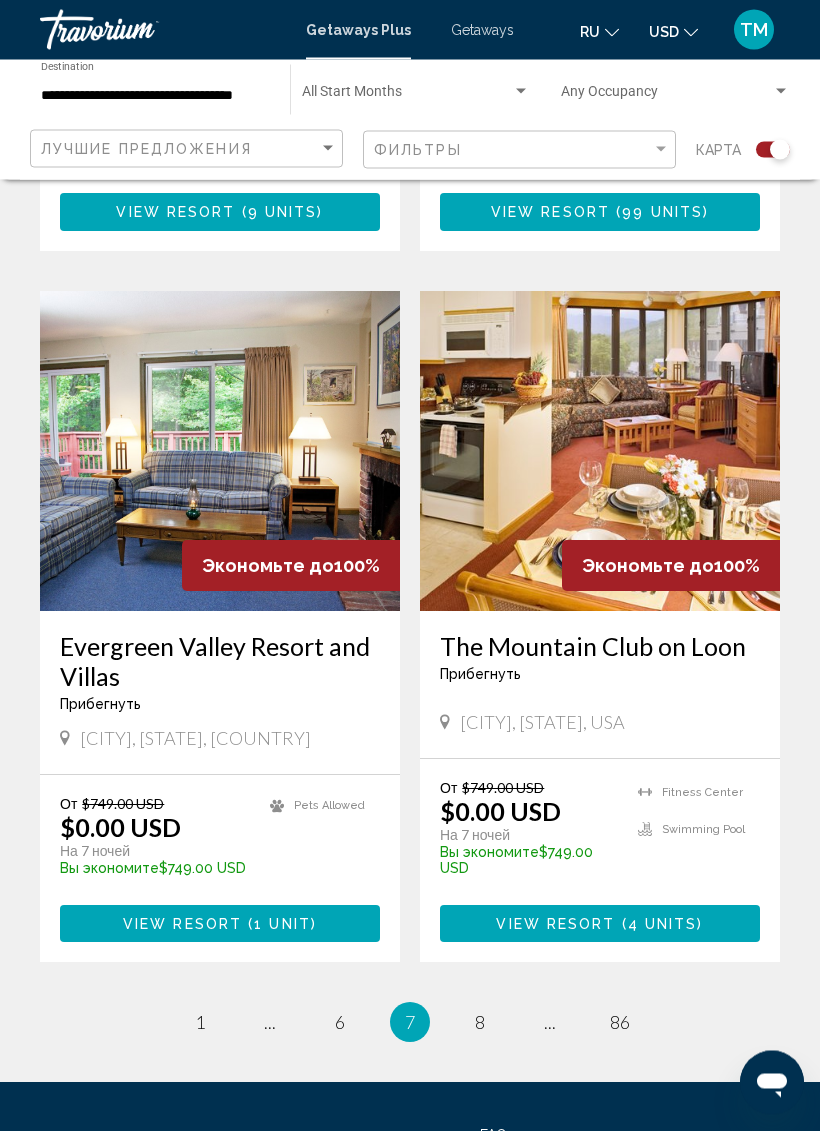 scroll, scrollTop: 4036, scrollLeft: 0, axis: vertical 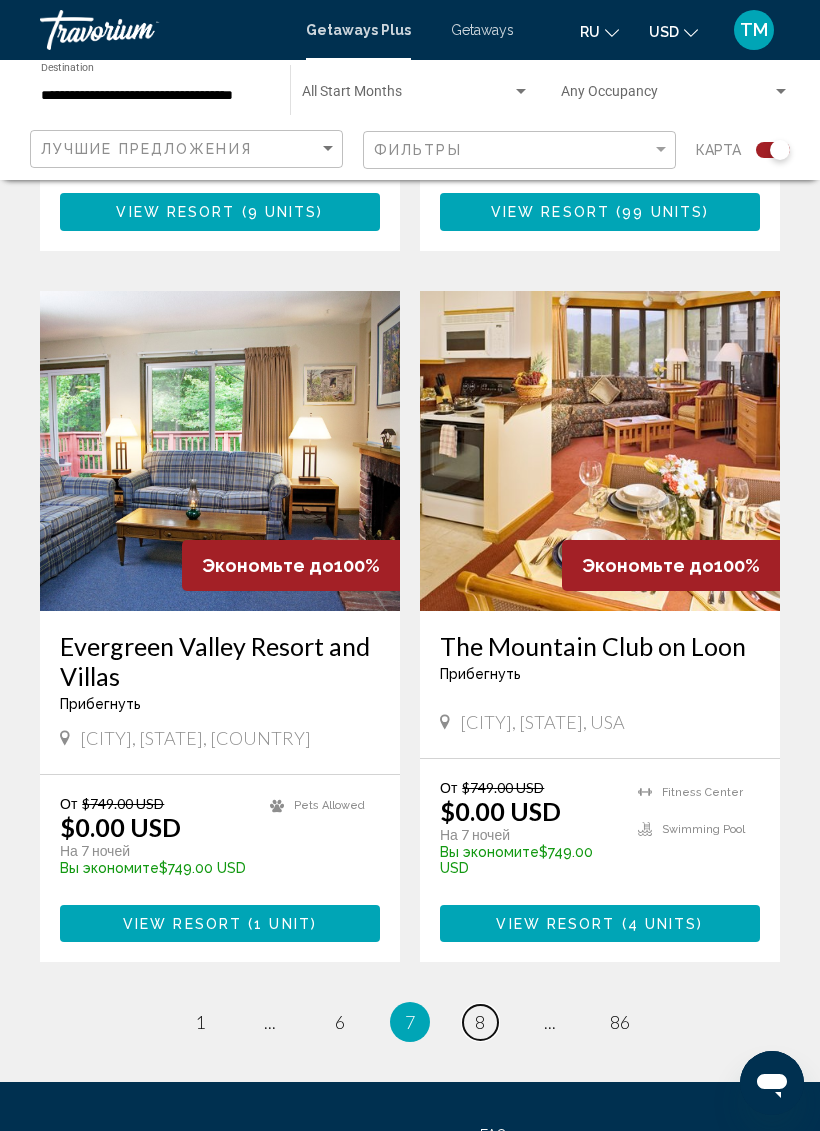 click on "8" at bounding box center (480, 1022) 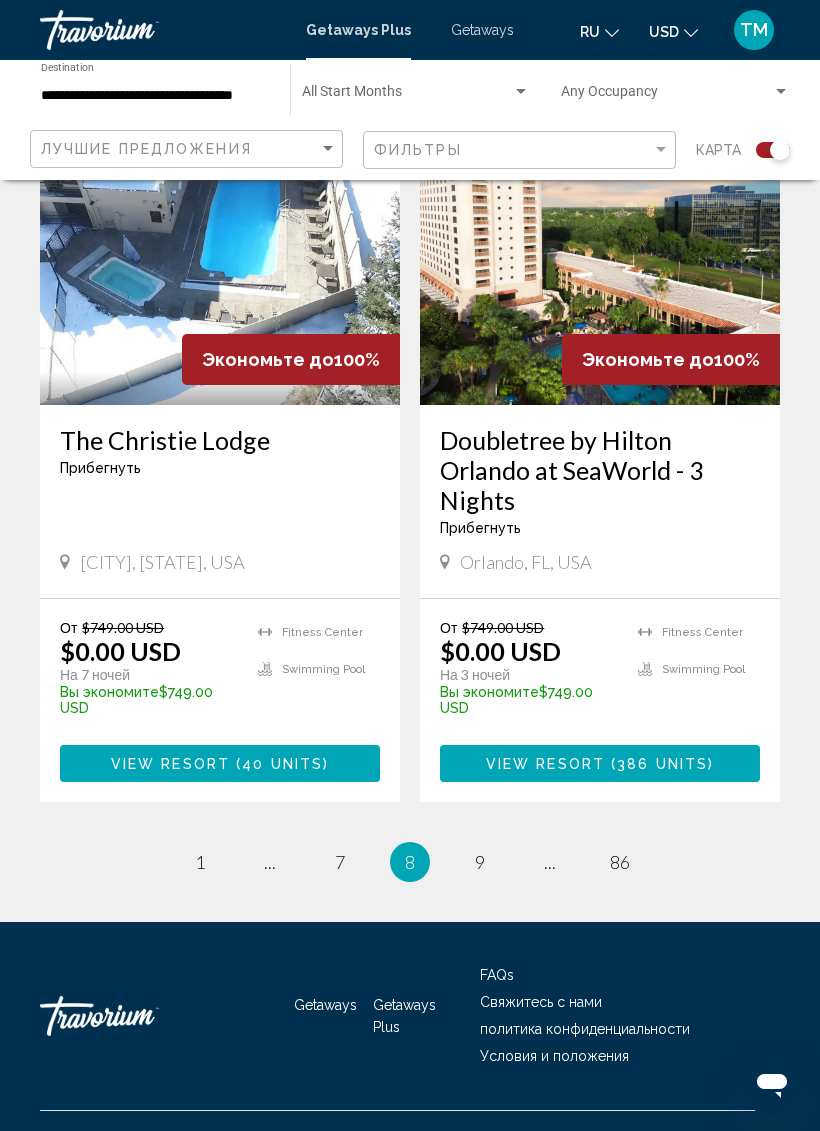 scroll, scrollTop: 4154, scrollLeft: 0, axis: vertical 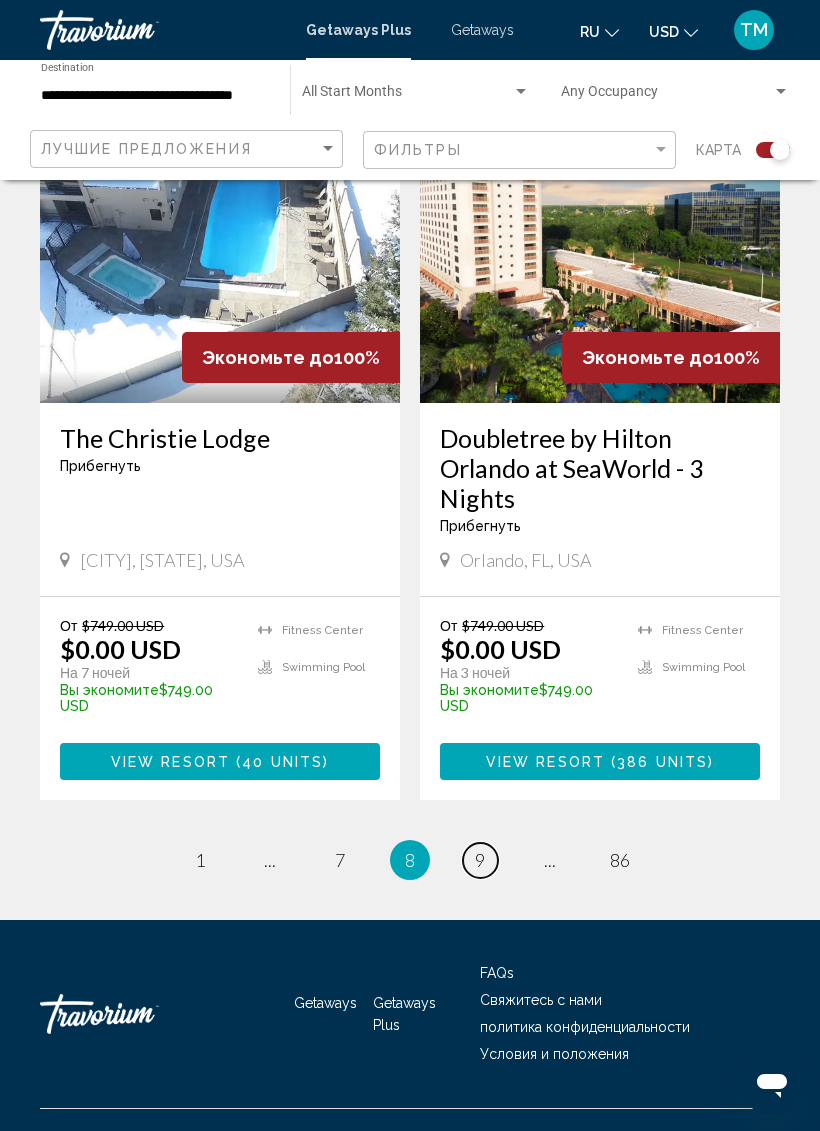 click on "9" at bounding box center [480, 860] 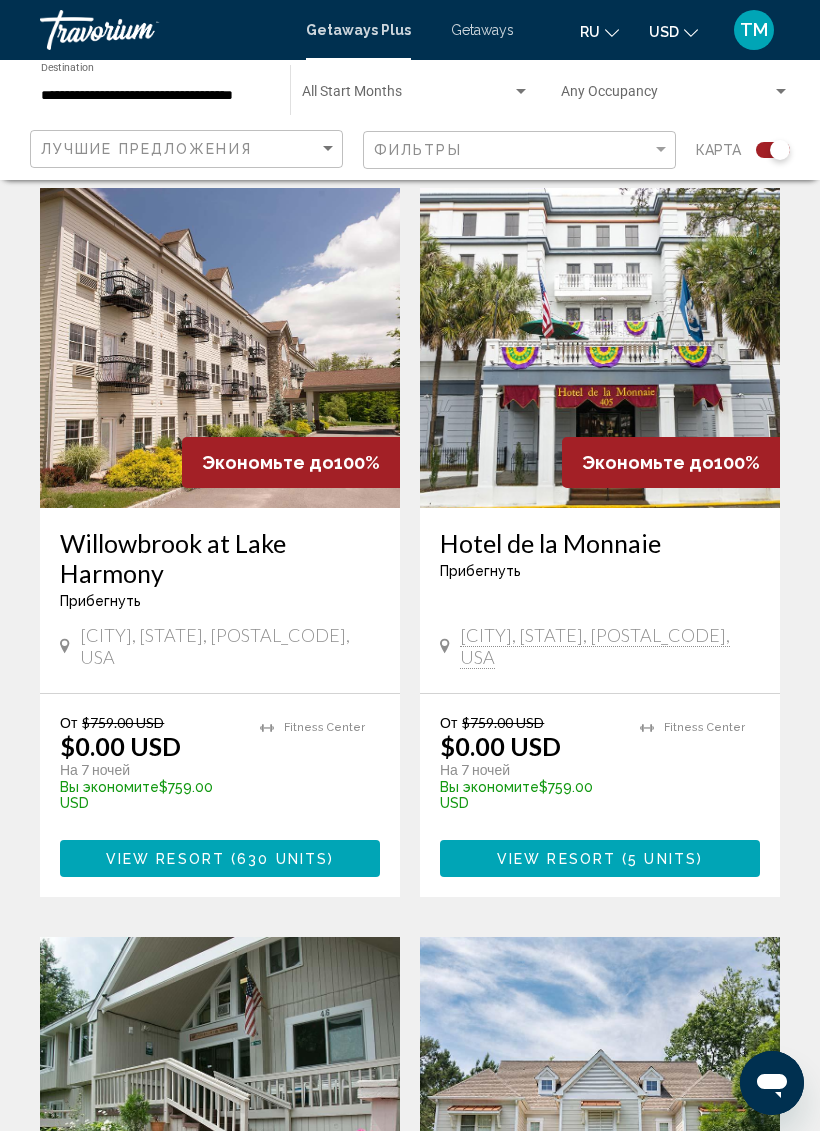 scroll, scrollTop: 531, scrollLeft: 0, axis: vertical 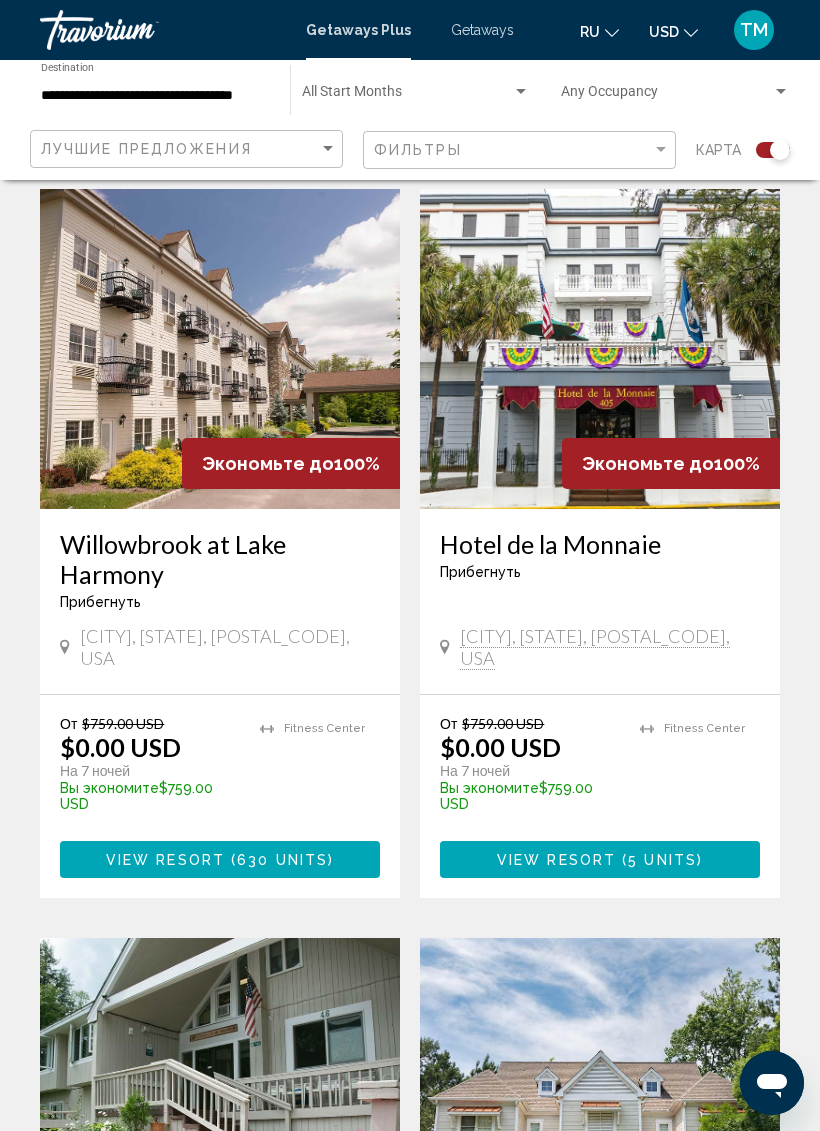click on "**********" at bounding box center (155, 96) 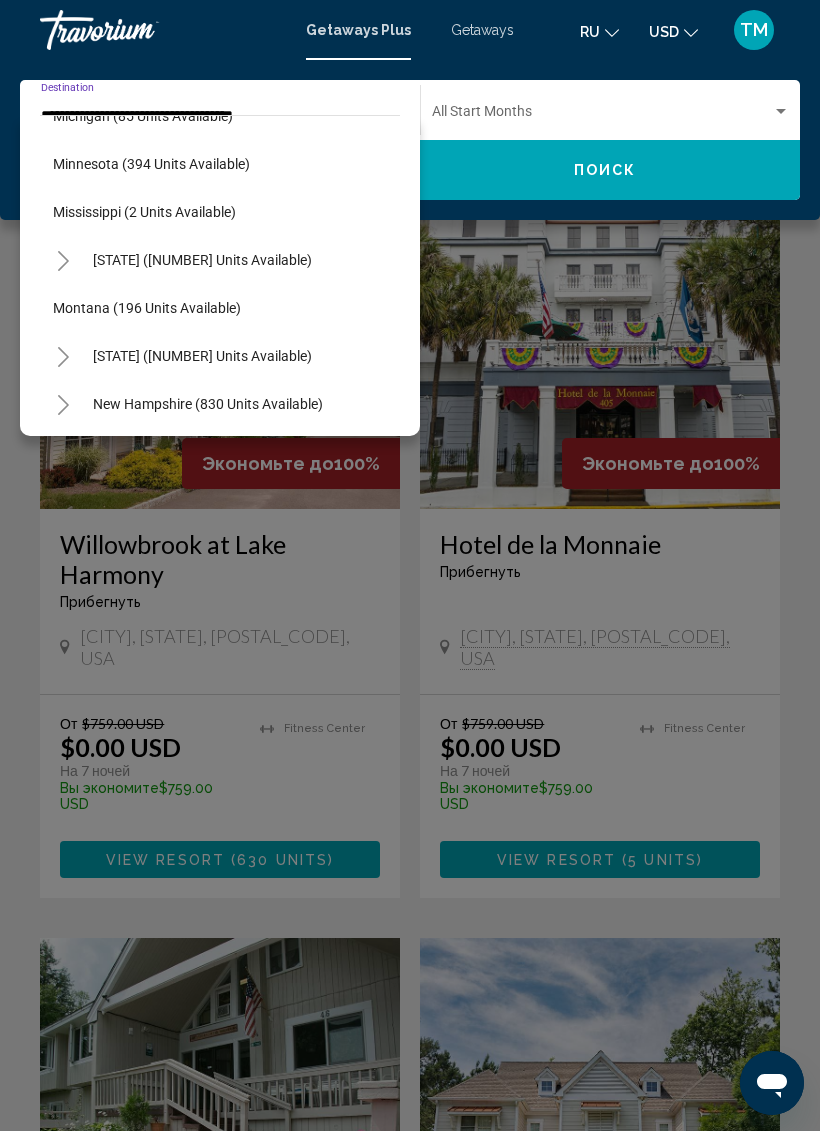 scroll, scrollTop: 946, scrollLeft: 18, axis: both 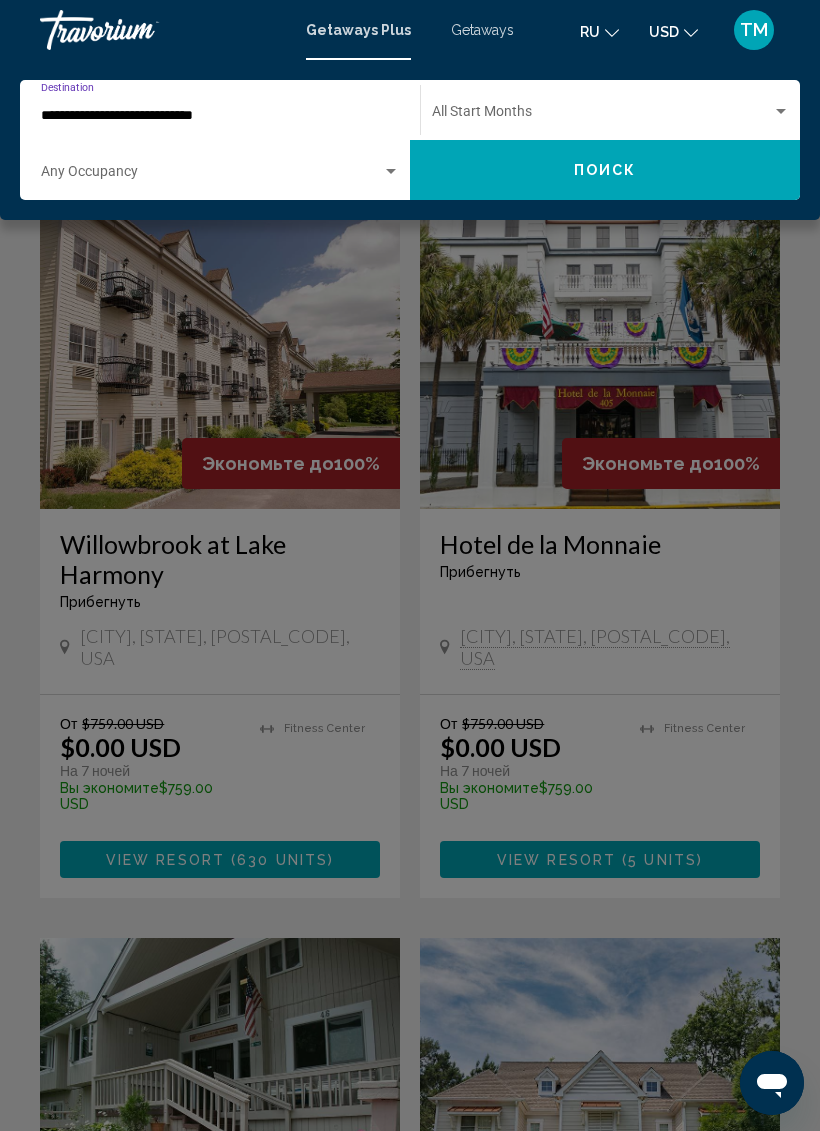 click on "Поиск" 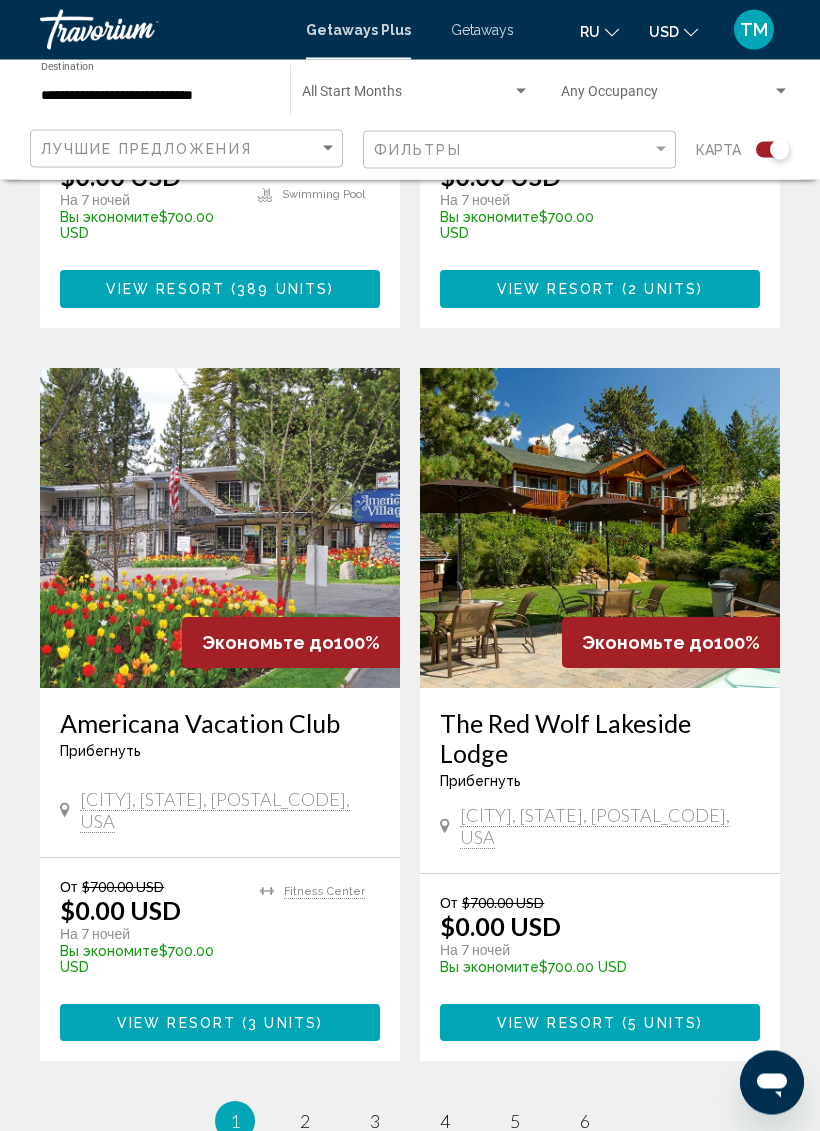 scroll, scrollTop: 4009, scrollLeft: 0, axis: vertical 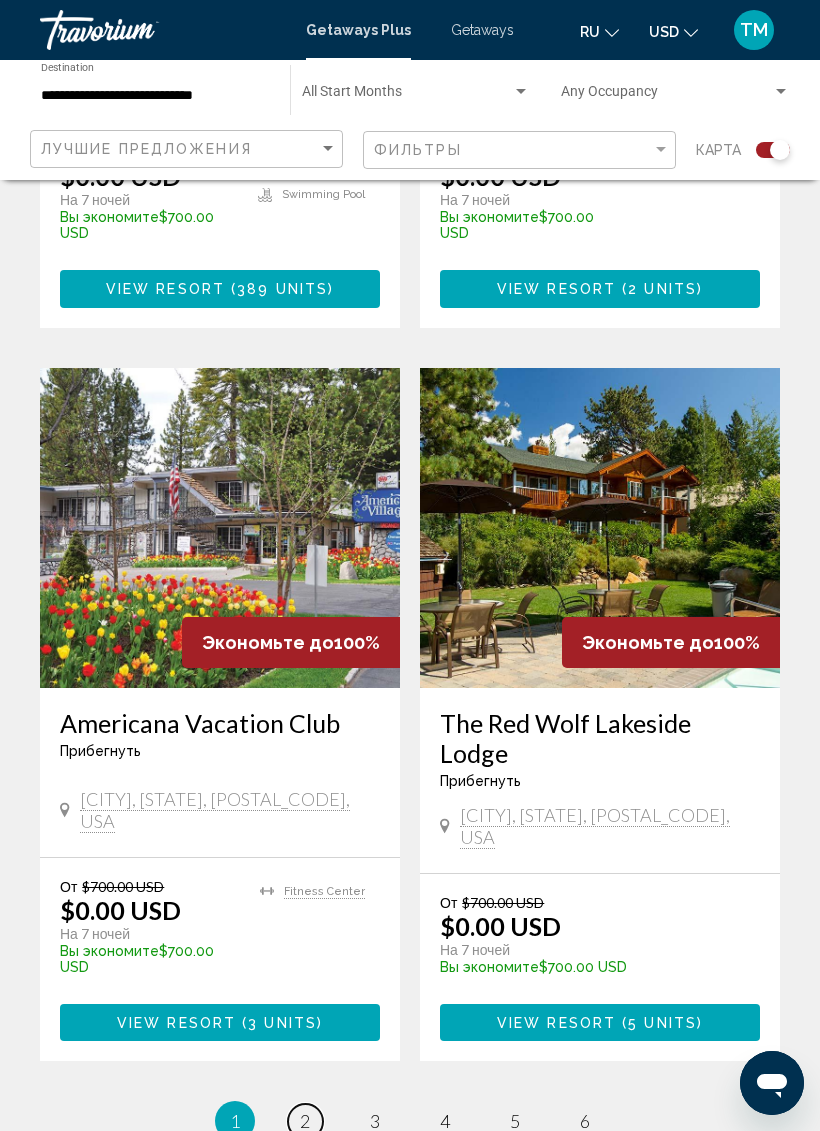 click on "page  2" at bounding box center [305, 1121] 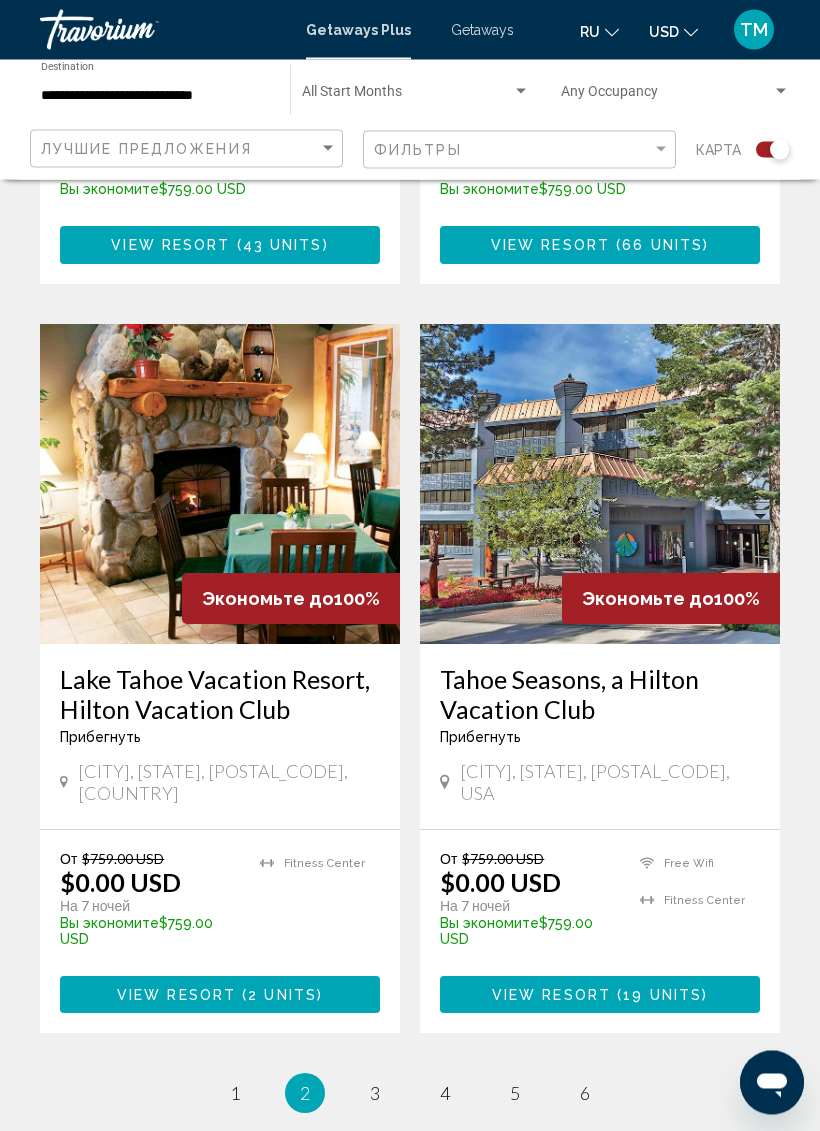 scroll, scrollTop: 4113, scrollLeft: 0, axis: vertical 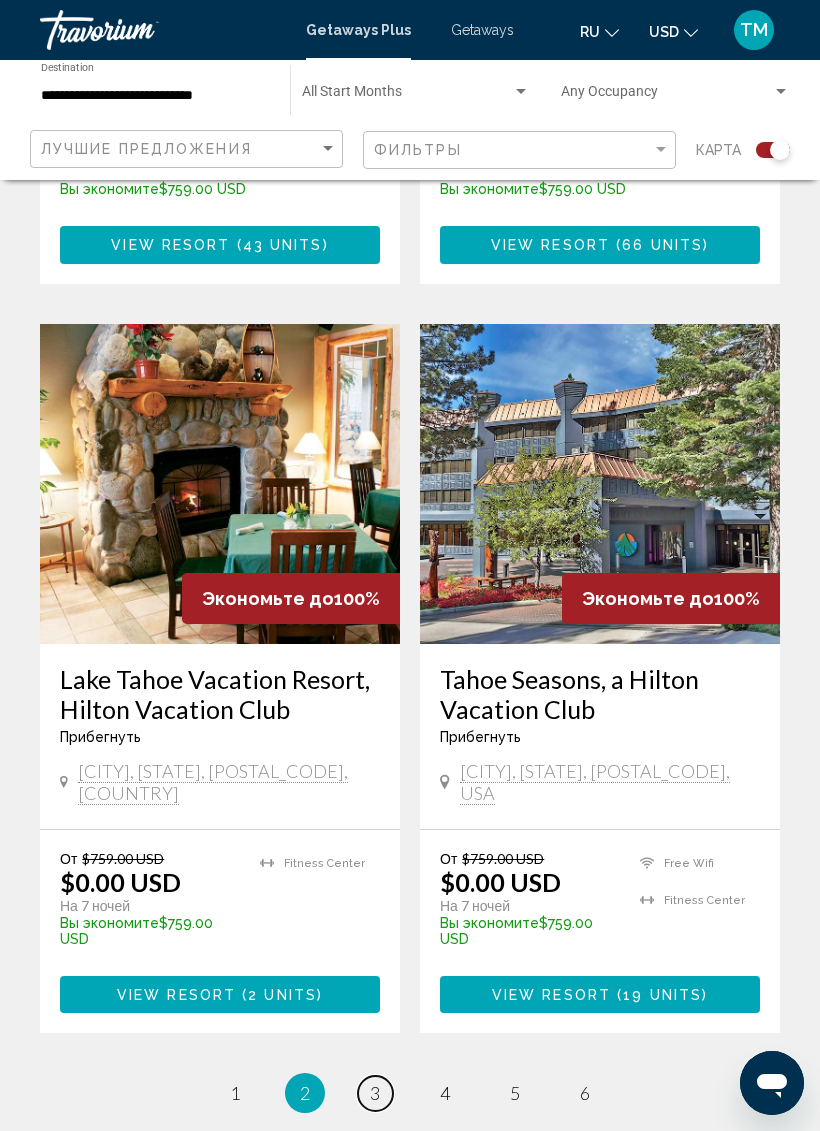 click on "3" at bounding box center (375, 1093) 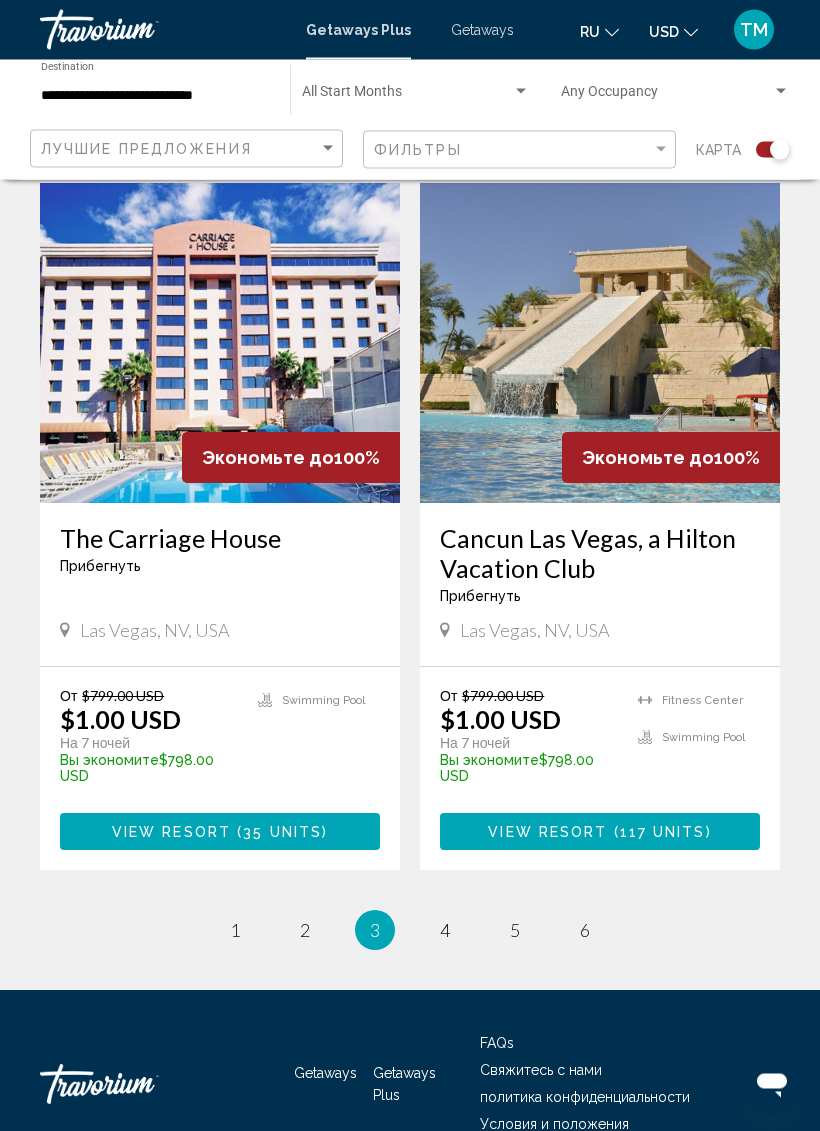 scroll, scrollTop: 4174, scrollLeft: 0, axis: vertical 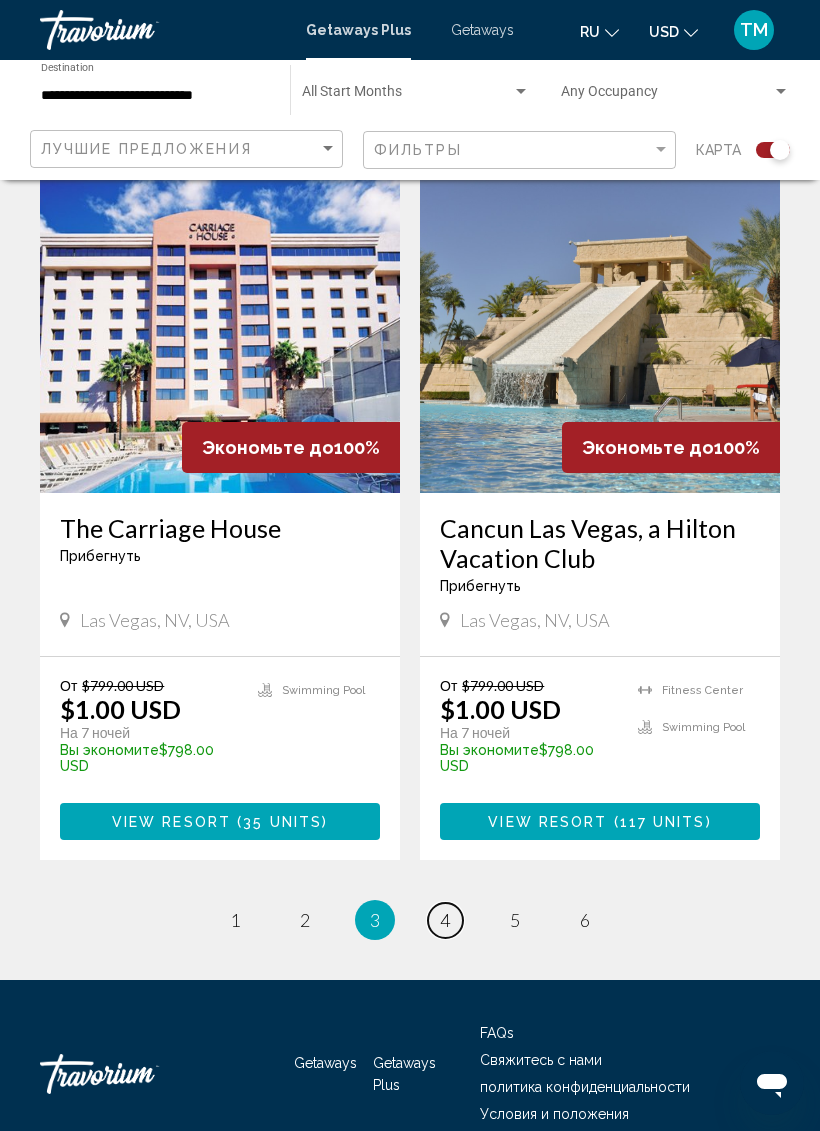 click on "4" at bounding box center [445, 920] 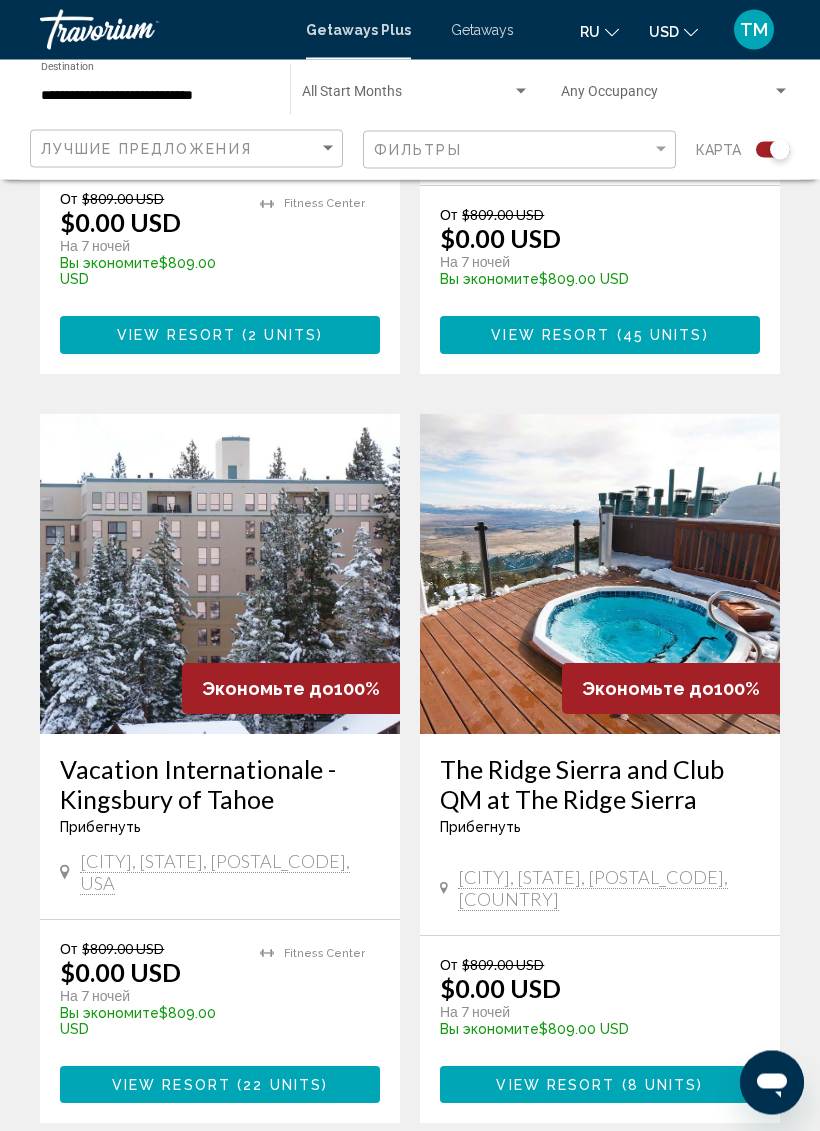 scroll, scrollTop: 3965, scrollLeft: 0, axis: vertical 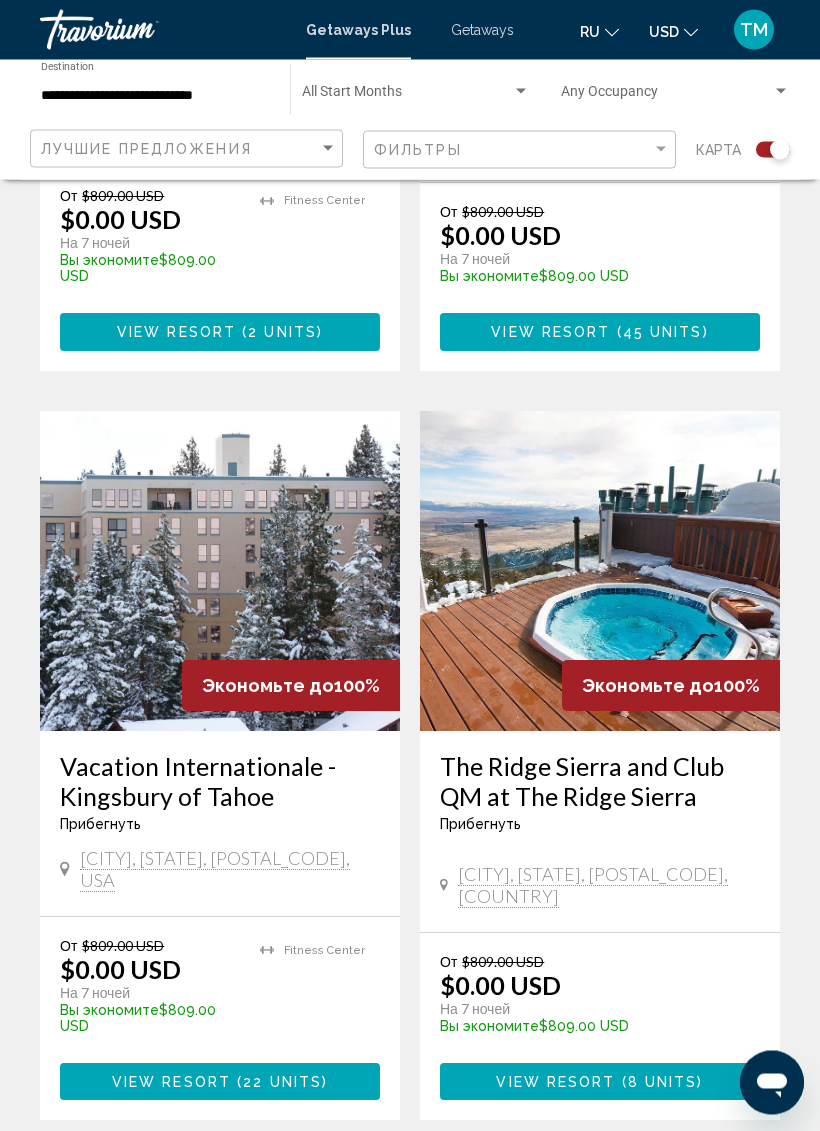 click on "page  5" at bounding box center [515, 1181] 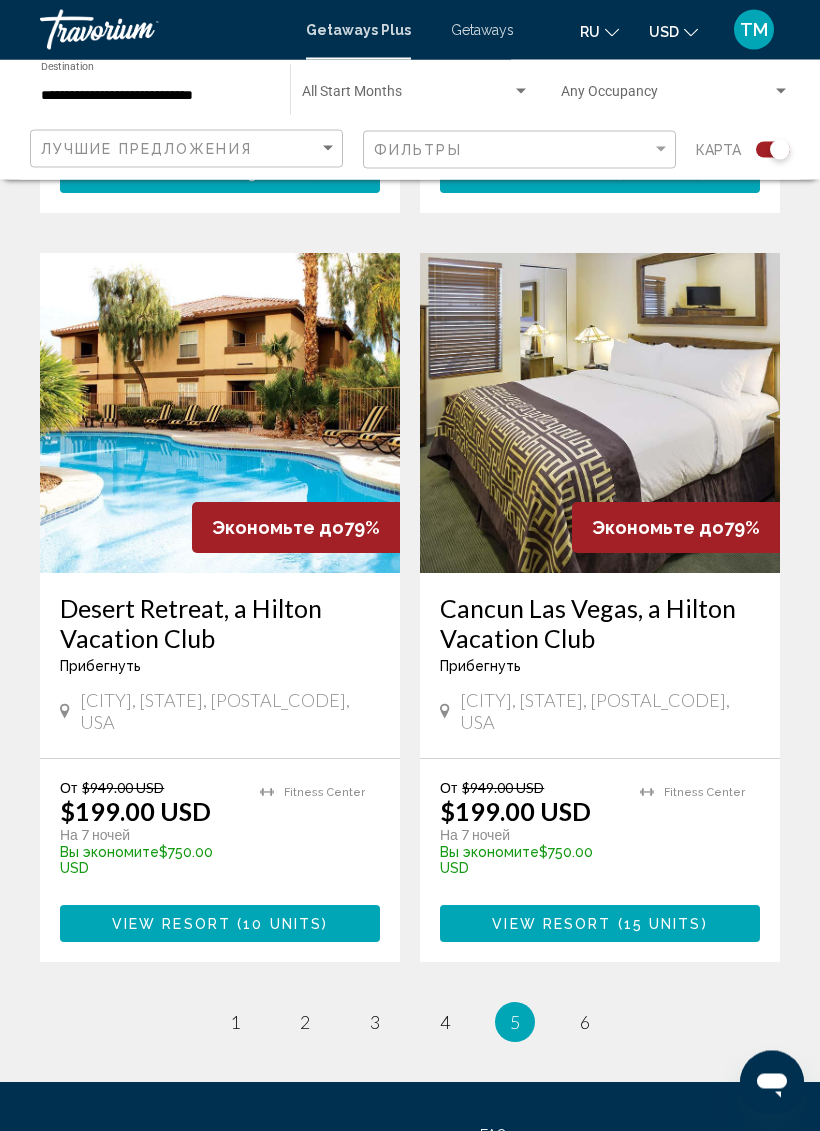 scroll, scrollTop: 4152, scrollLeft: 0, axis: vertical 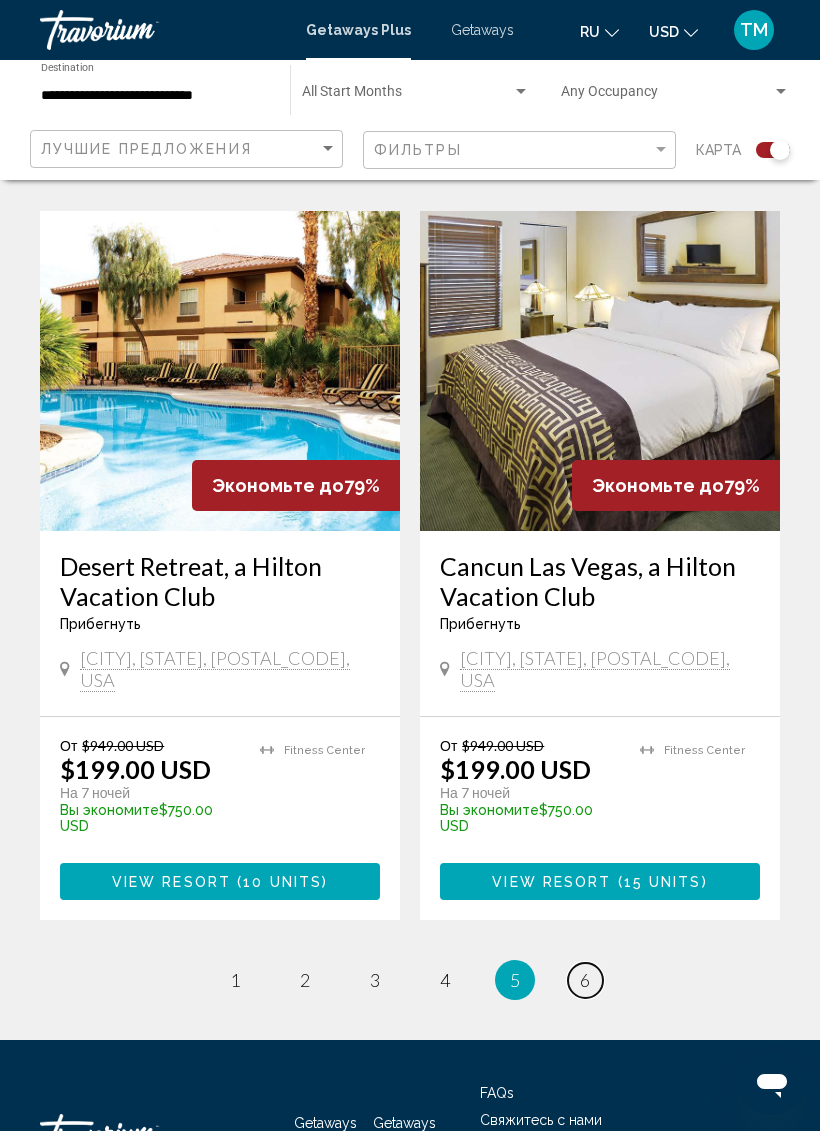 click on "6" at bounding box center [585, 980] 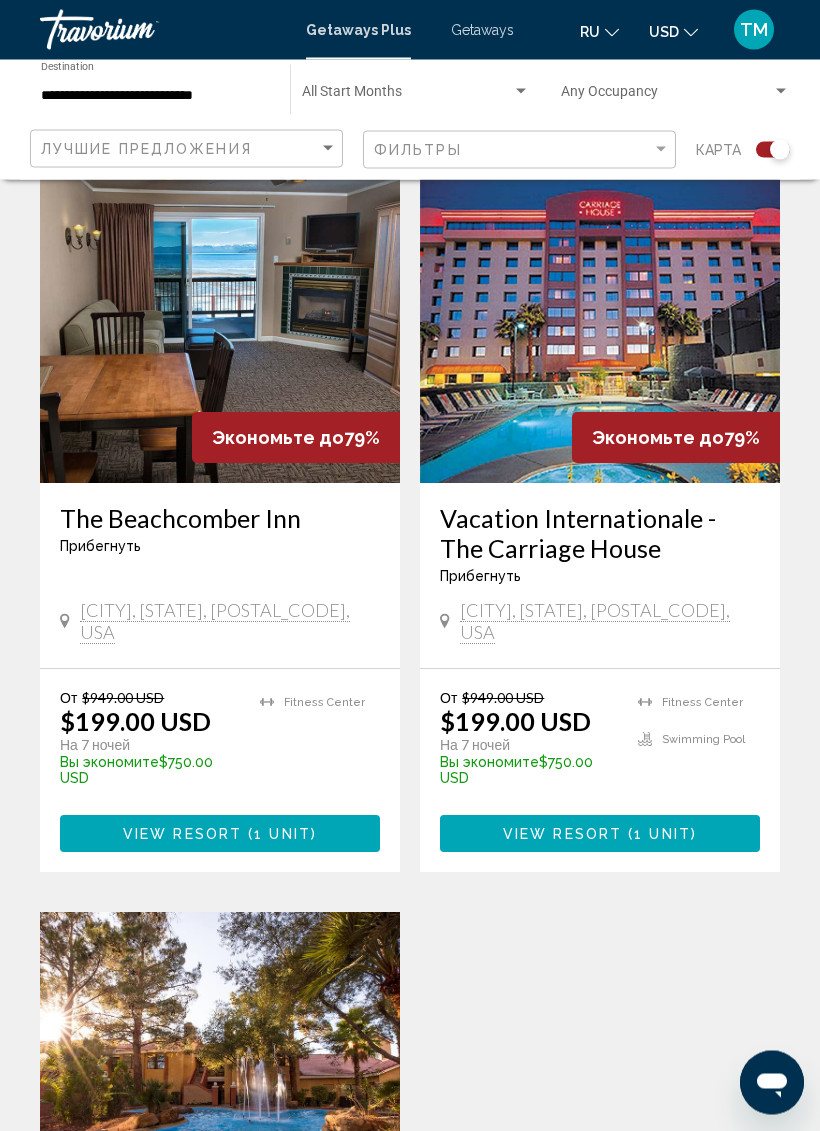 scroll, scrollTop: 2041, scrollLeft: 0, axis: vertical 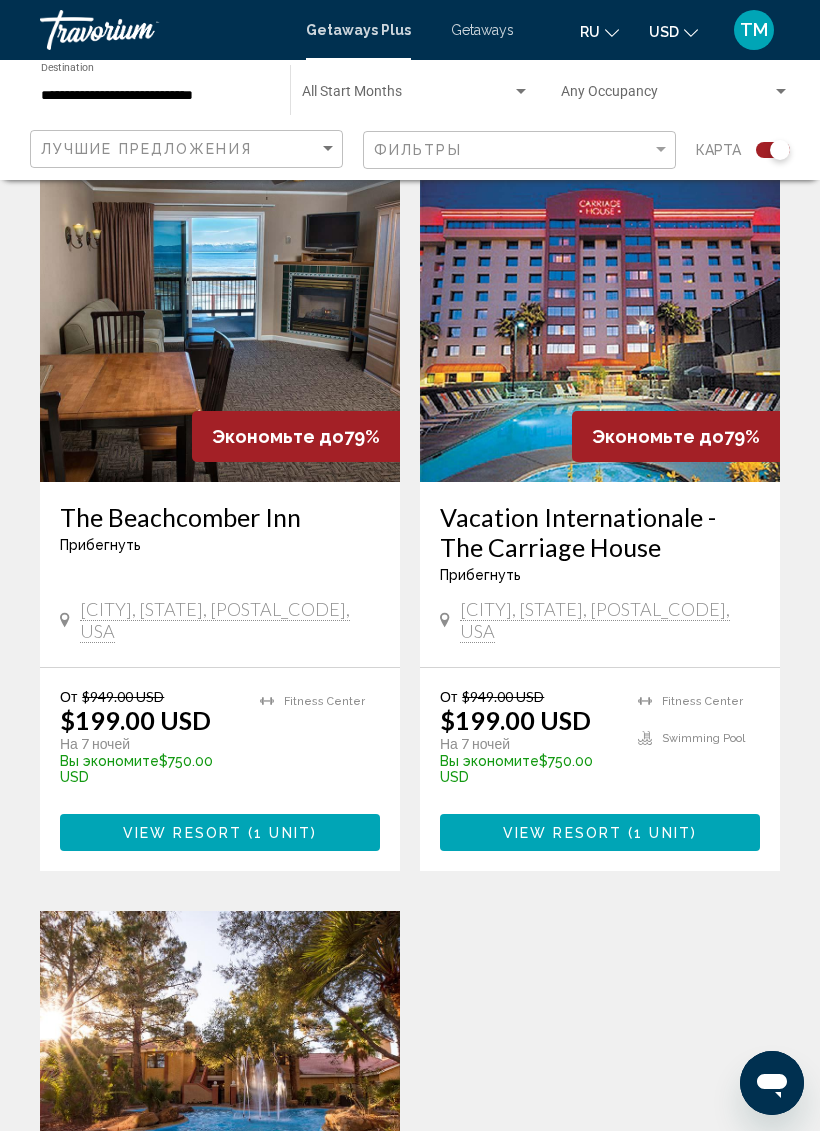 click on "Getaways" at bounding box center (482, 30) 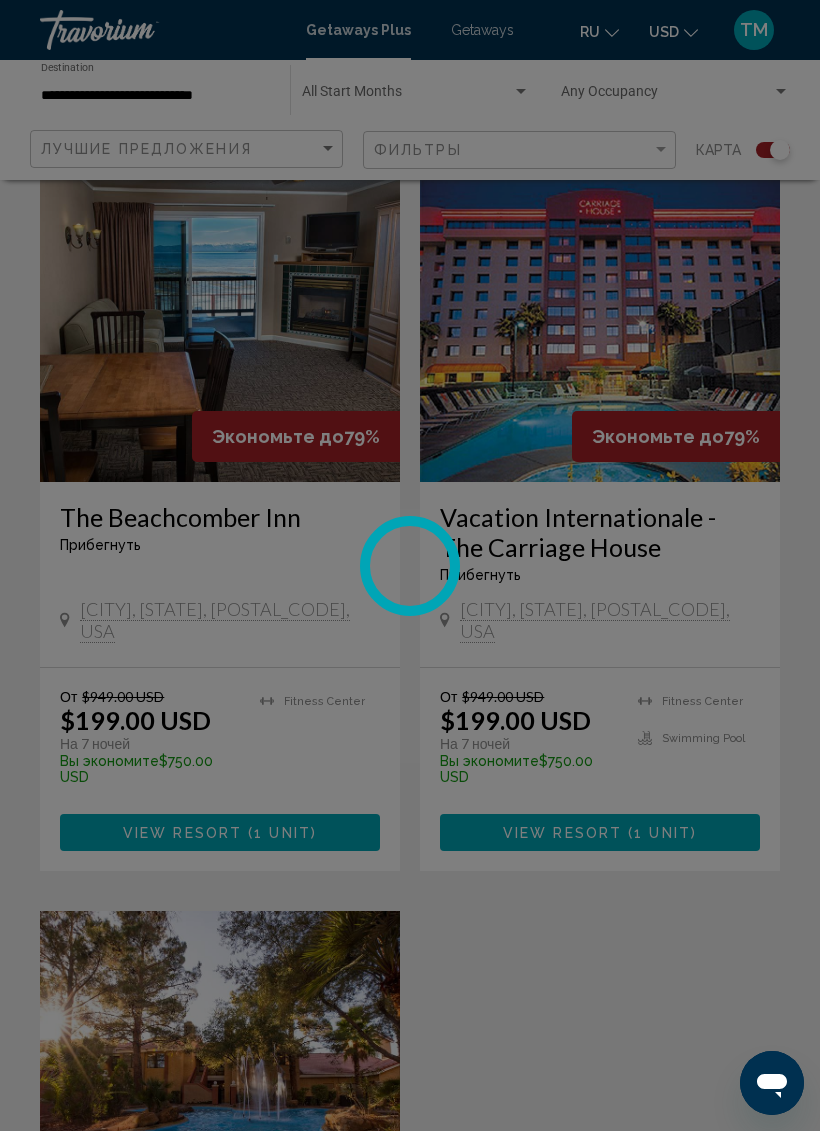 scroll, scrollTop: 0, scrollLeft: 0, axis: both 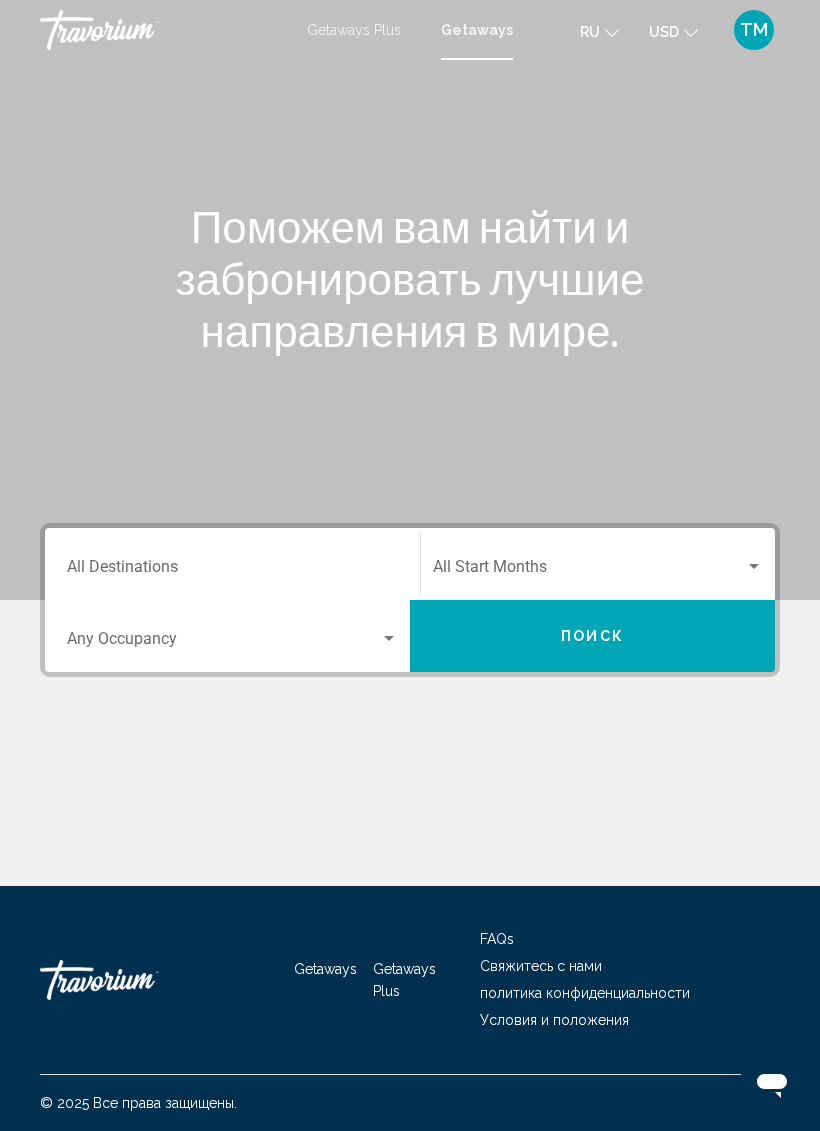 click on "Destination All Destinations" at bounding box center (232, 571) 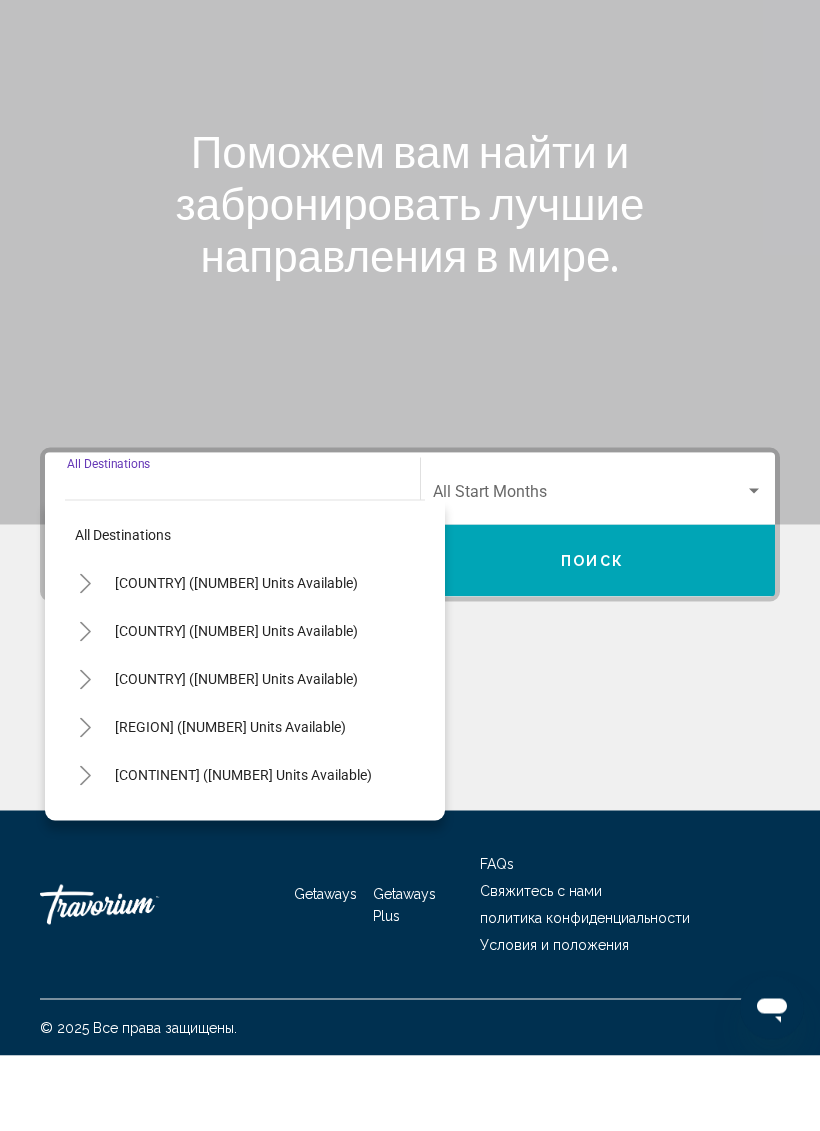 scroll, scrollTop: 49, scrollLeft: 0, axis: vertical 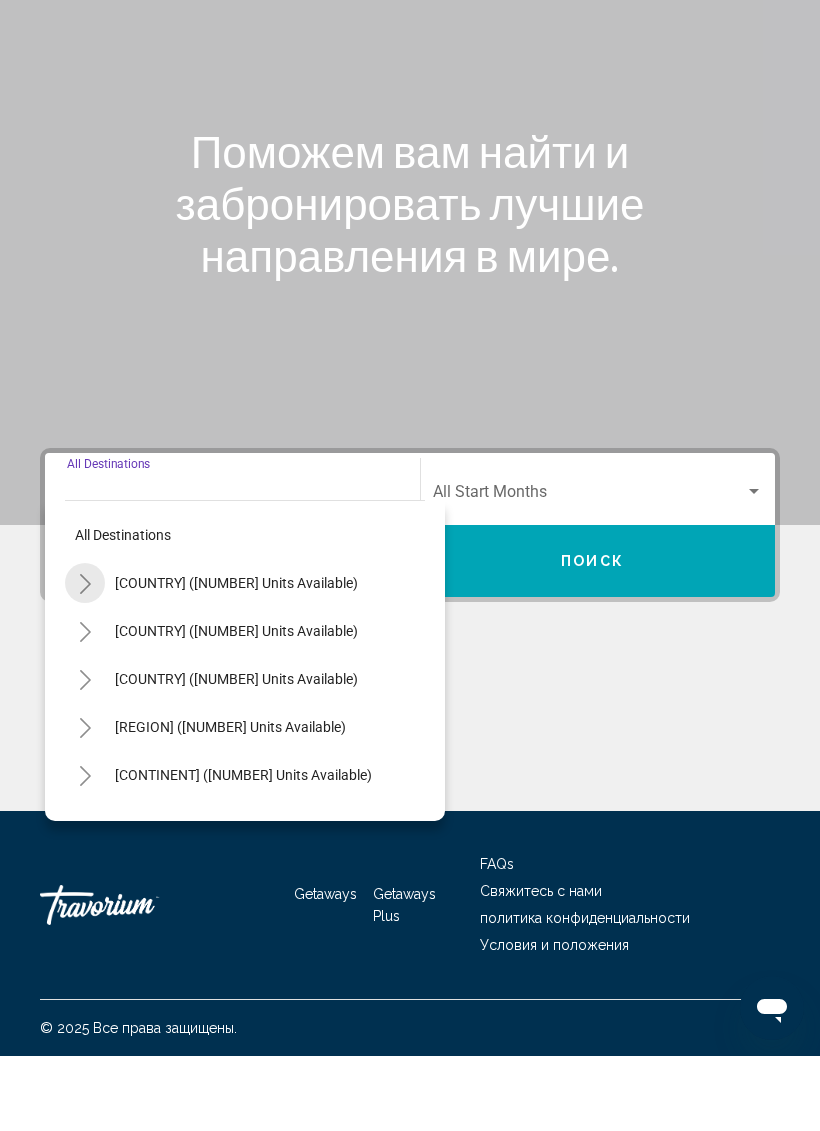 click 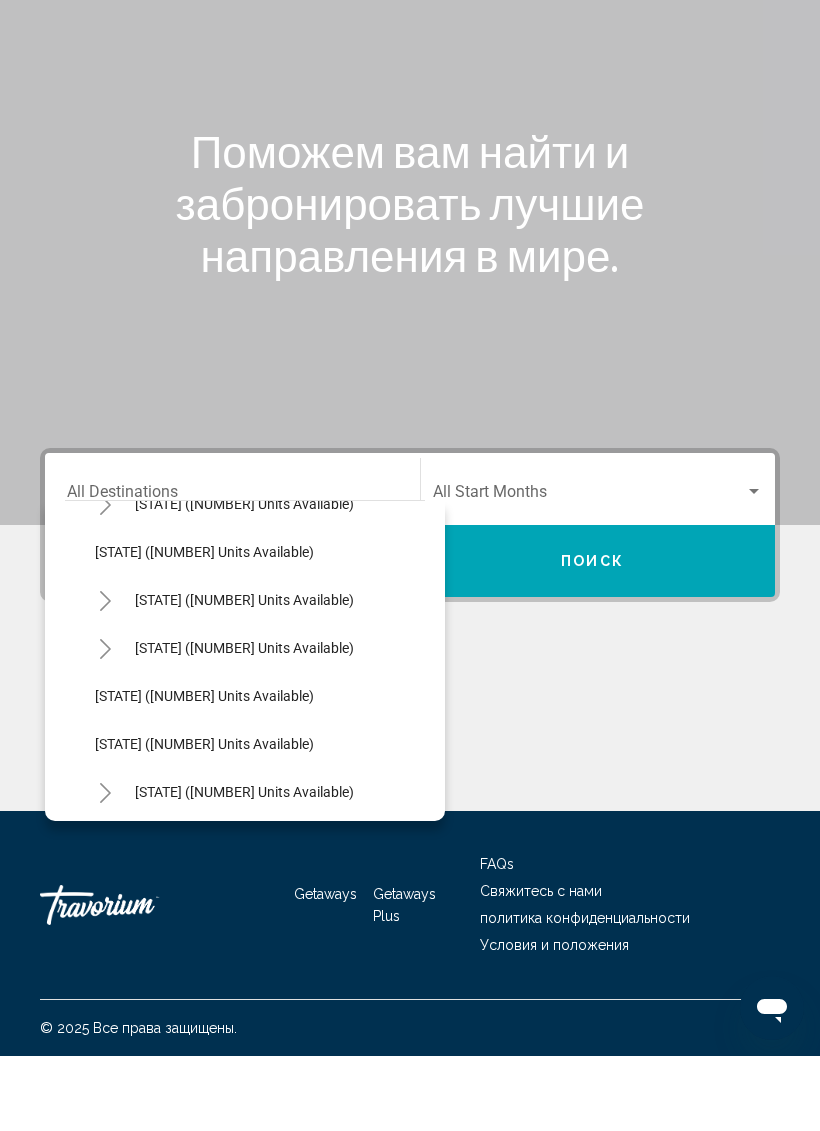 scroll, scrollTop: 1133, scrollLeft: 4, axis: both 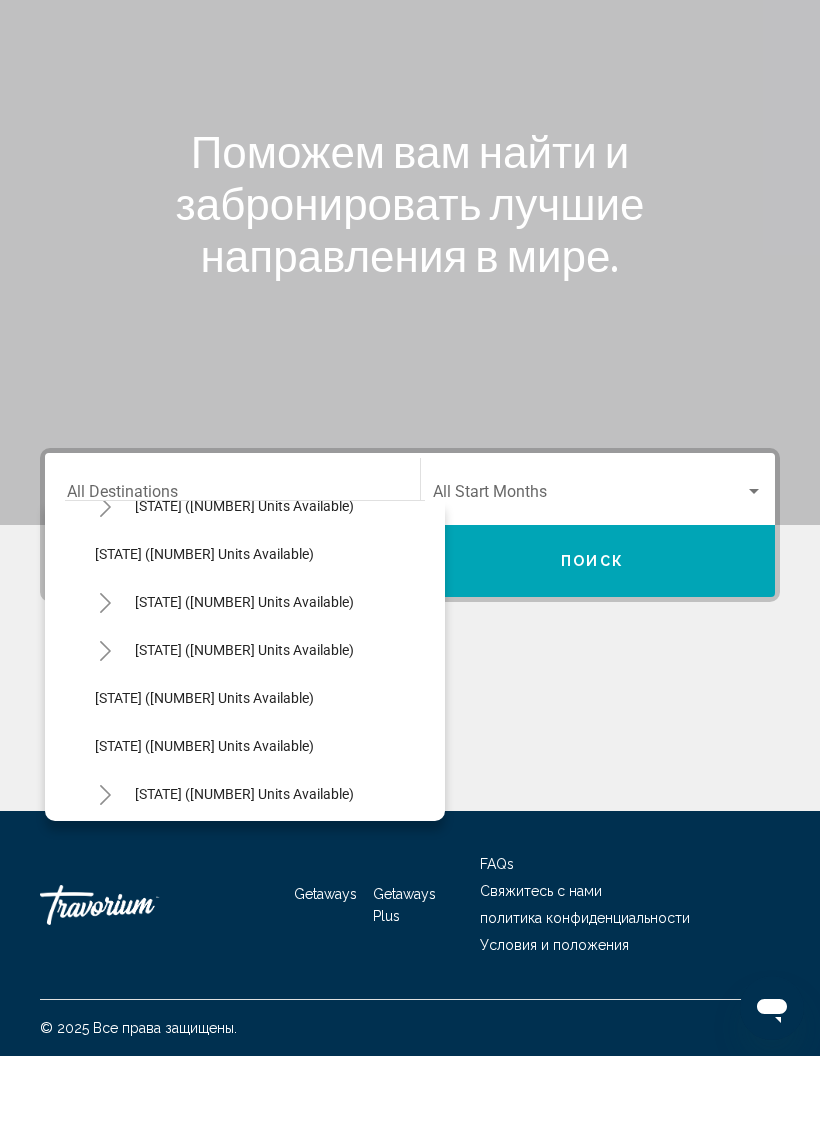 click on "[STATE] ([NUMBER] units available)" 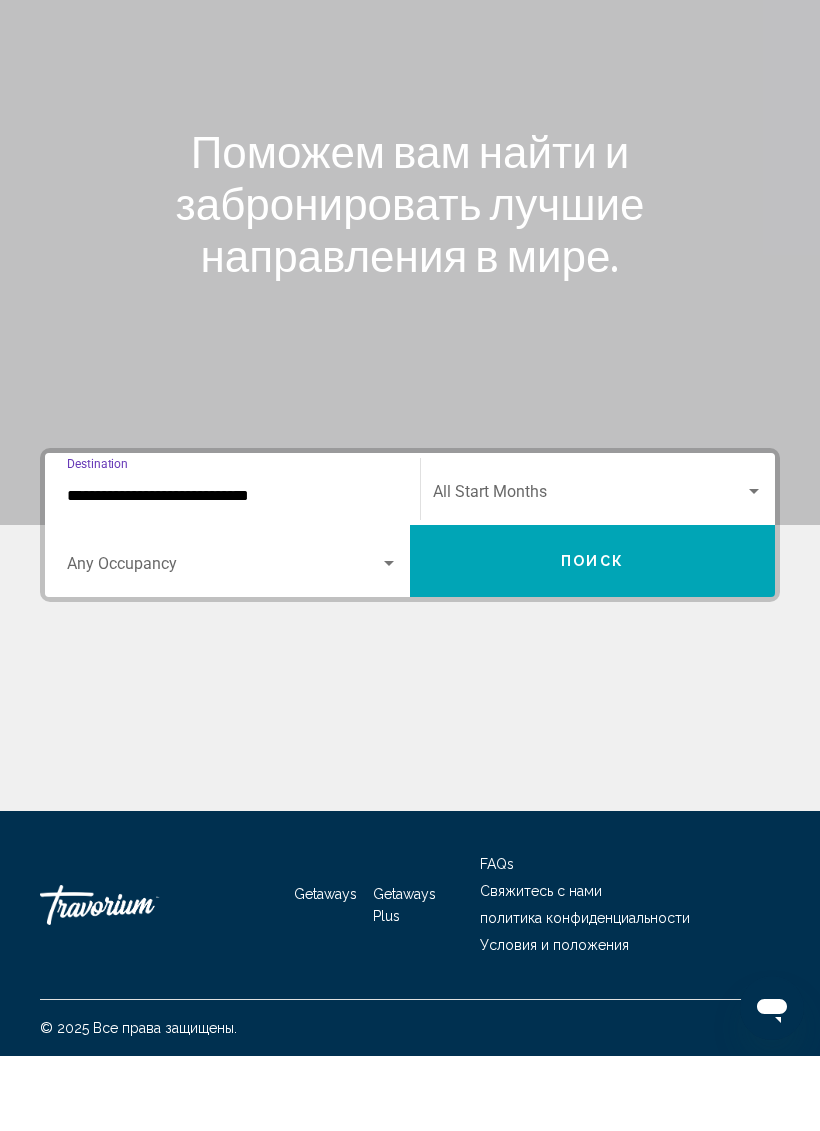 click on "Поиск" at bounding box center [592, 636] 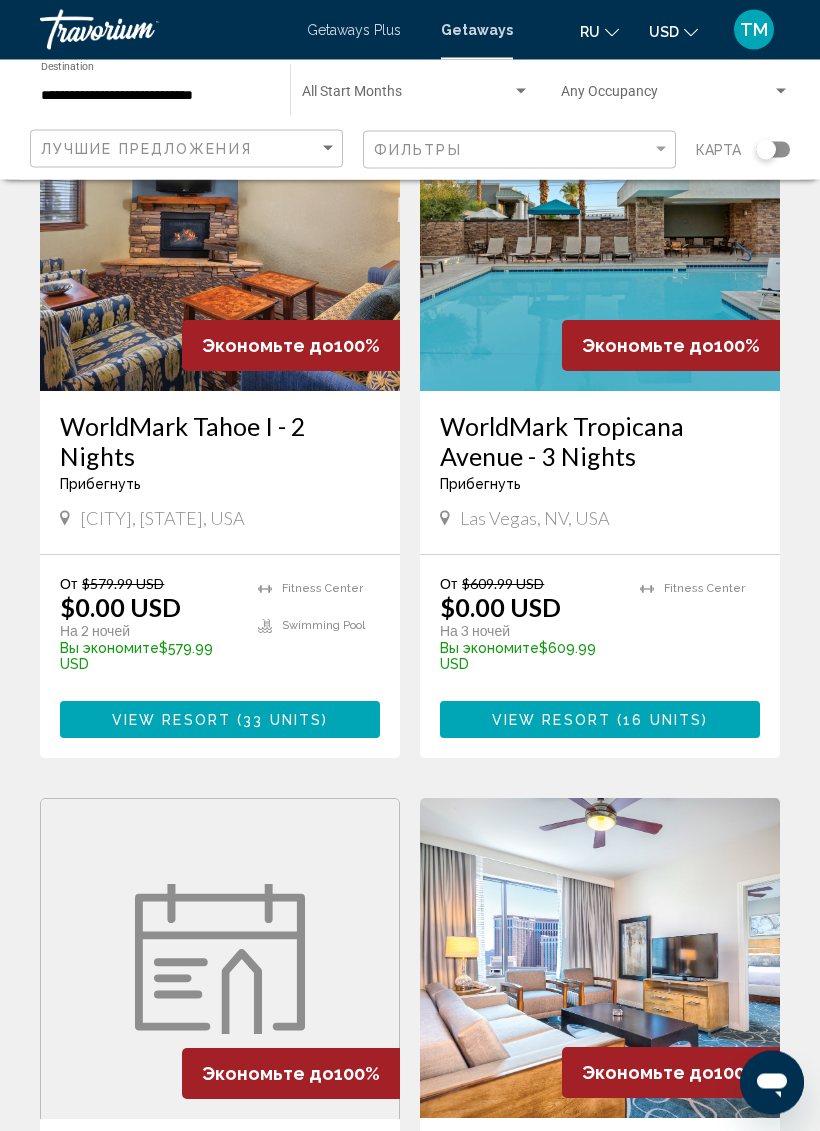 scroll, scrollTop: 2382, scrollLeft: 0, axis: vertical 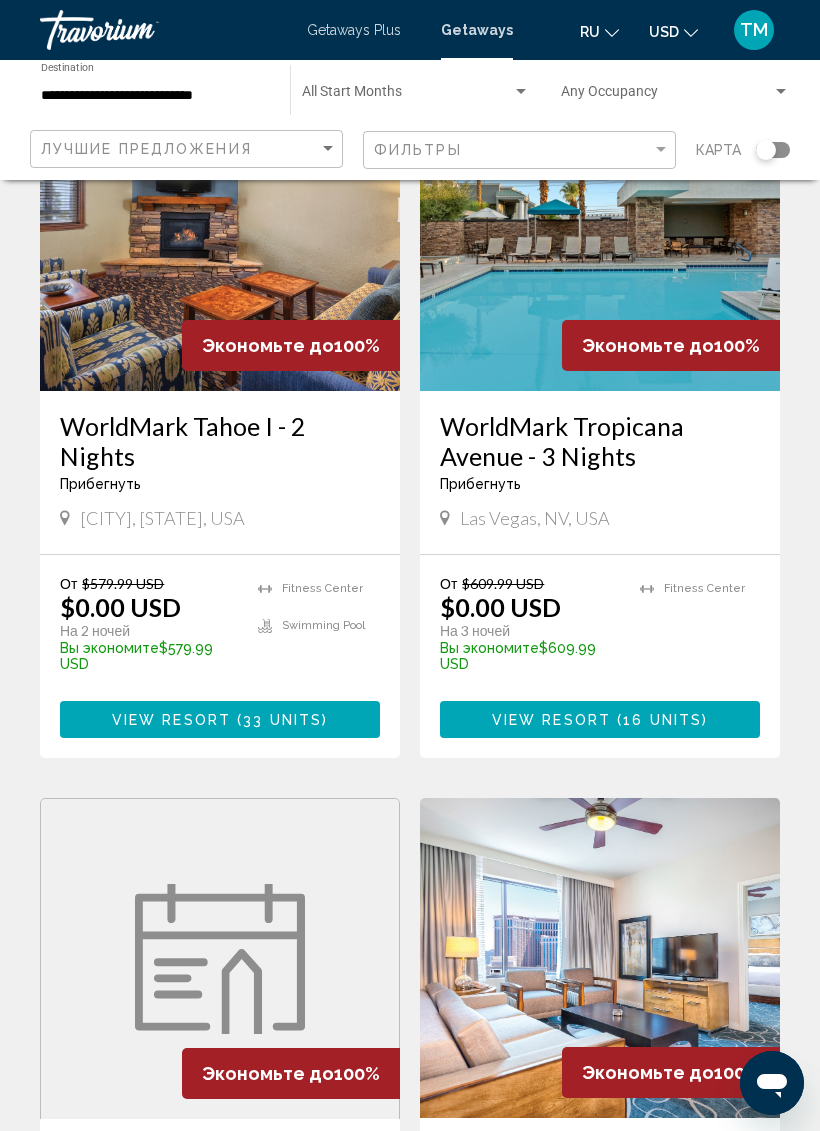 click on "33 units" at bounding box center [282, 720] 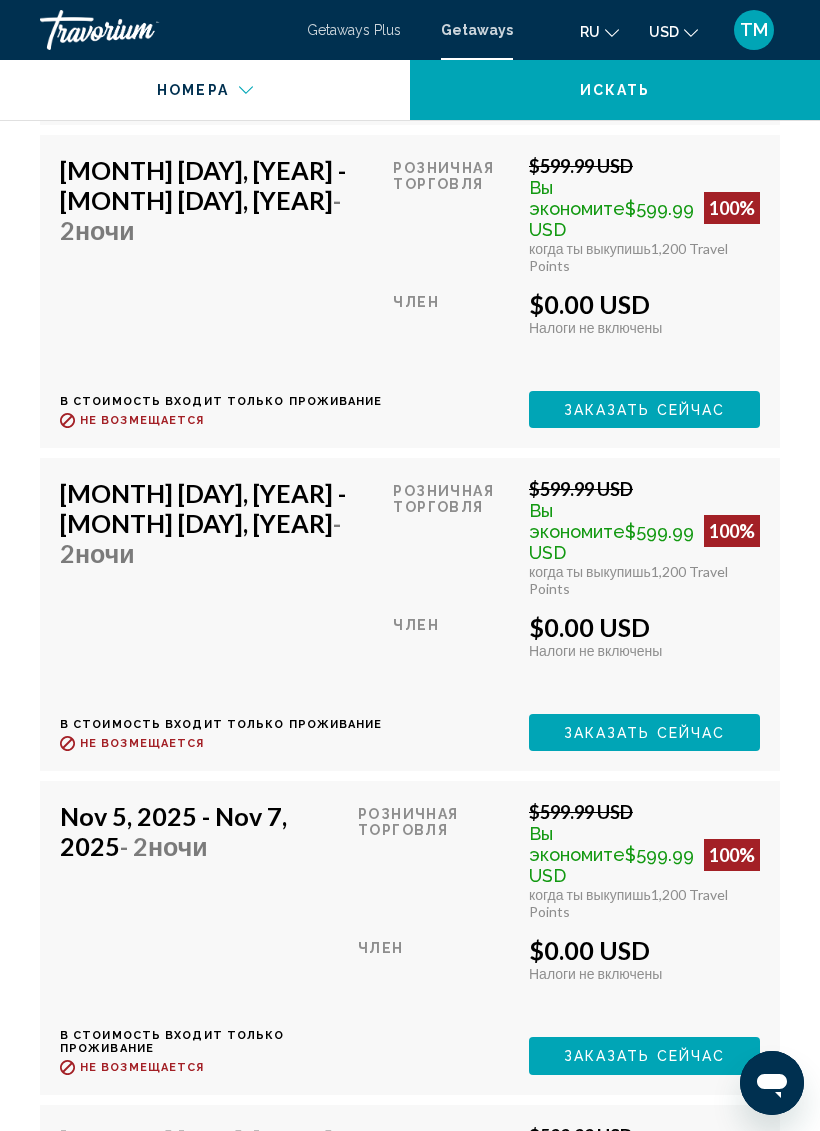 scroll, scrollTop: 7242, scrollLeft: 0, axis: vertical 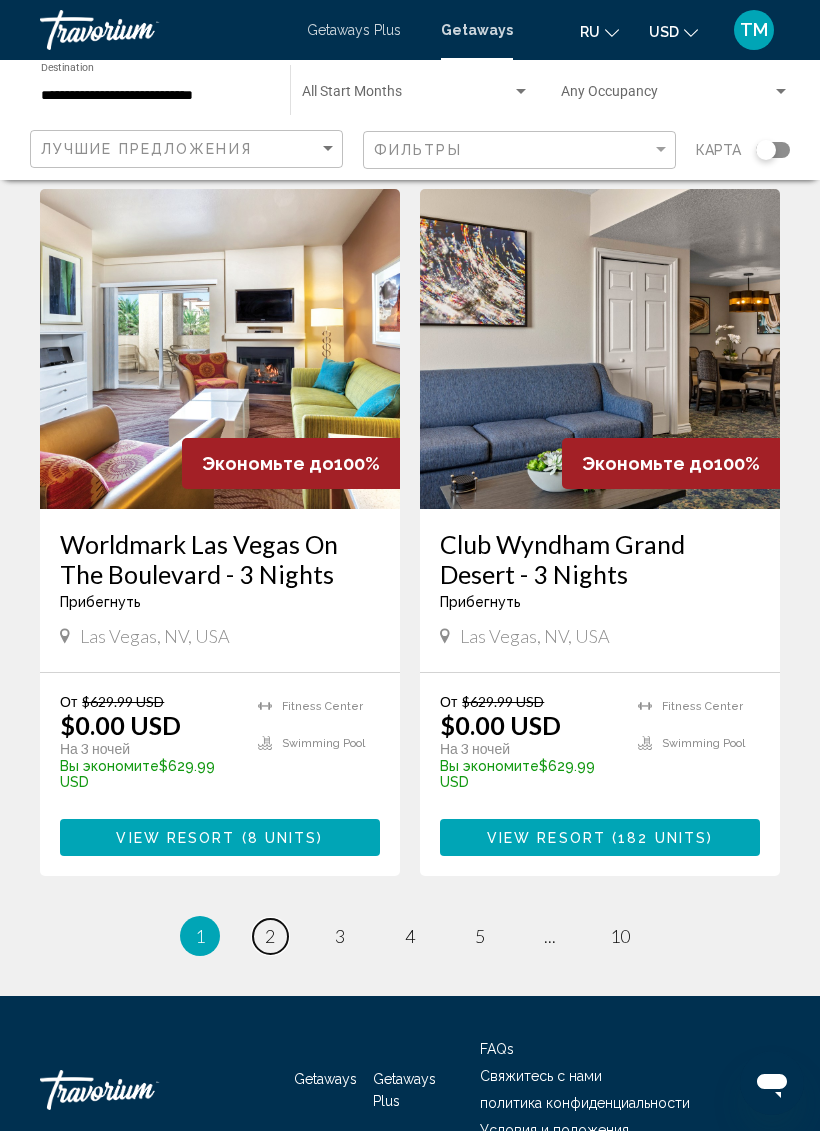 click on "page  2" at bounding box center [270, 936] 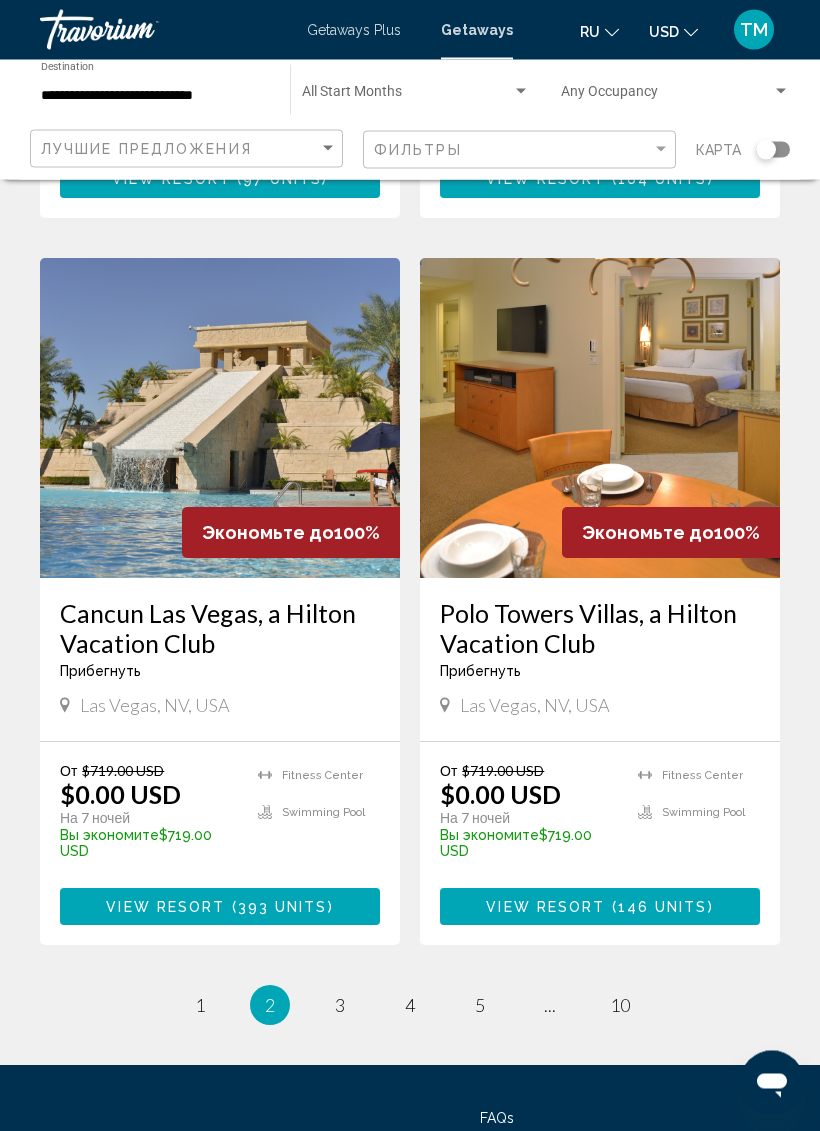 scroll, scrollTop: 3642, scrollLeft: 0, axis: vertical 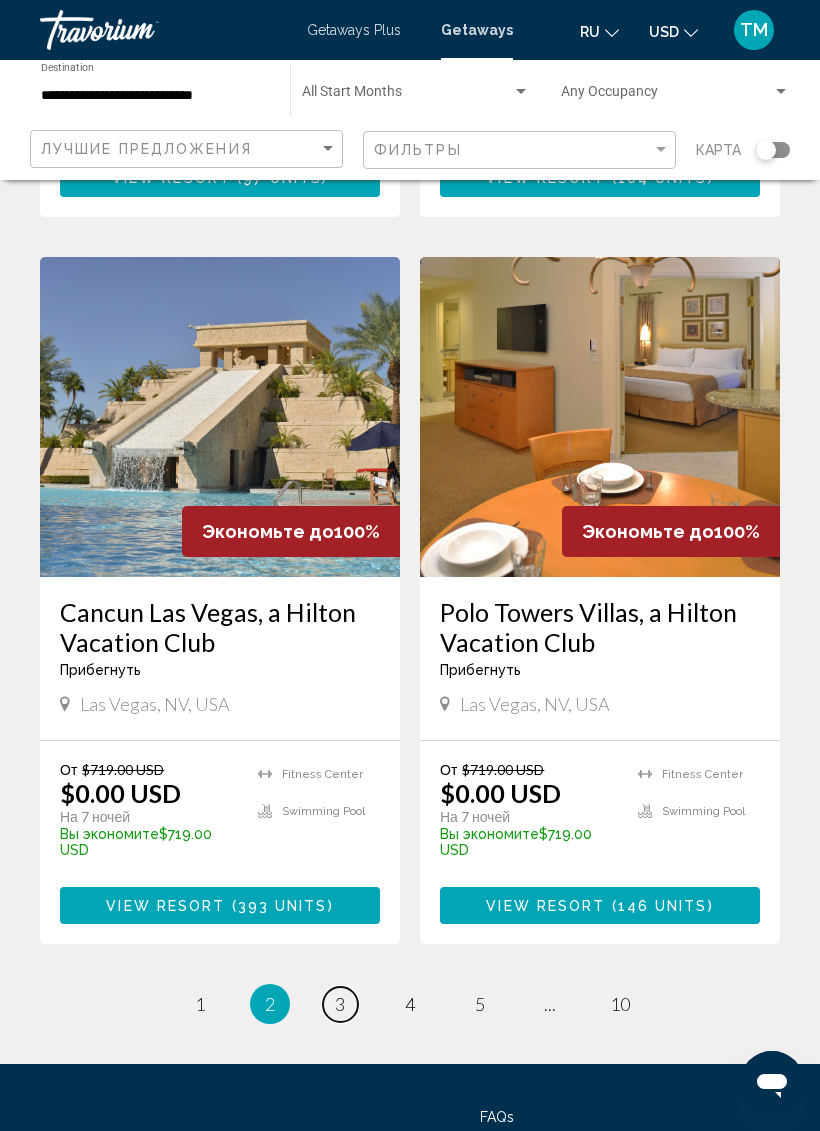 click on "page  3" at bounding box center [340, 1004] 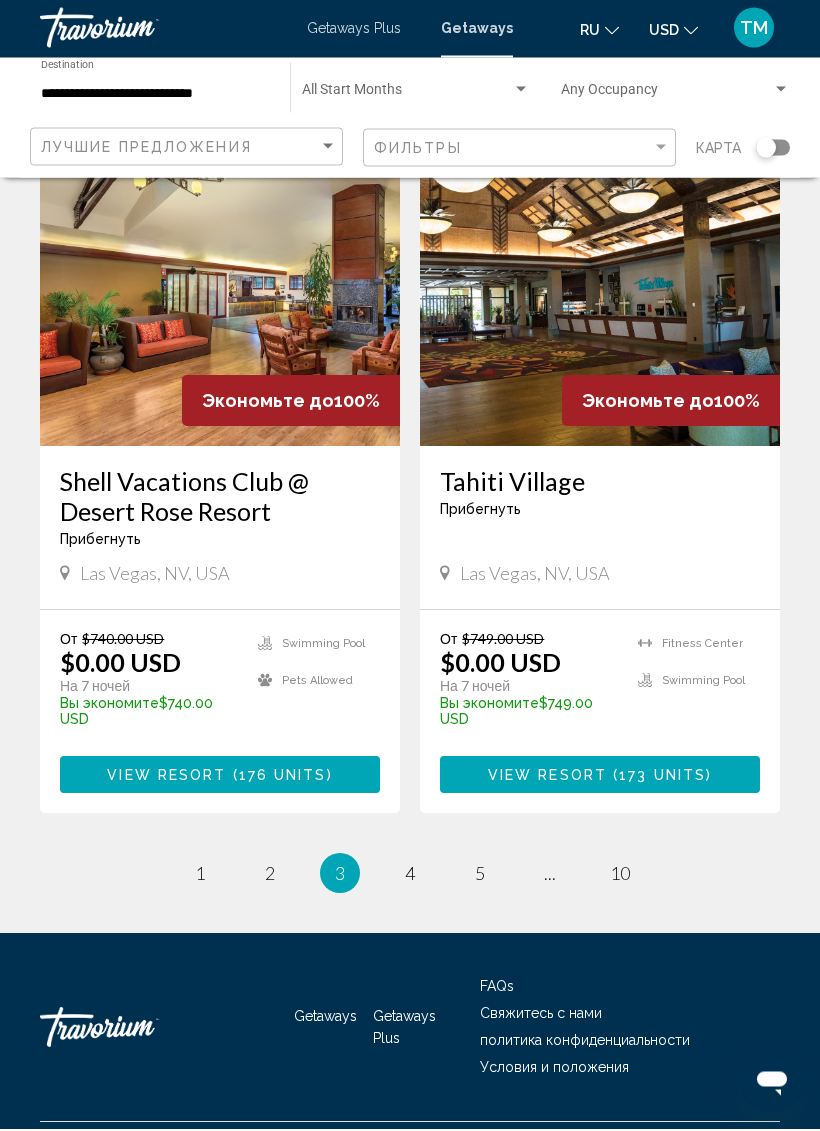 scroll, scrollTop: 3779, scrollLeft: 0, axis: vertical 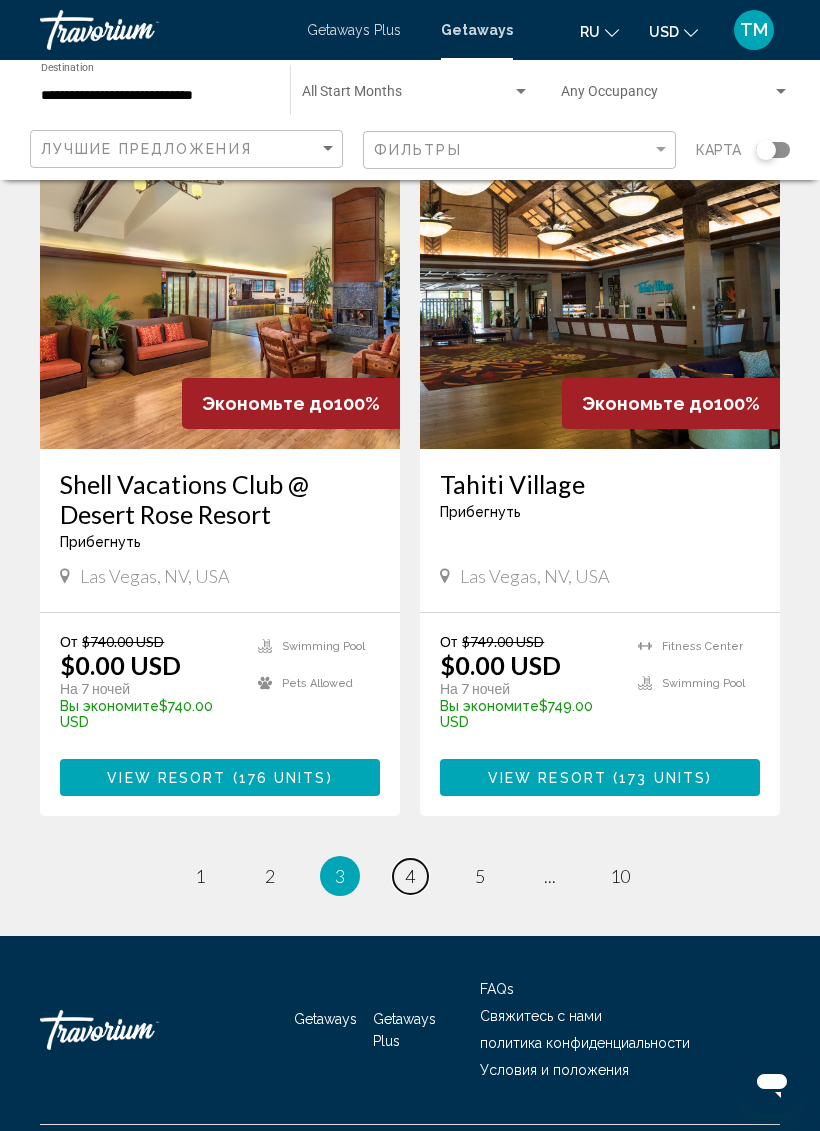 click on "page  4" at bounding box center [410, 876] 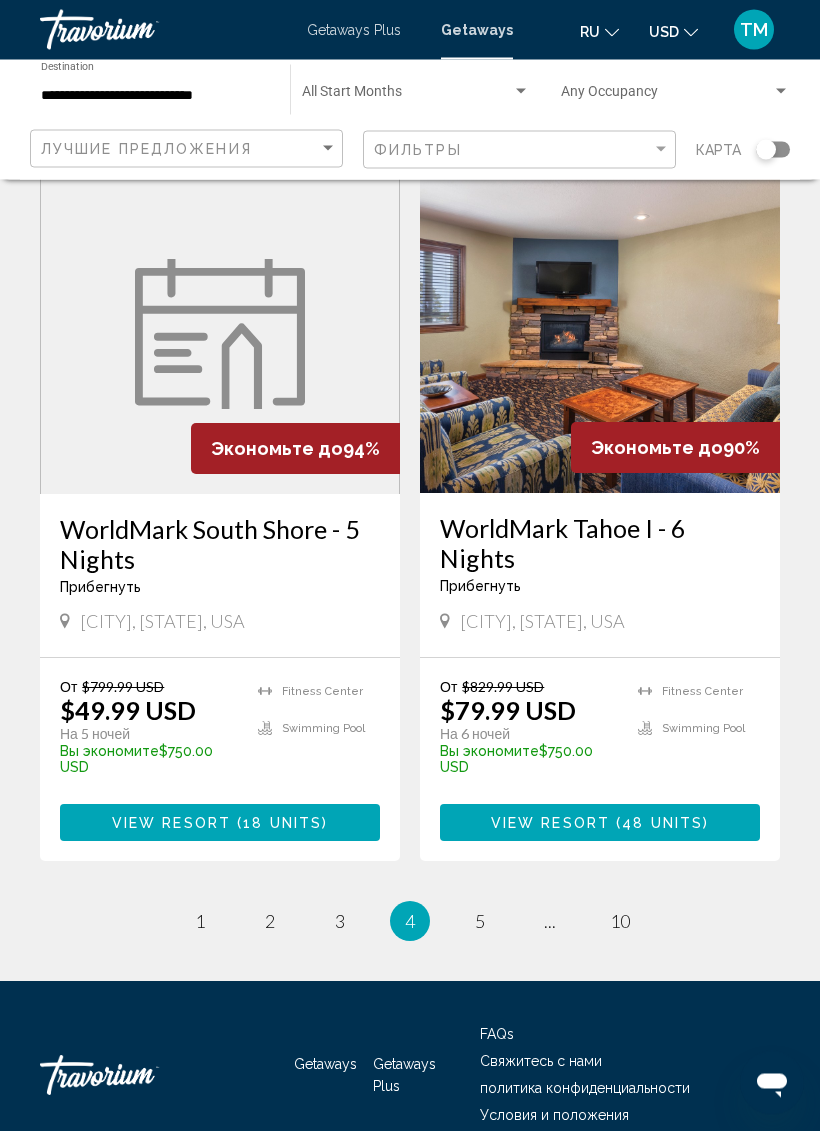 scroll, scrollTop: 3743, scrollLeft: 0, axis: vertical 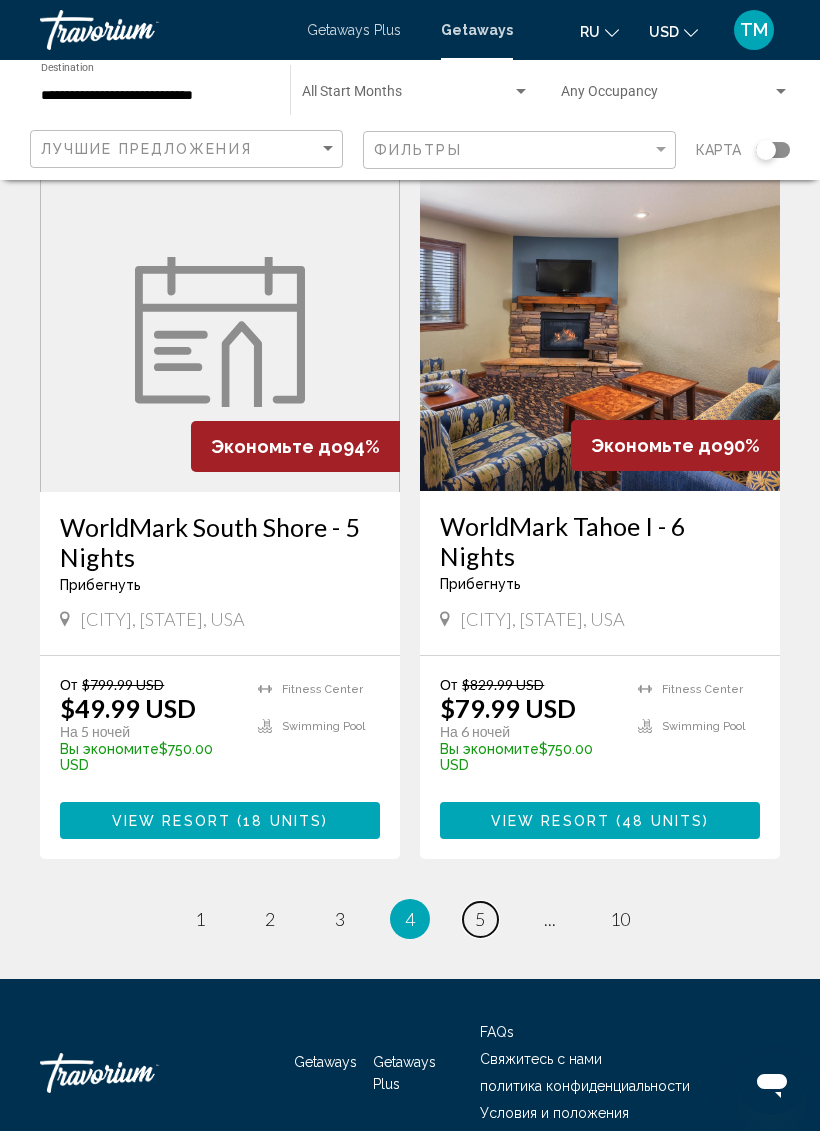 click on "5" at bounding box center [480, 919] 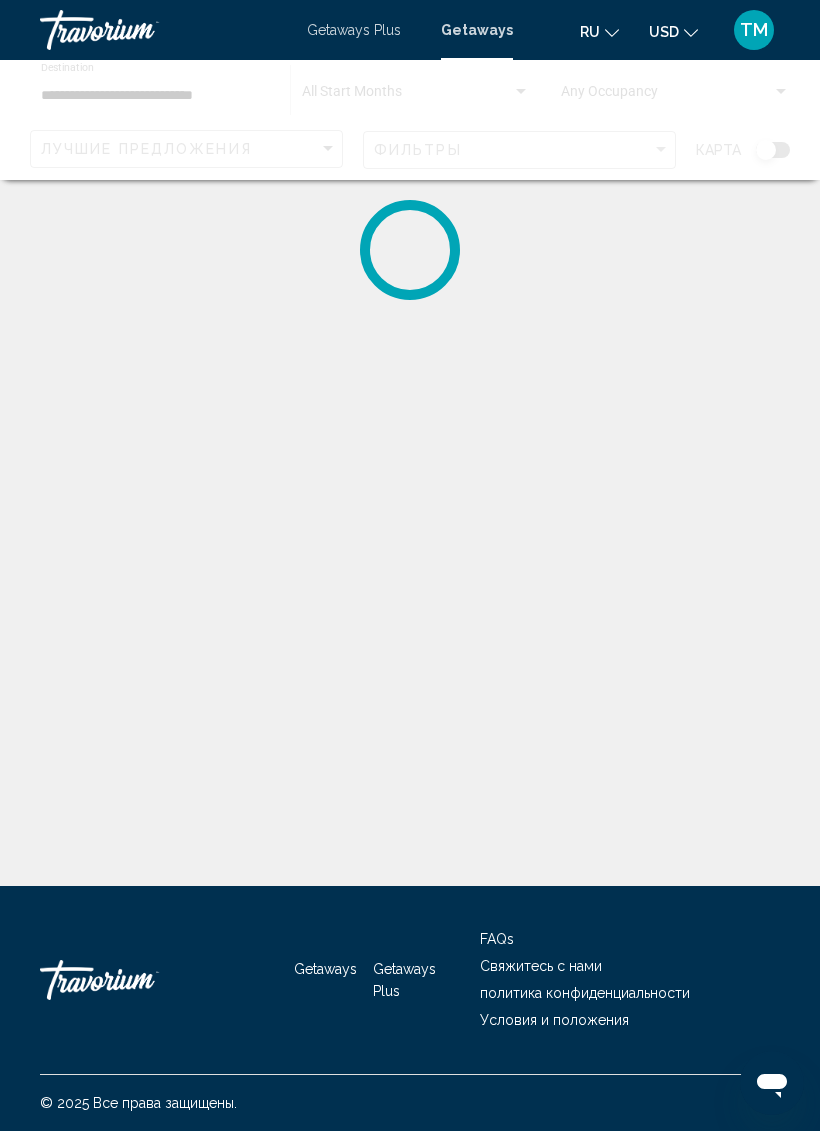 scroll, scrollTop: 0, scrollLeft: 0, axis: both 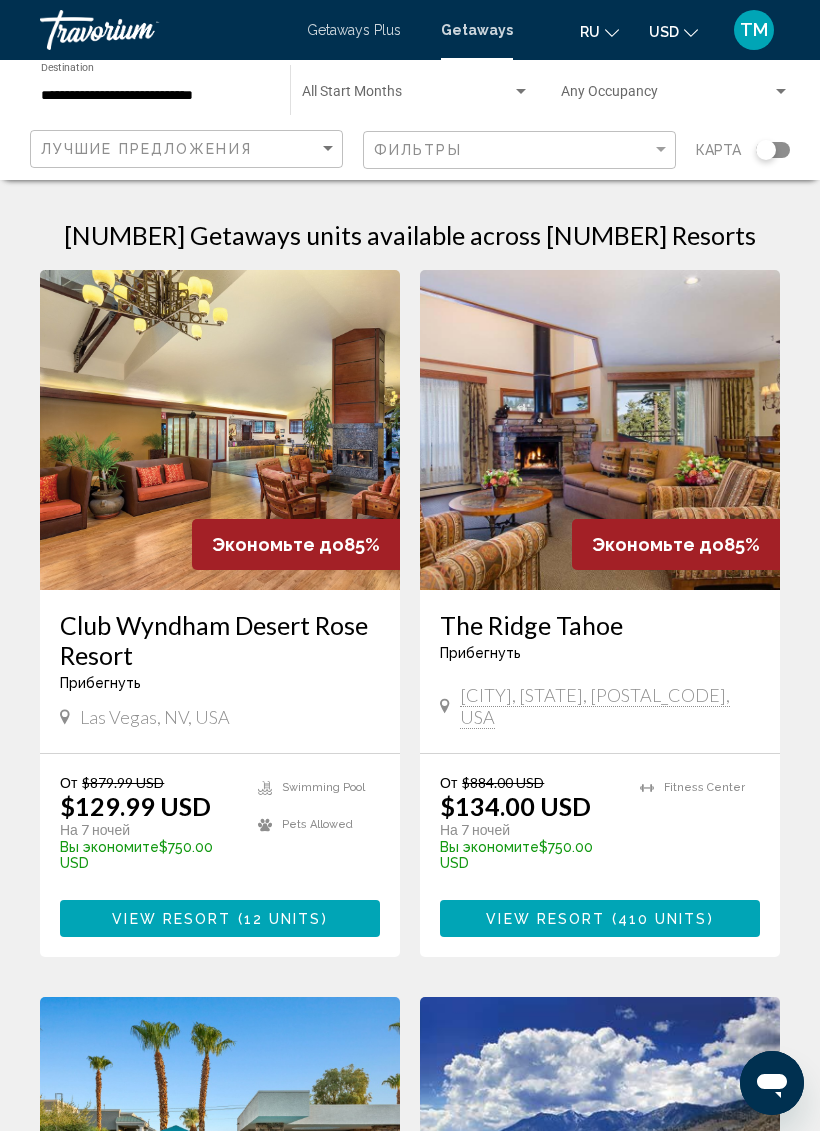 click on "The Ridge Tahoe" at bounding box center (600, 625) 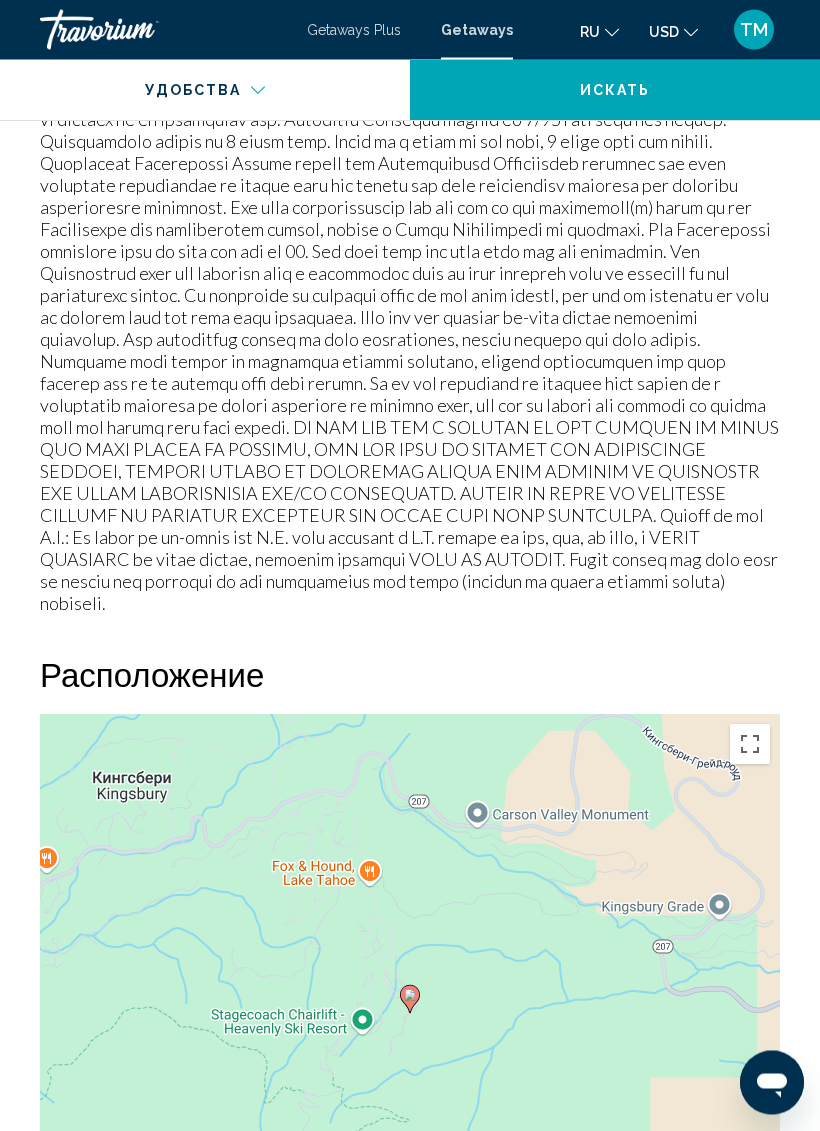 scroll, scrollTop: 3009, scrollLeft: 0, axis: vertical 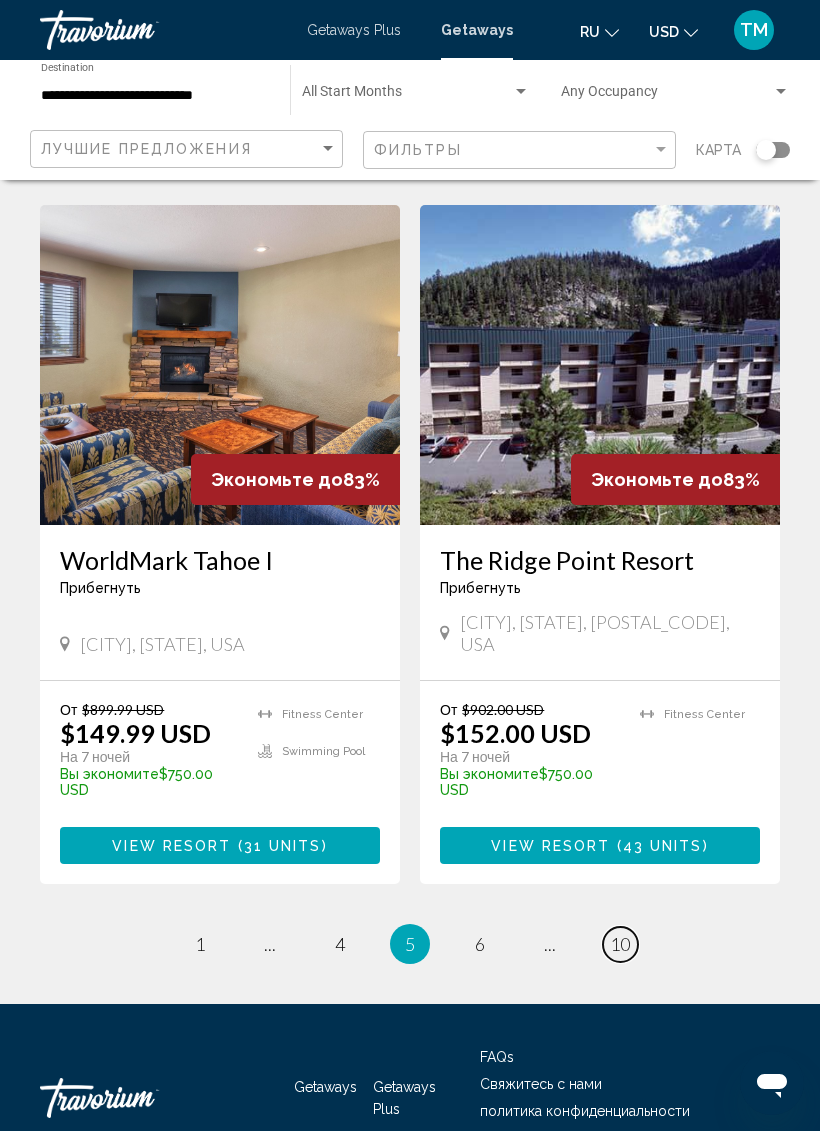 click on "10" at bounding box center (620, 944) 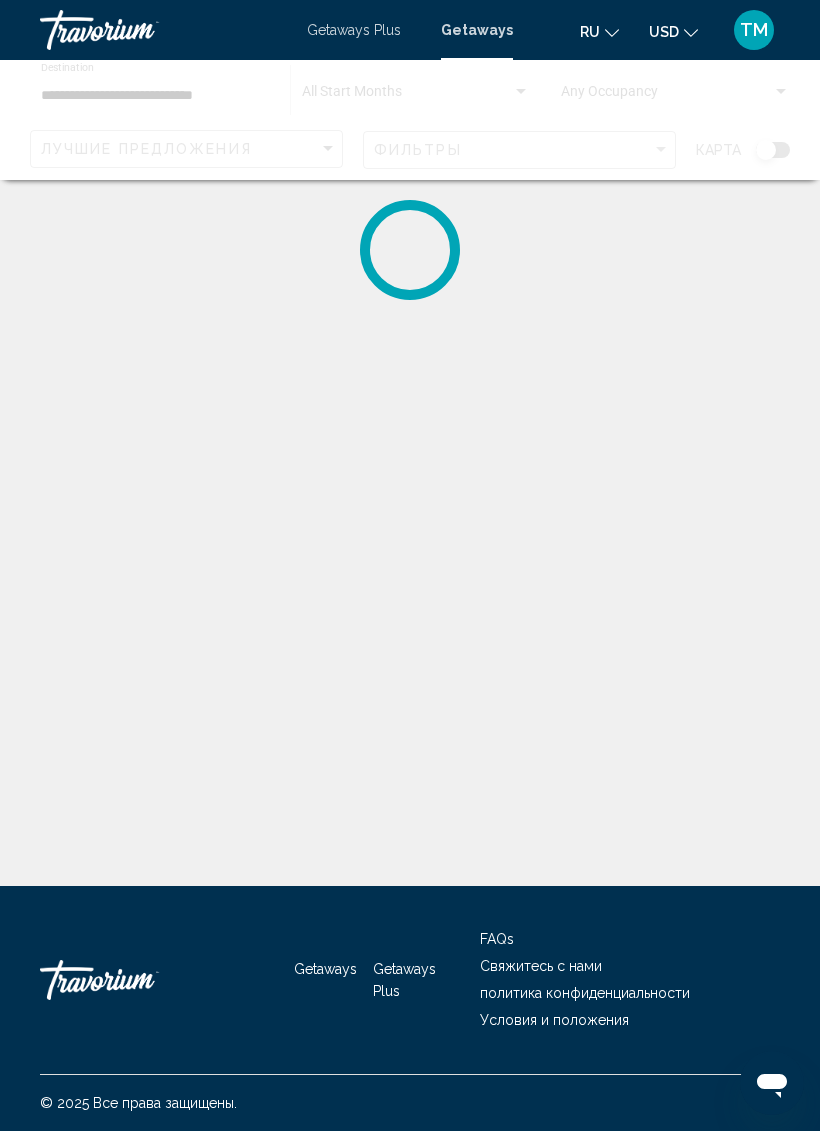 scroll, scrollTop: 0, scrollLeft: 0, axis: both 